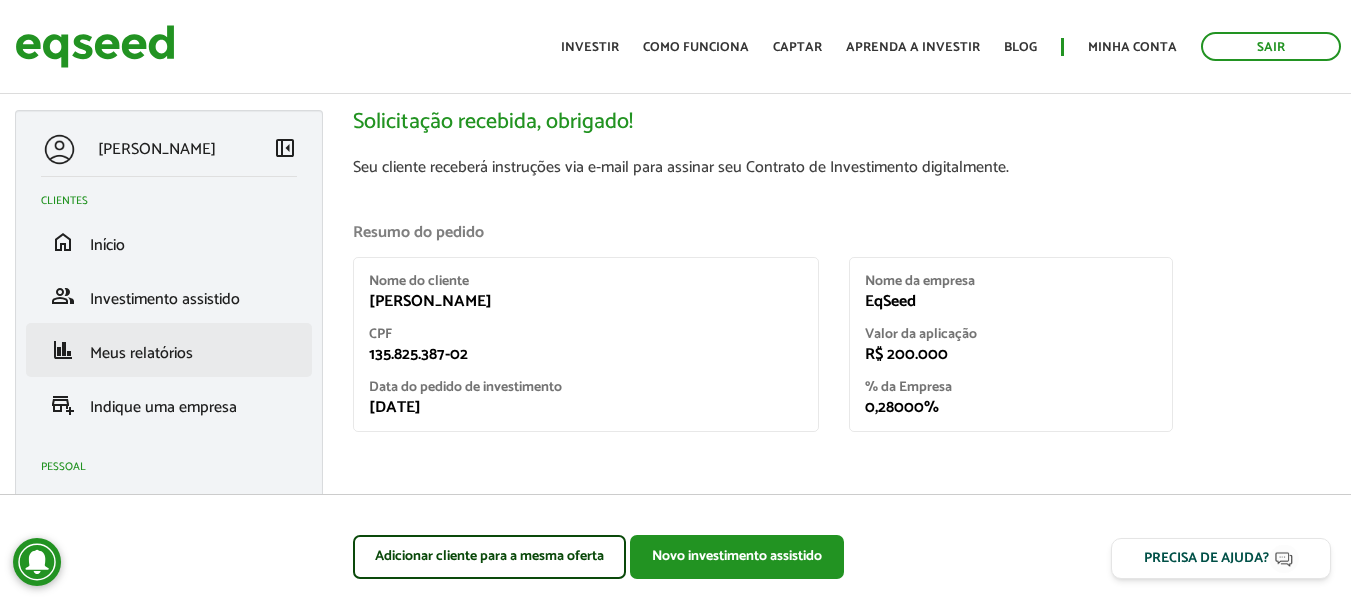 scroll, scrollTop: 0, scrollLeft: 0, axis: both 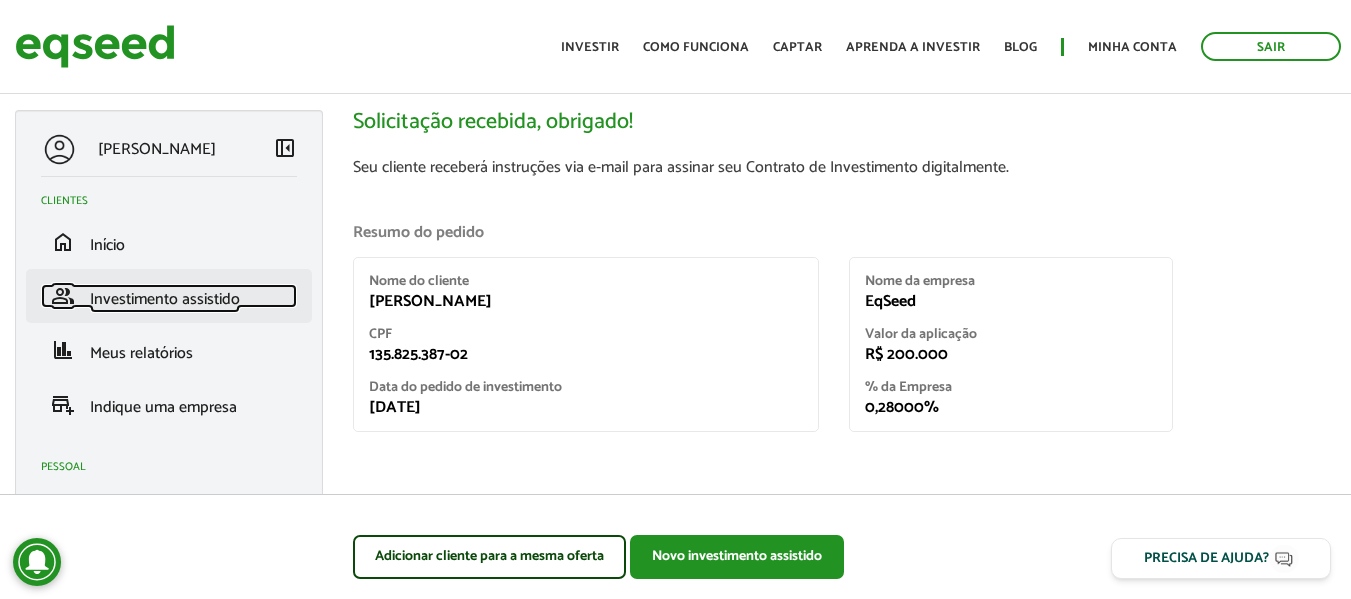 click on "Investimento assistido" at bounding box center [165, 299] 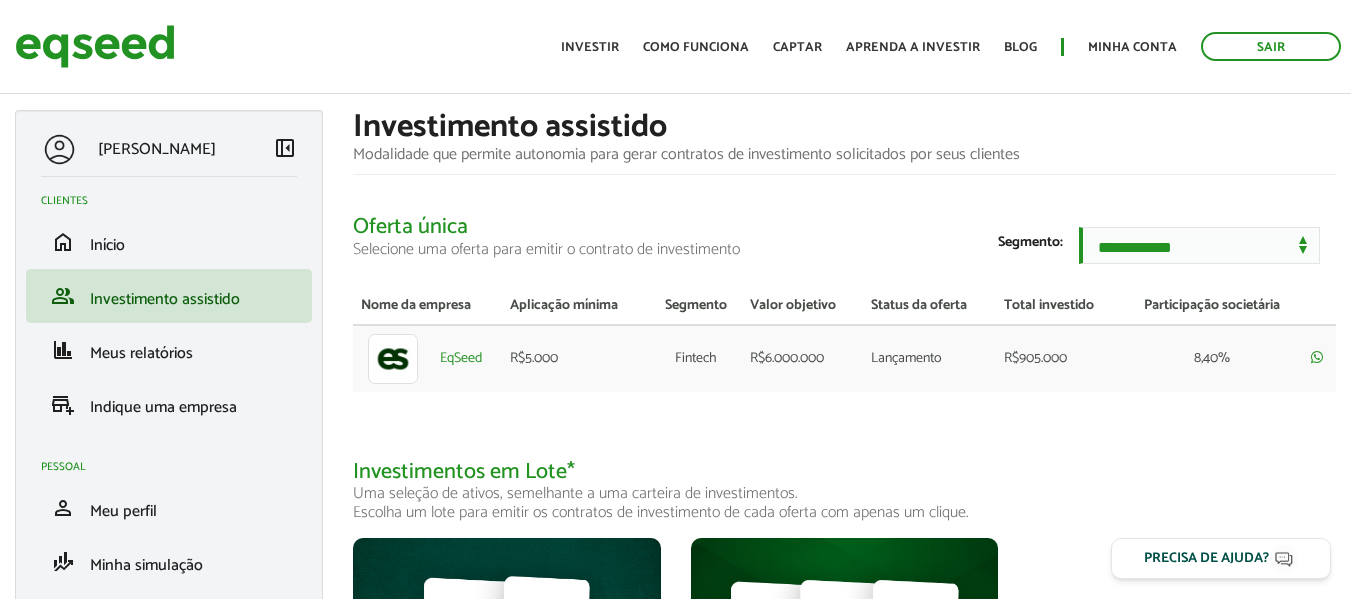 scroll, scrollTop: 0, scrollLeft: 0, axis: both 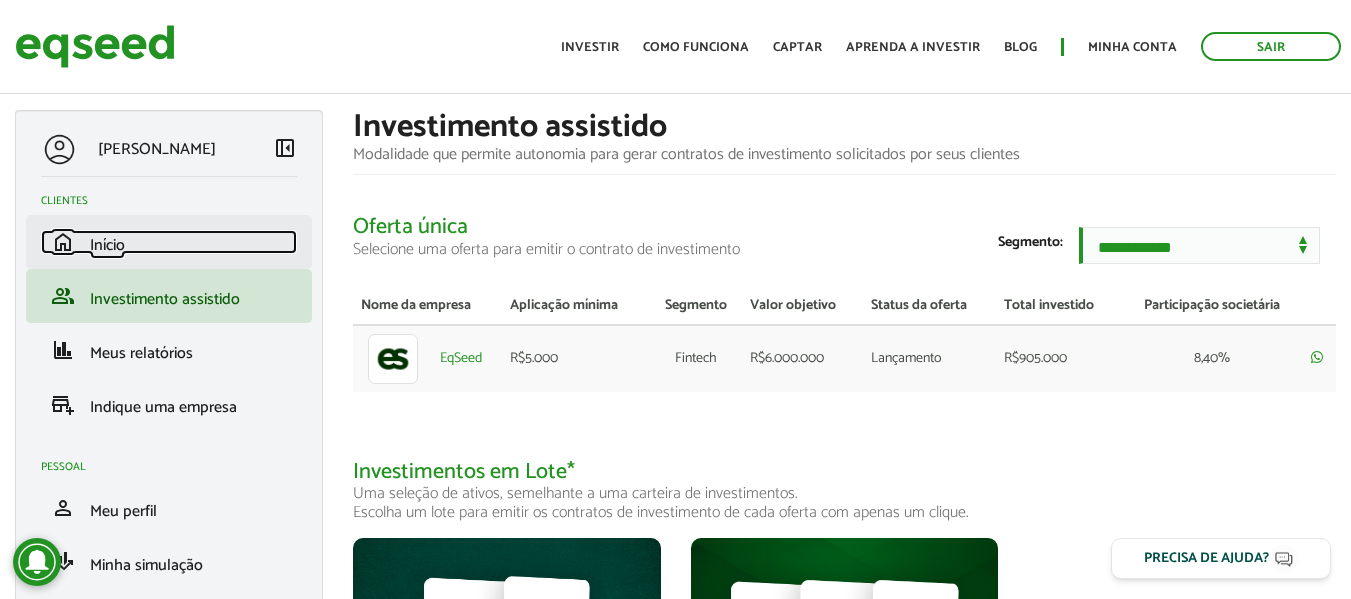 click on "home Início" at bounding box center [169, 242] 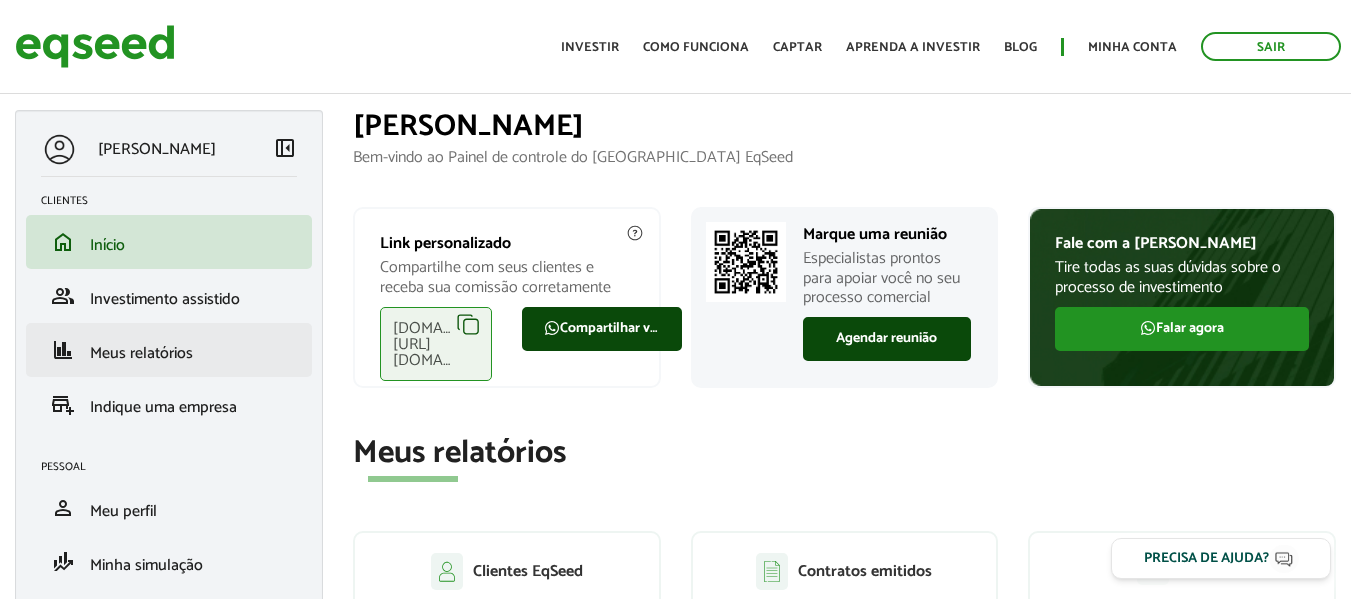 scroll, scrollTop: 0, scrollLeft: 0, axis: both 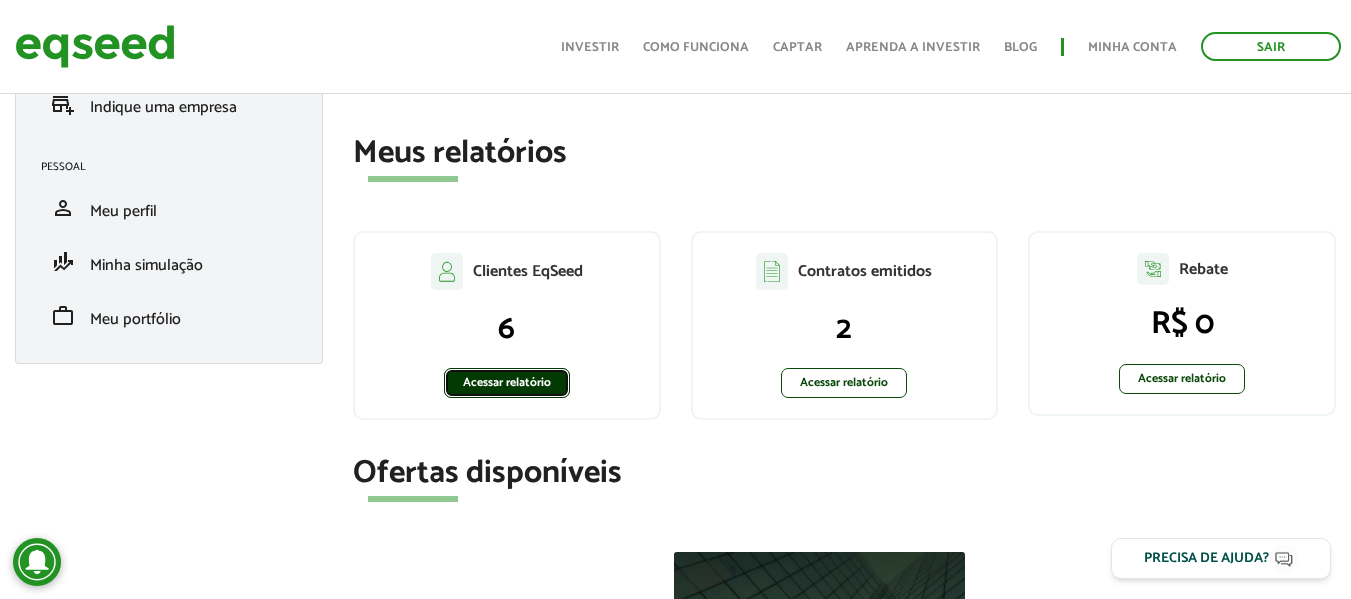 click on "Acessar relatório" at bounding box center (507, 383) 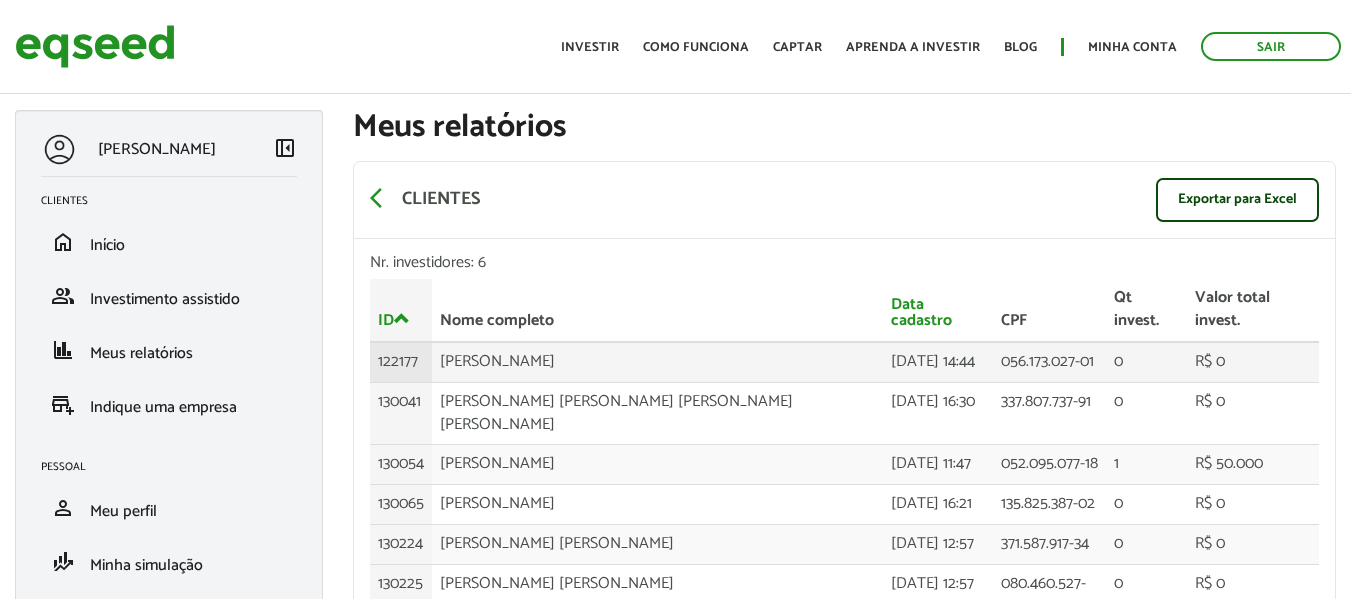 scroll, scrollTop: 0, scrollLeft: 0, axis: both 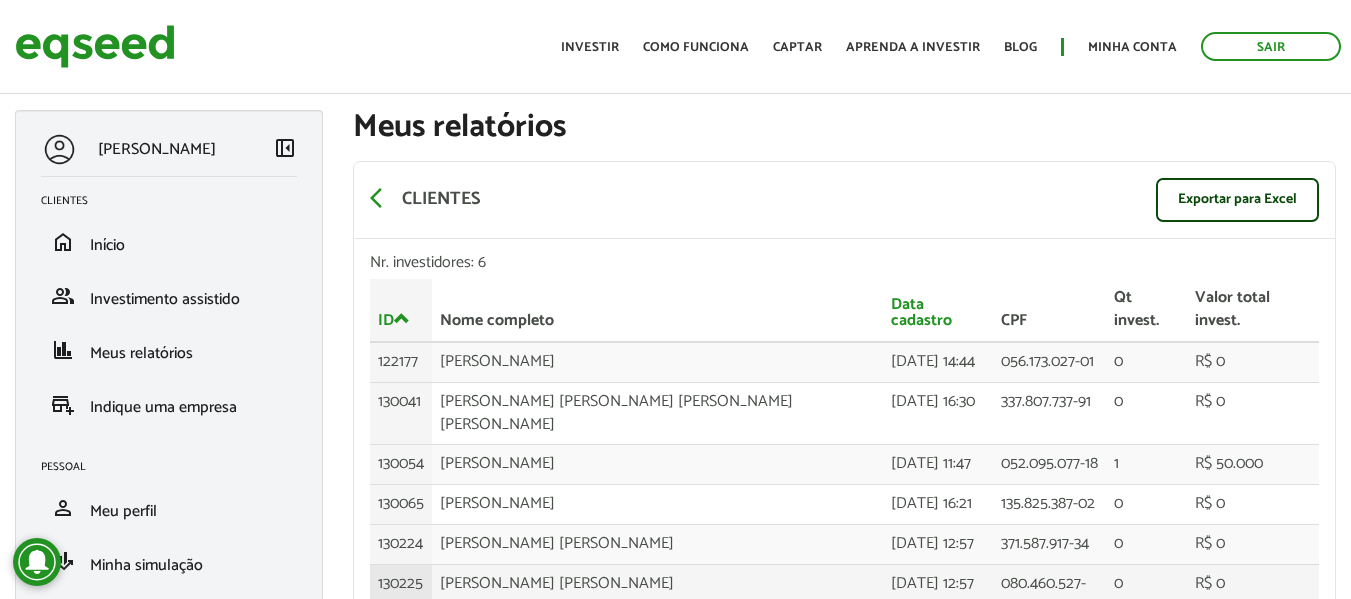 click on "Ana Paula Miceli Duarte" at bounding box center [657, 595] 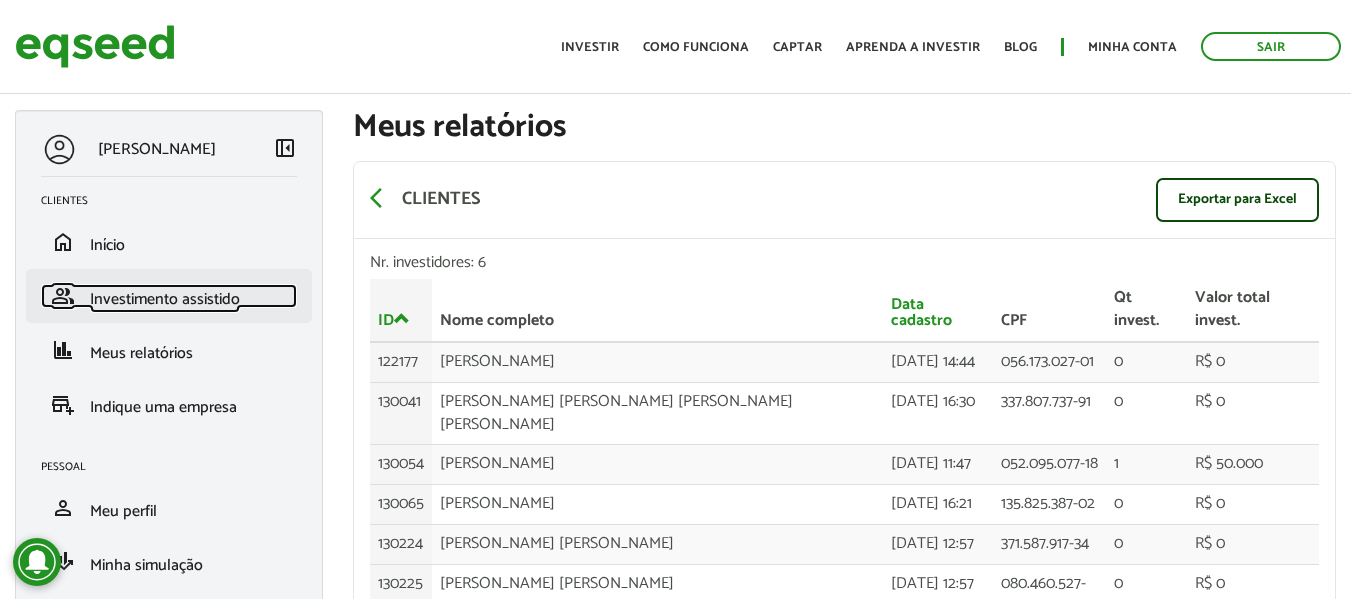 click on "Investimento assistido" at bounding box center (165, 299) 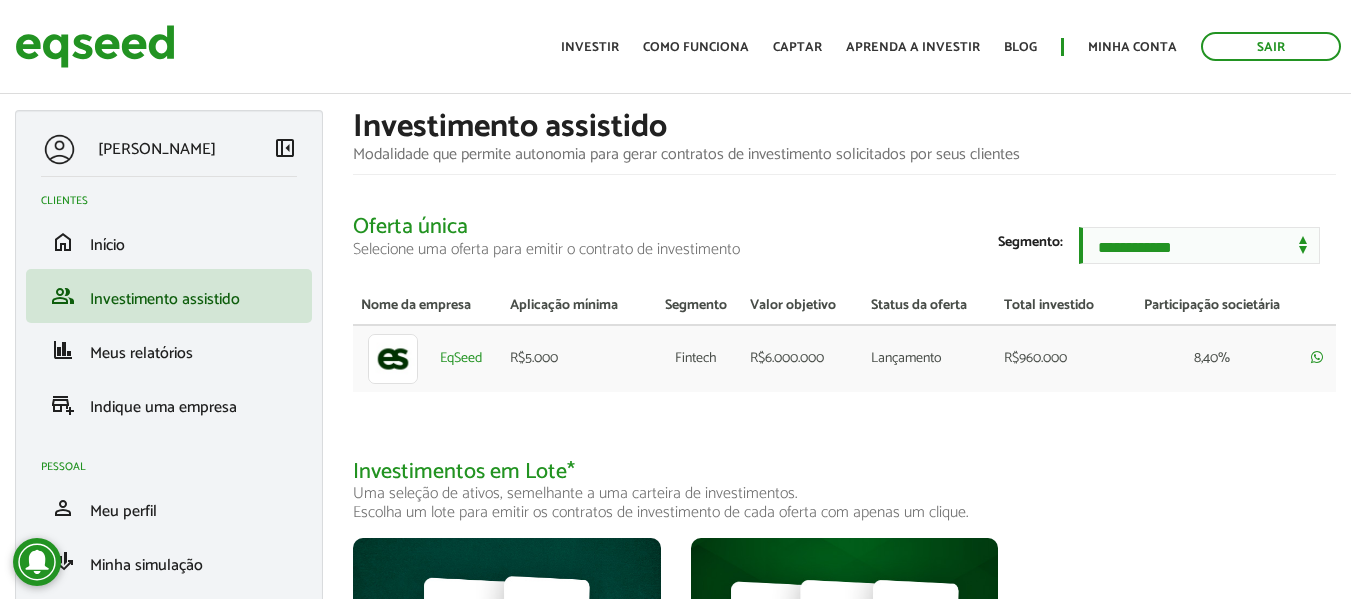 scroll, scrollTop: 0, scrollLeft: 0, axis: both 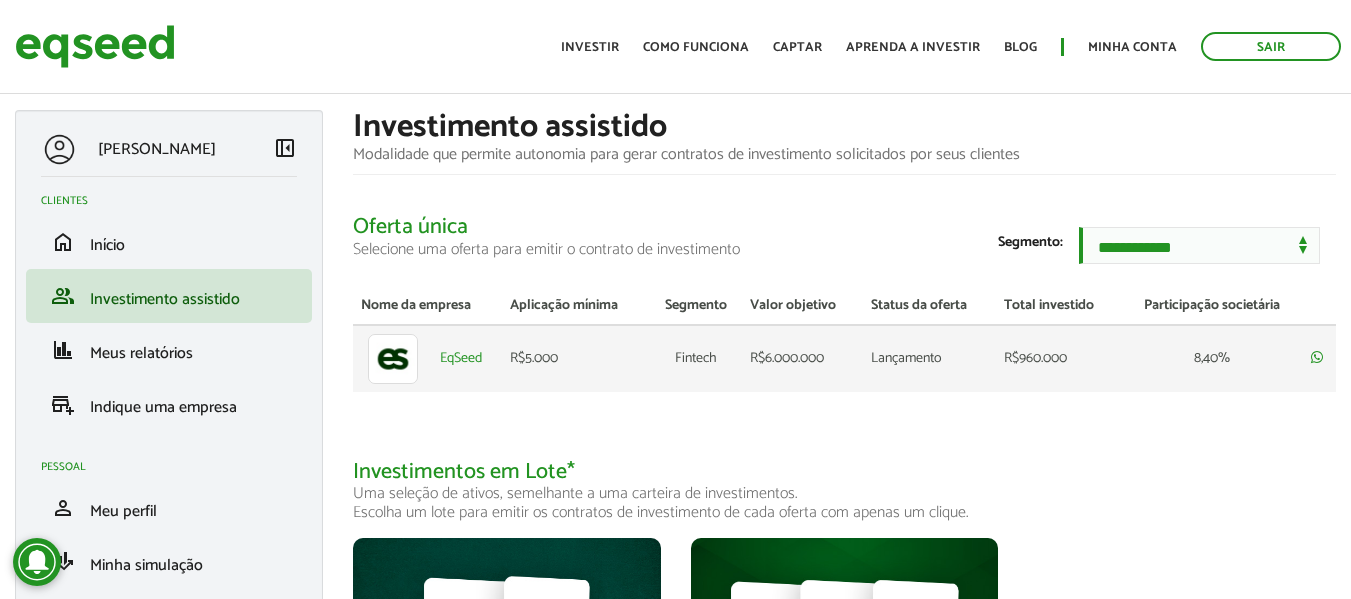 click on "R$5.000" at bounding box center (575, 358) 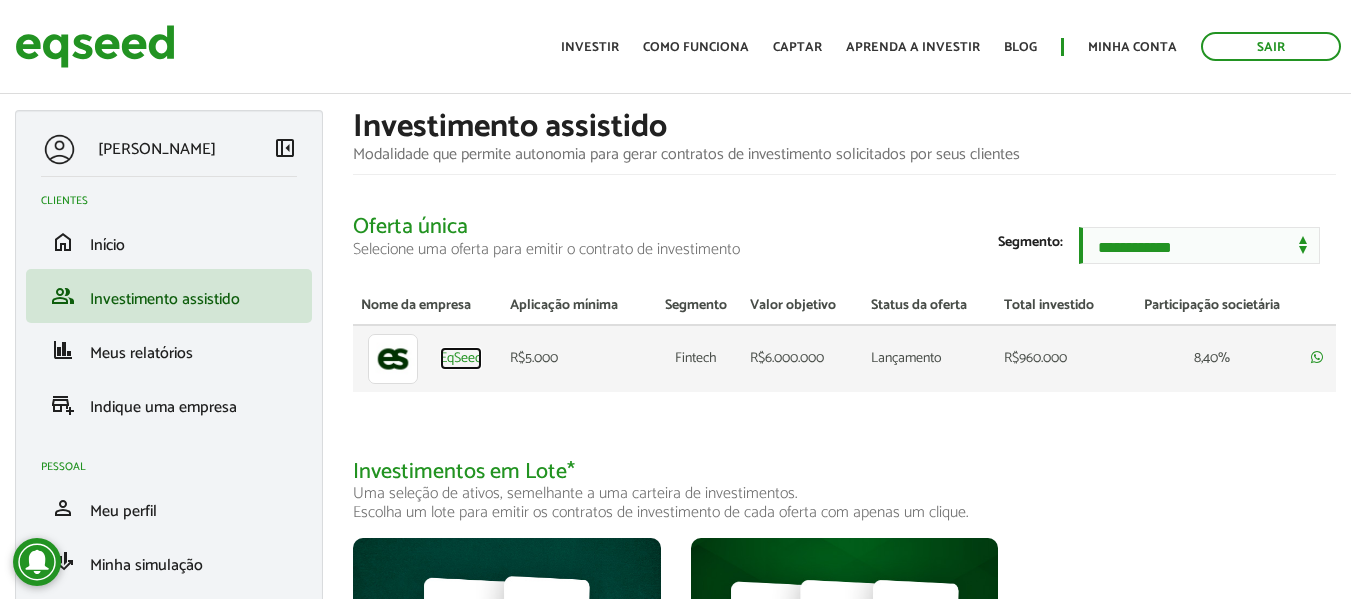 click on "EqSeed" at bounding box center [461, 359] 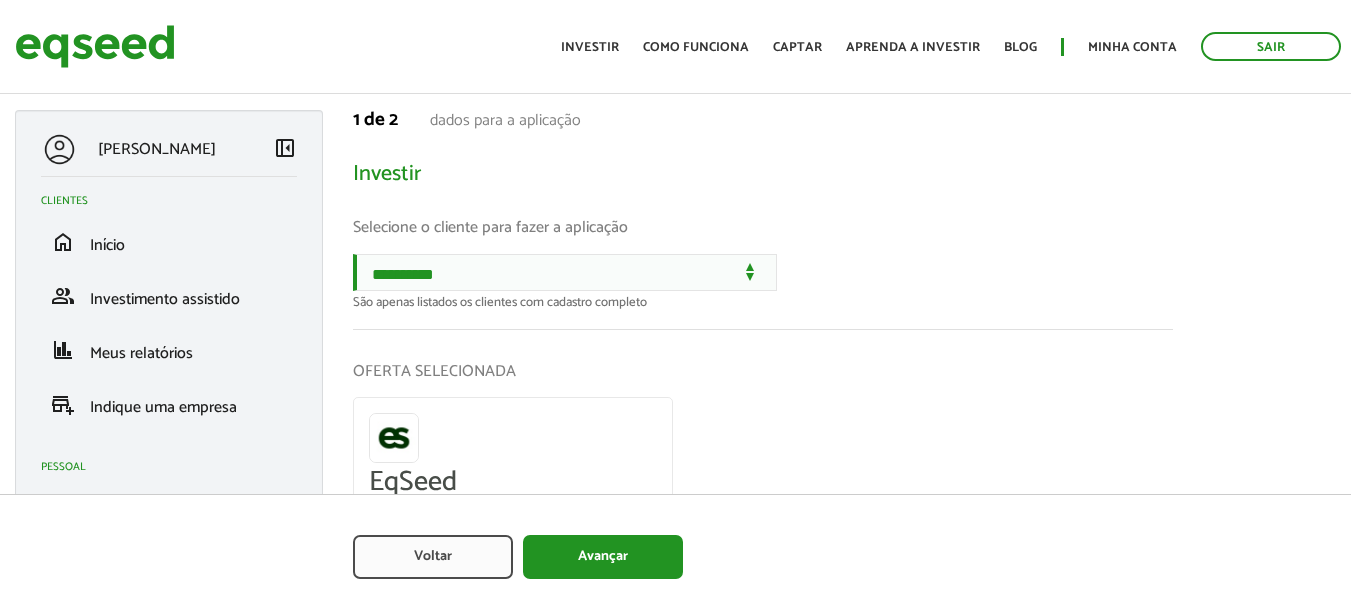 scroll, scrollTop: 0, scrollLeft: 0, axis: both 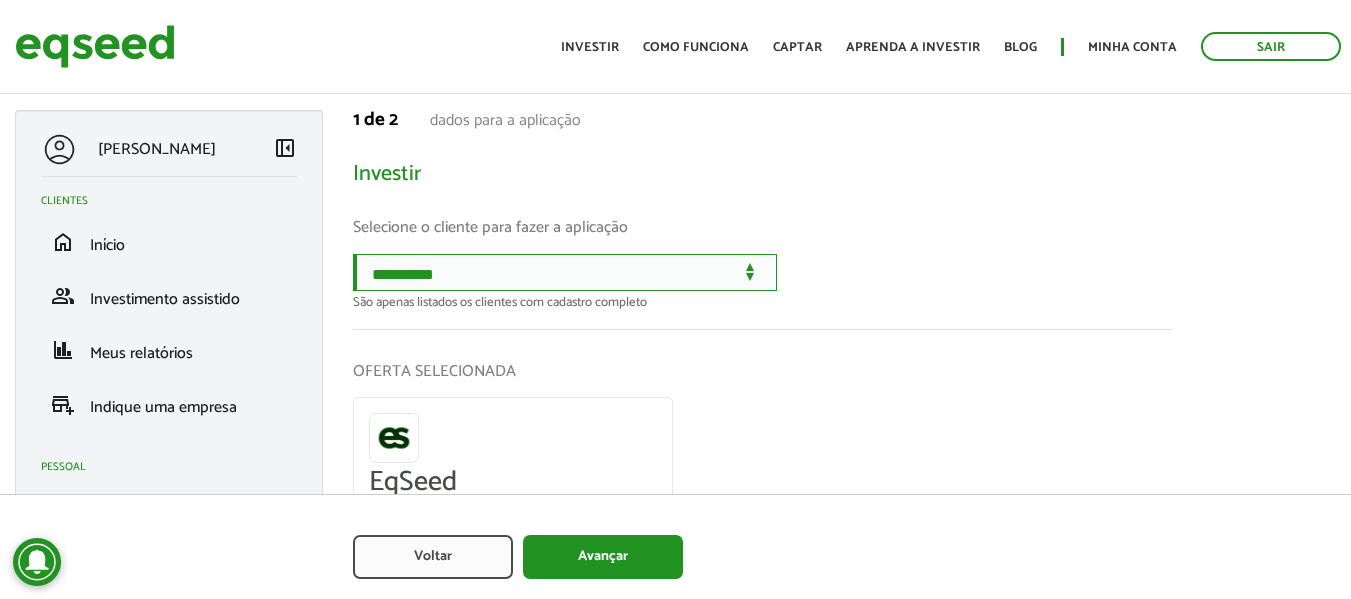 click on "**********" at bounding box center (565, 272) 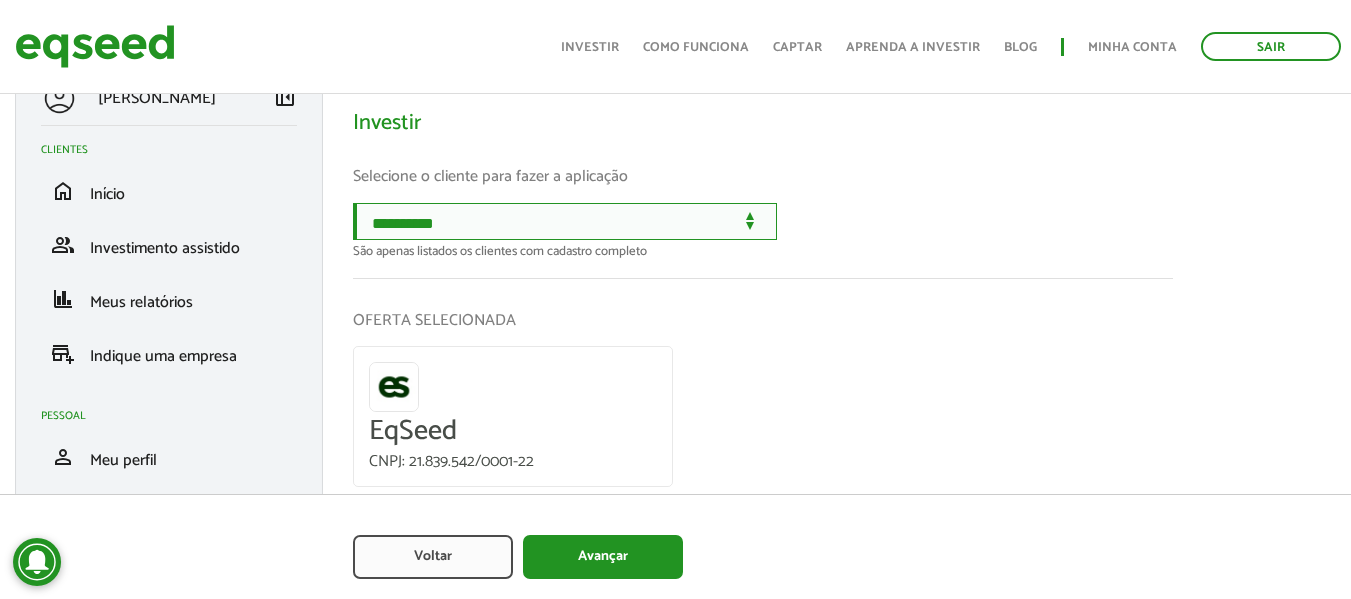 scroll, scrollTop: 100, scrollLeft: 0, axis: vertical 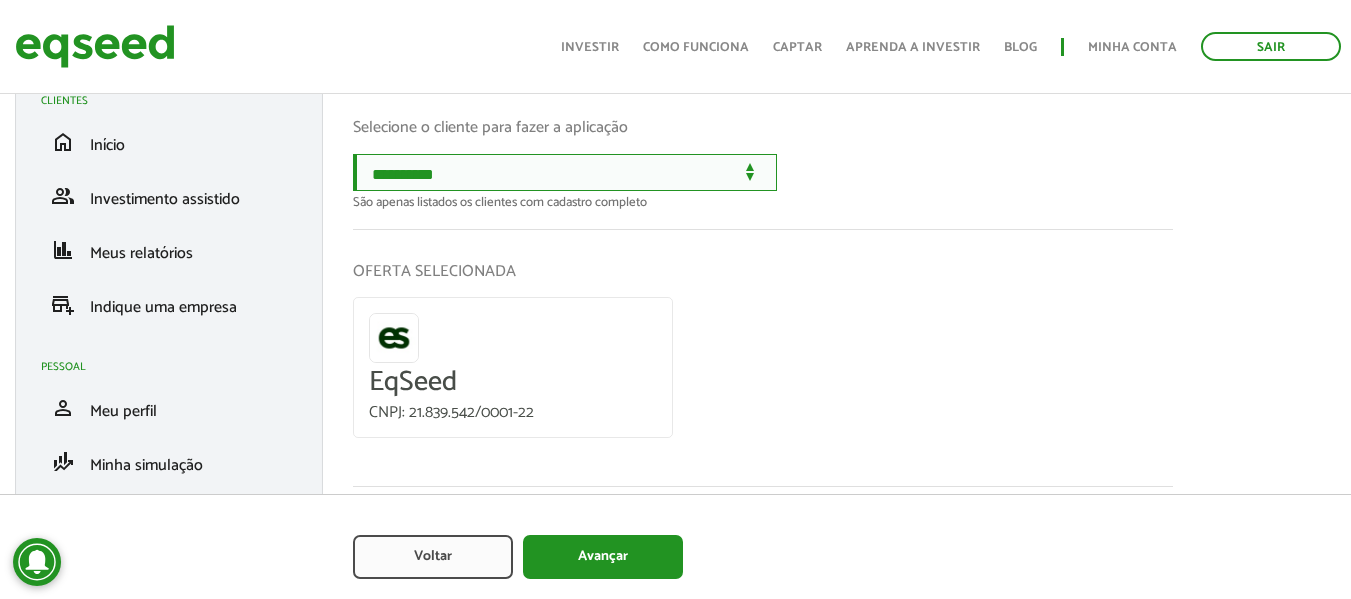 click on "**********" at bounding box center [565, 172] 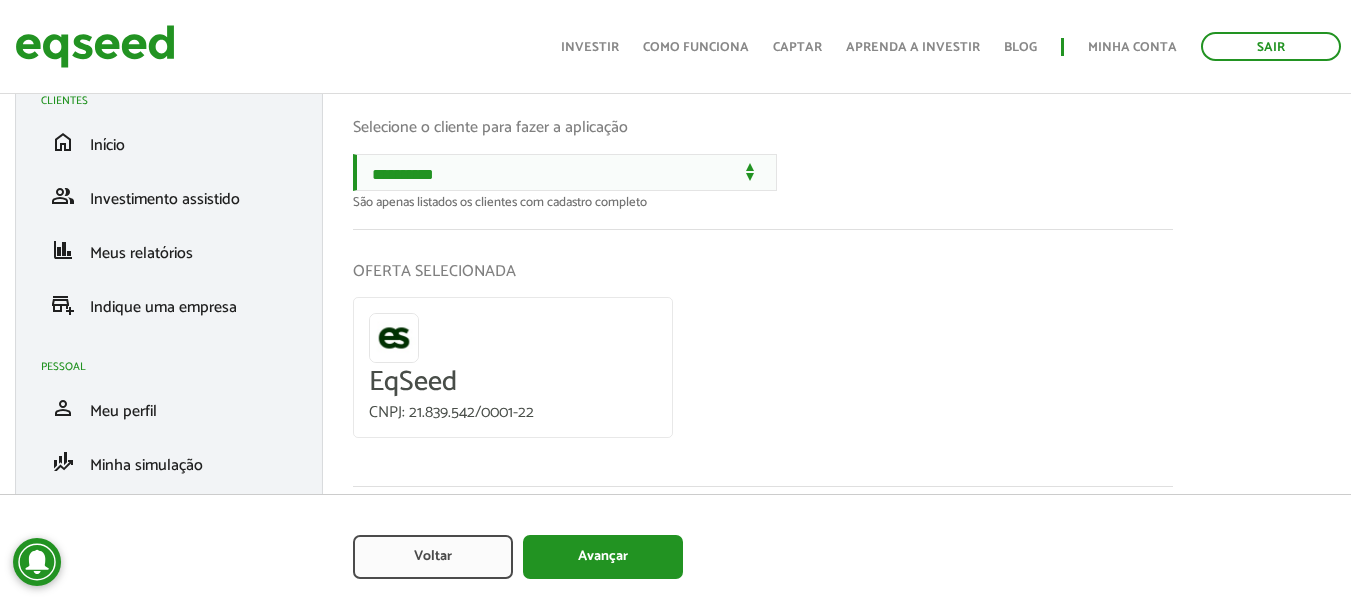 click on "OFERTA SELECIONADA" at bounding box center (763, 271) 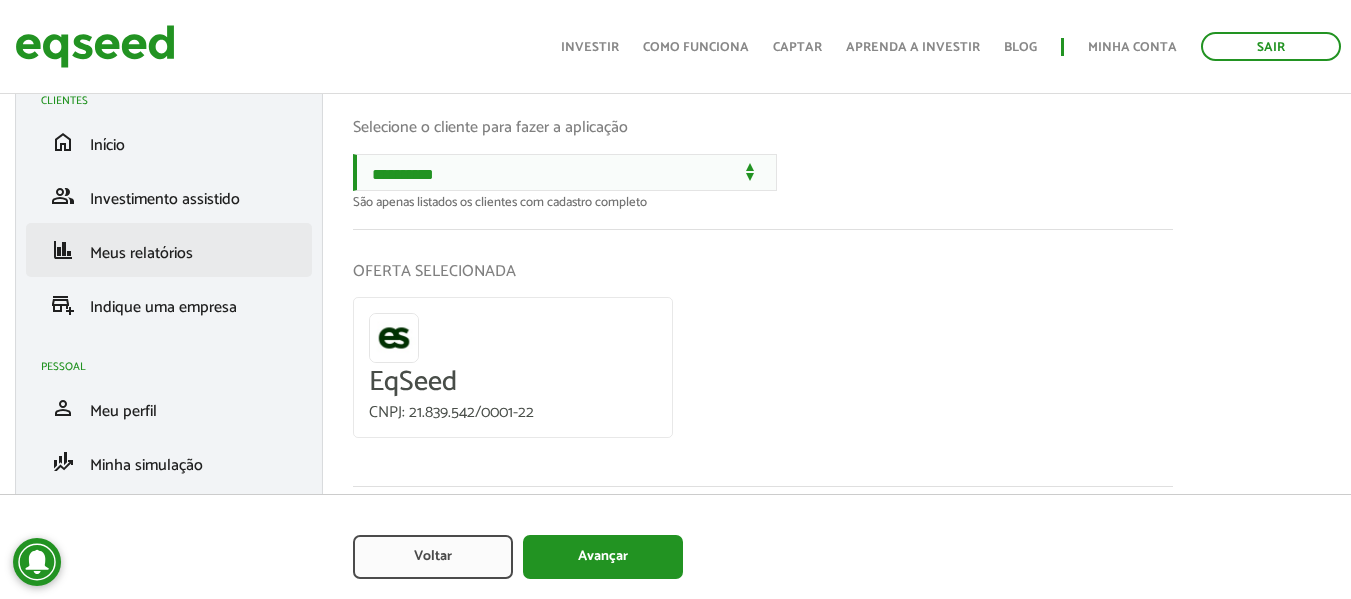 scroll, scrollTop: 0, scrollLeft: 0, axis: both 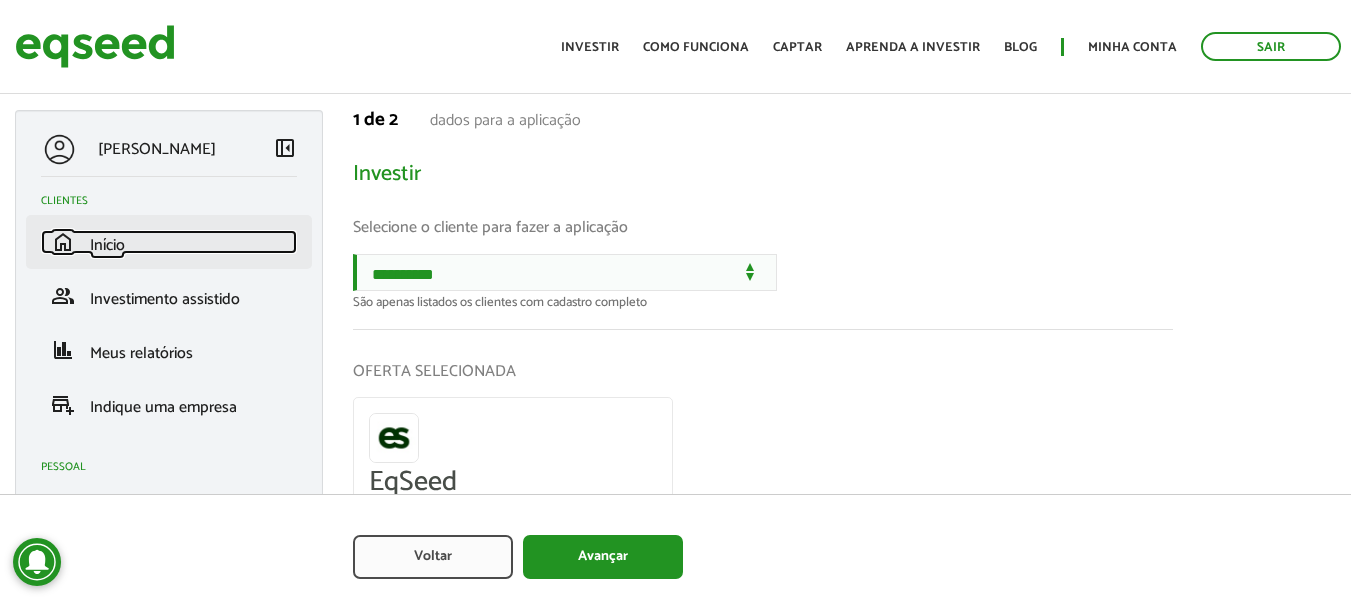 click on "Início" at bounding box center [107, 245] 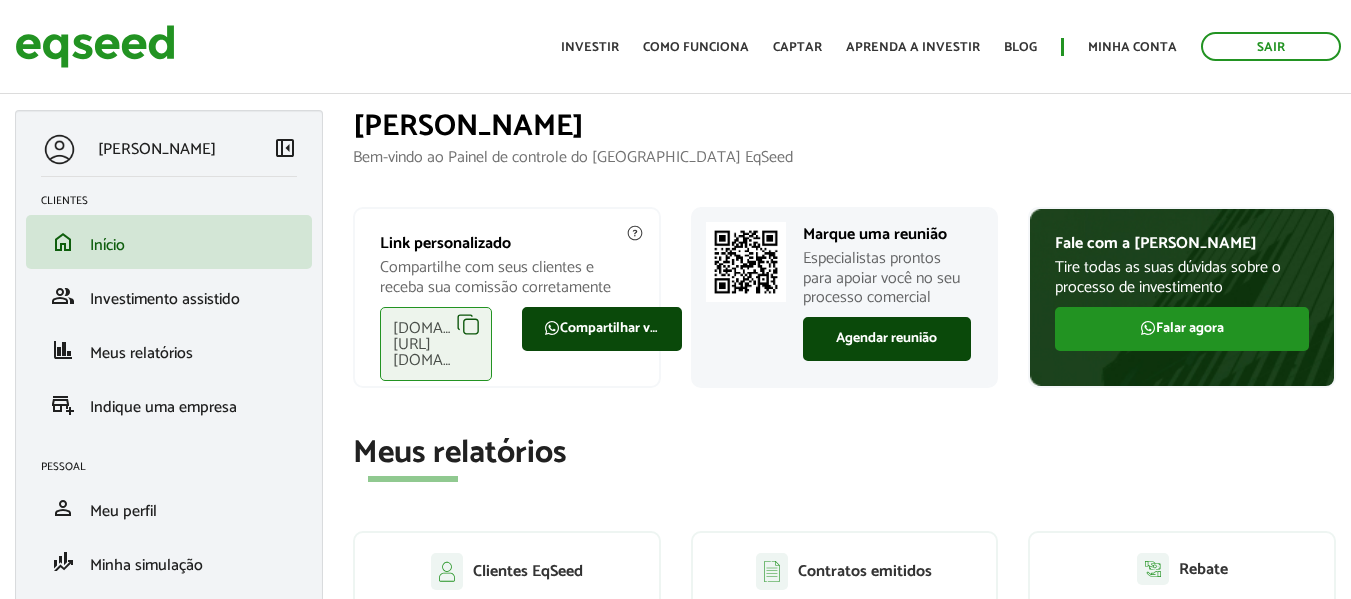 scroll, scrollTop: 0, scrollLeft: 0, axis: both 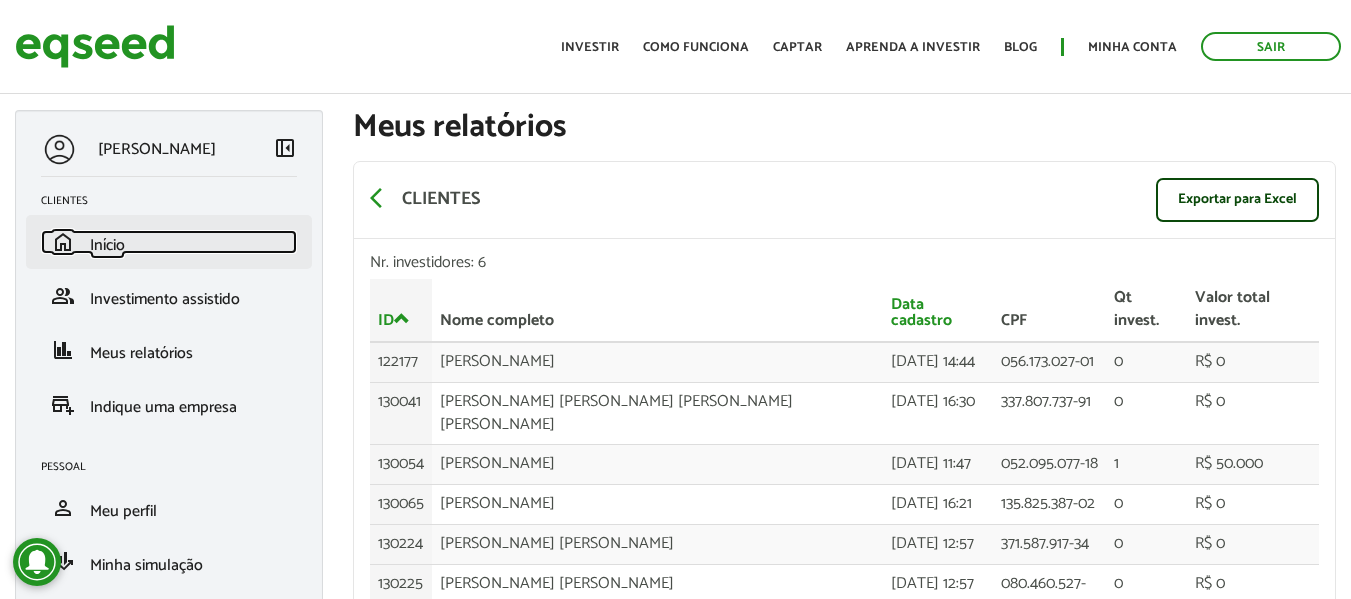 click on "Início" at bounding box center (107, 245) 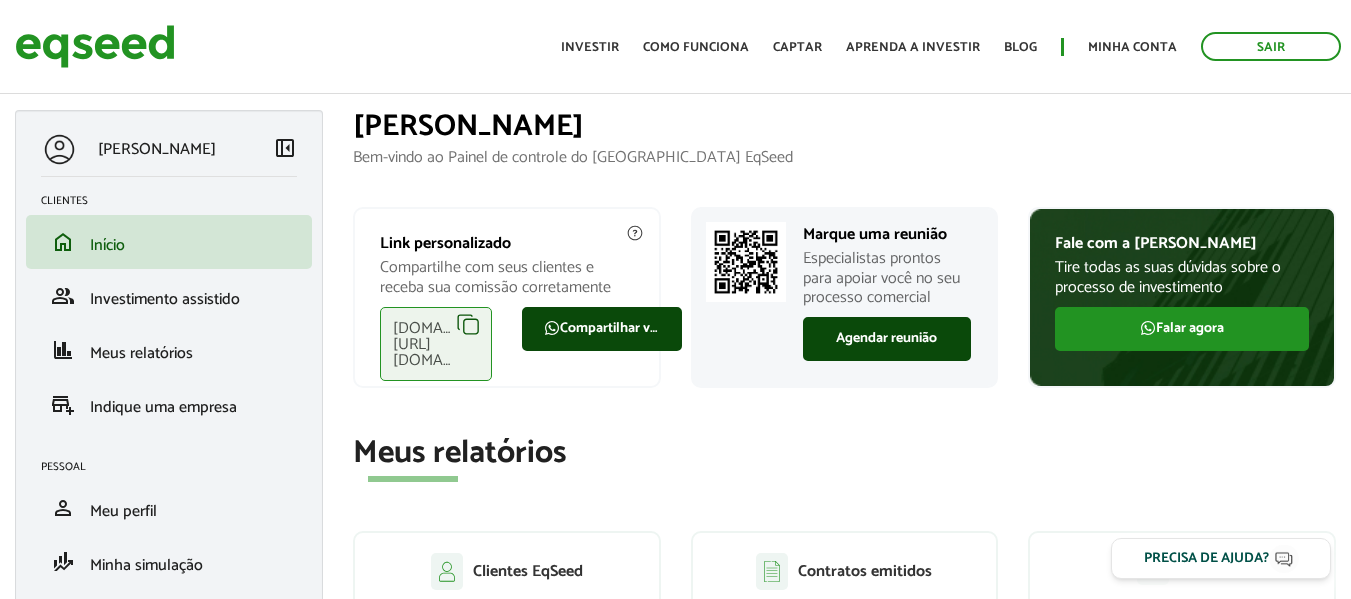 scroll, scrollTop: 0, scrollLeft: 0, axis: both 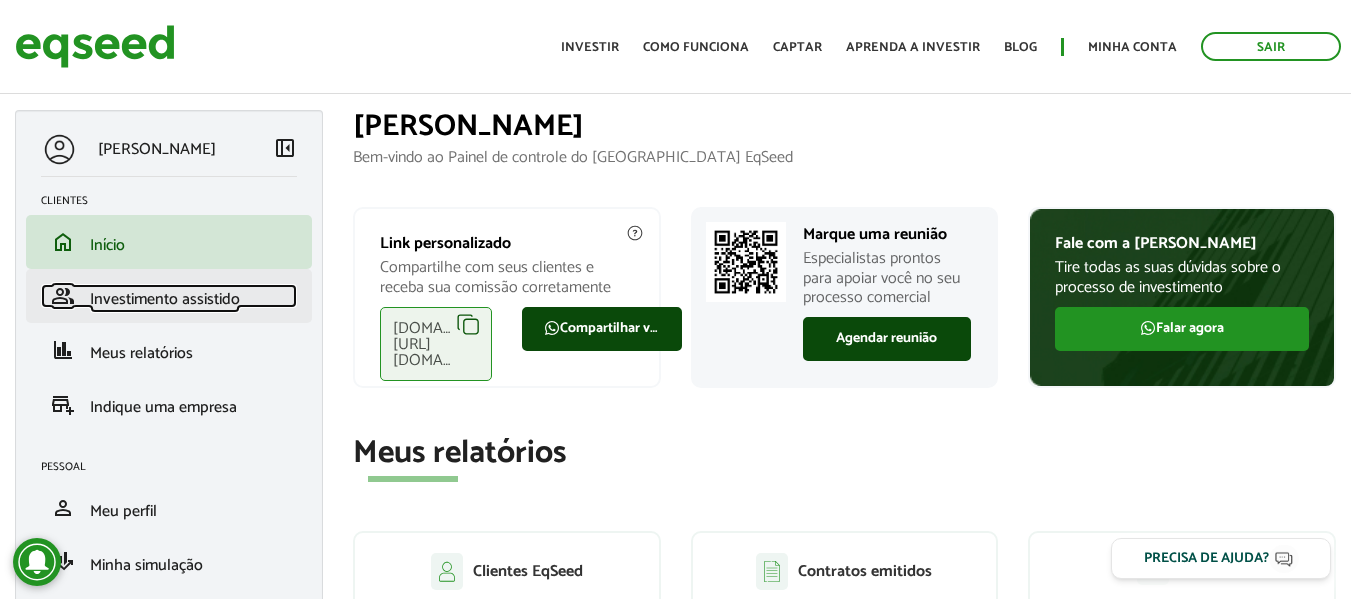 click on "Investimento assistido" at bounding box center (165, 299) 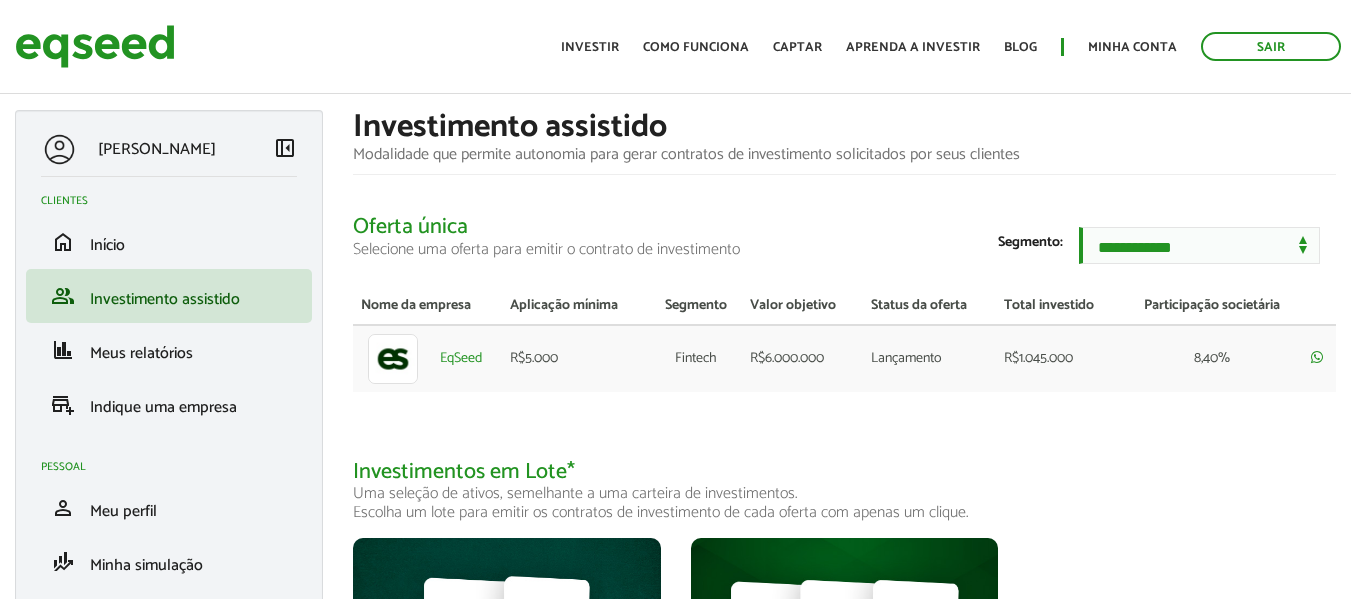 scroll, scrollTop: 0, scrollLeft: 0, axis: both 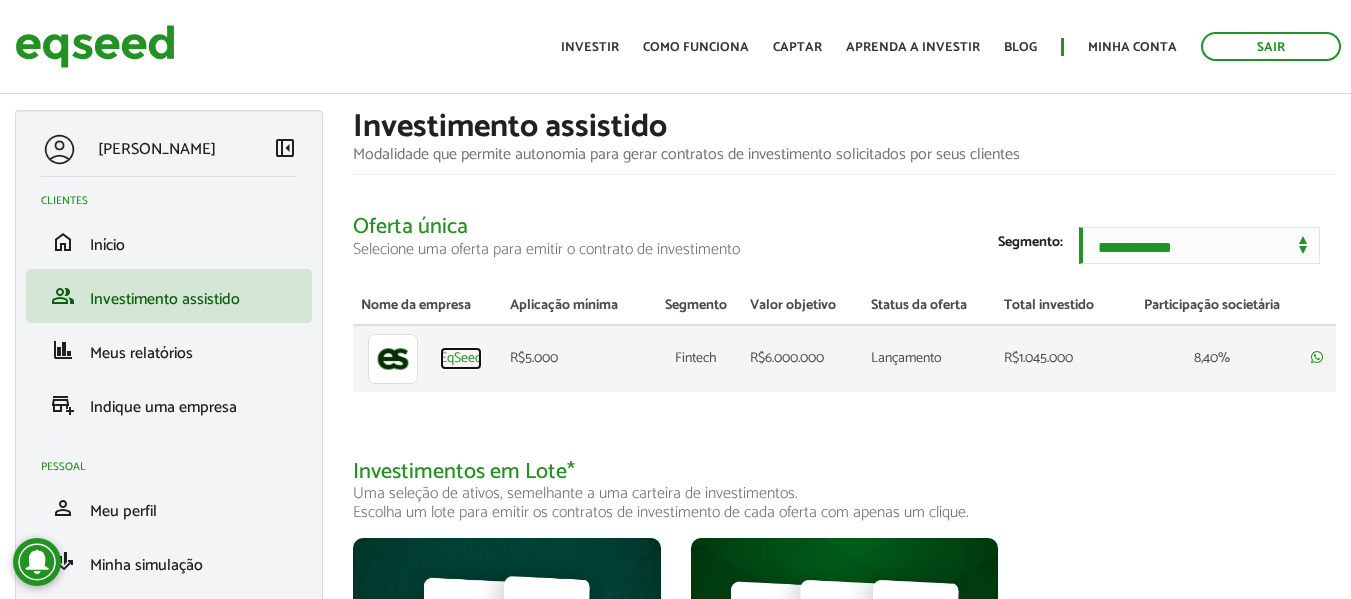 click on "EqSeed" at bounding box center (461, 359) 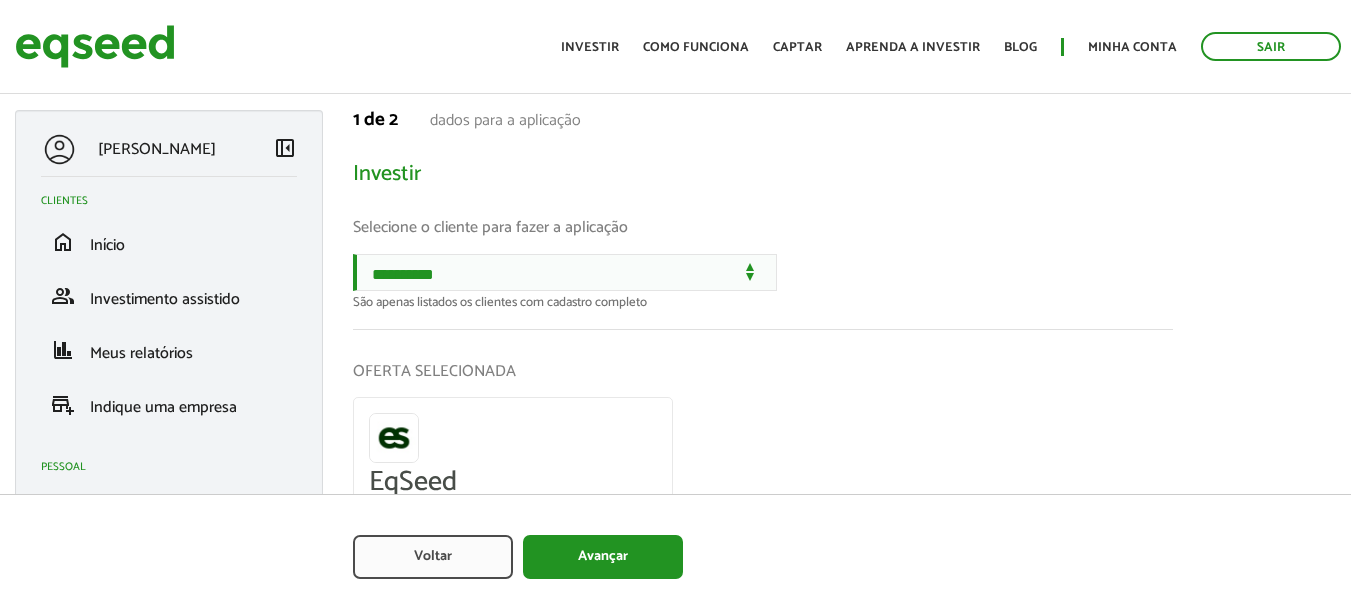 scroll, scrollTop: 0, scrollLeft: 0, axis: both 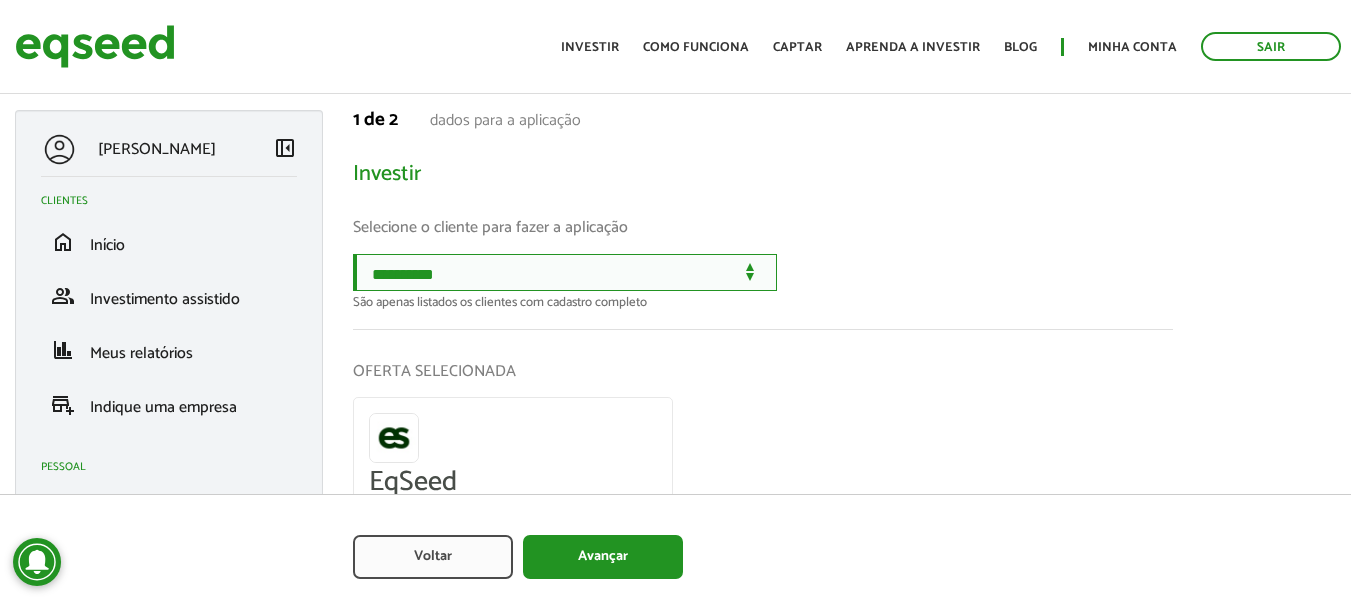 click on "**********" at bounding box center (565, 272) 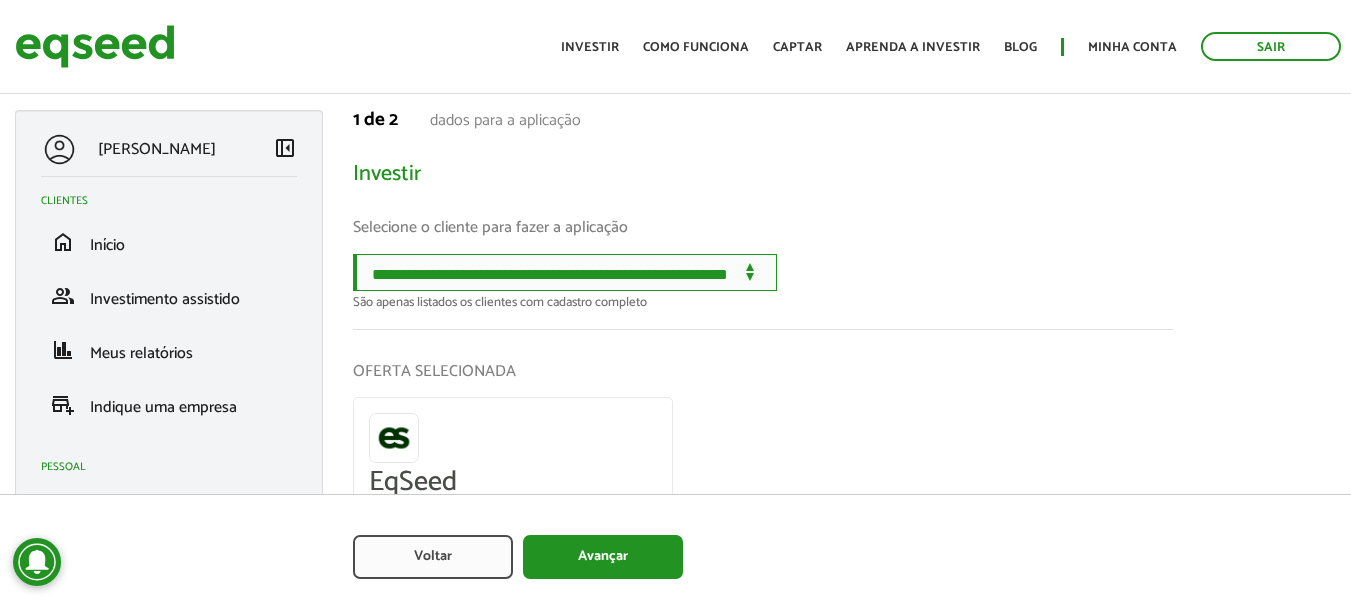 click on "**********" at bounding box center [565, 272] 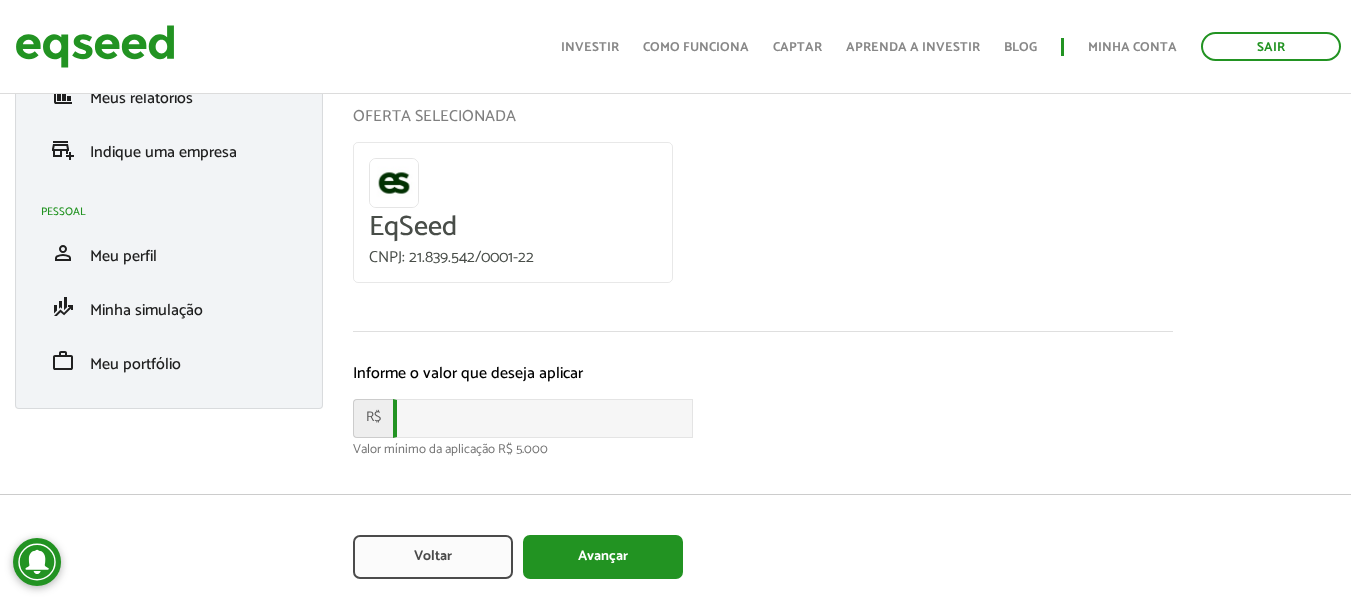scroll, scrollTop: 284, scrollLeft: 0, axis: vertical 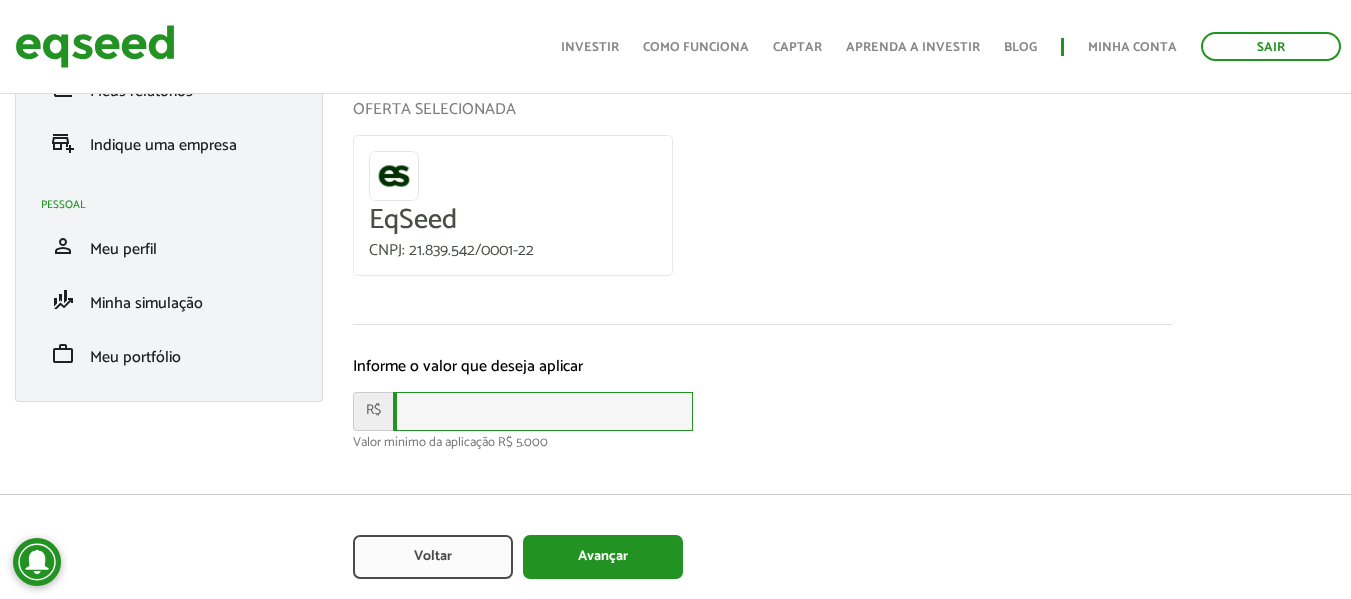 click at bounding box center (543, 411) 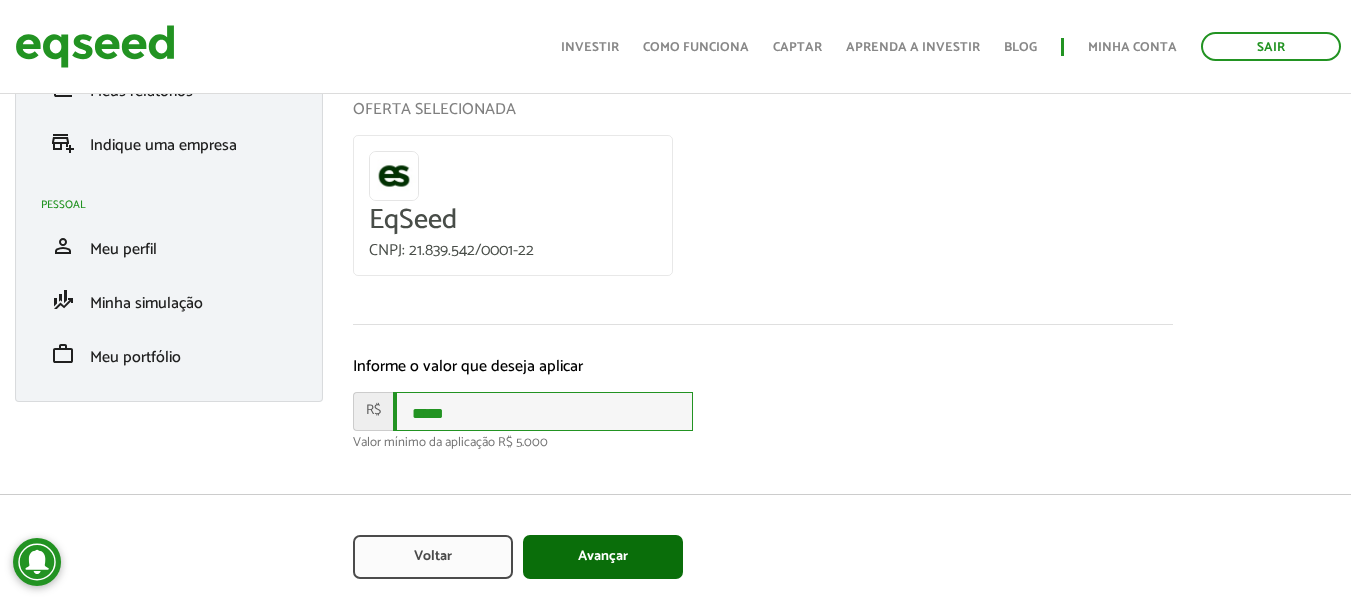 type on "*****" 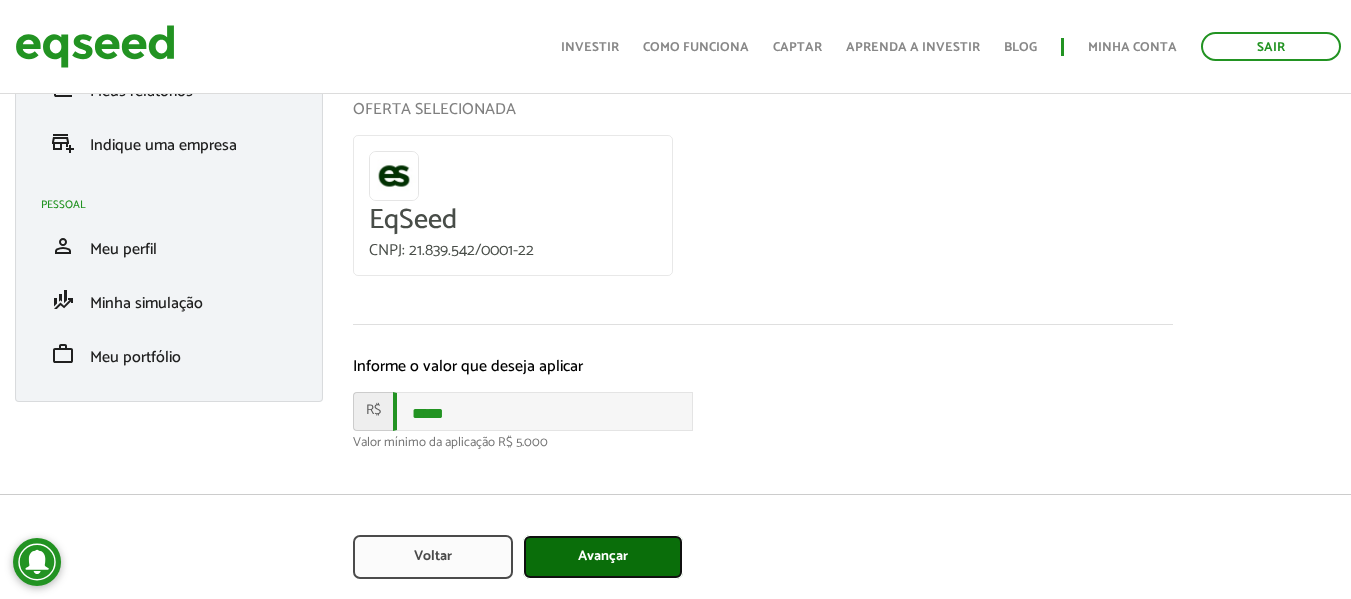 click on "Avançar" at bounding box center [603, 557] 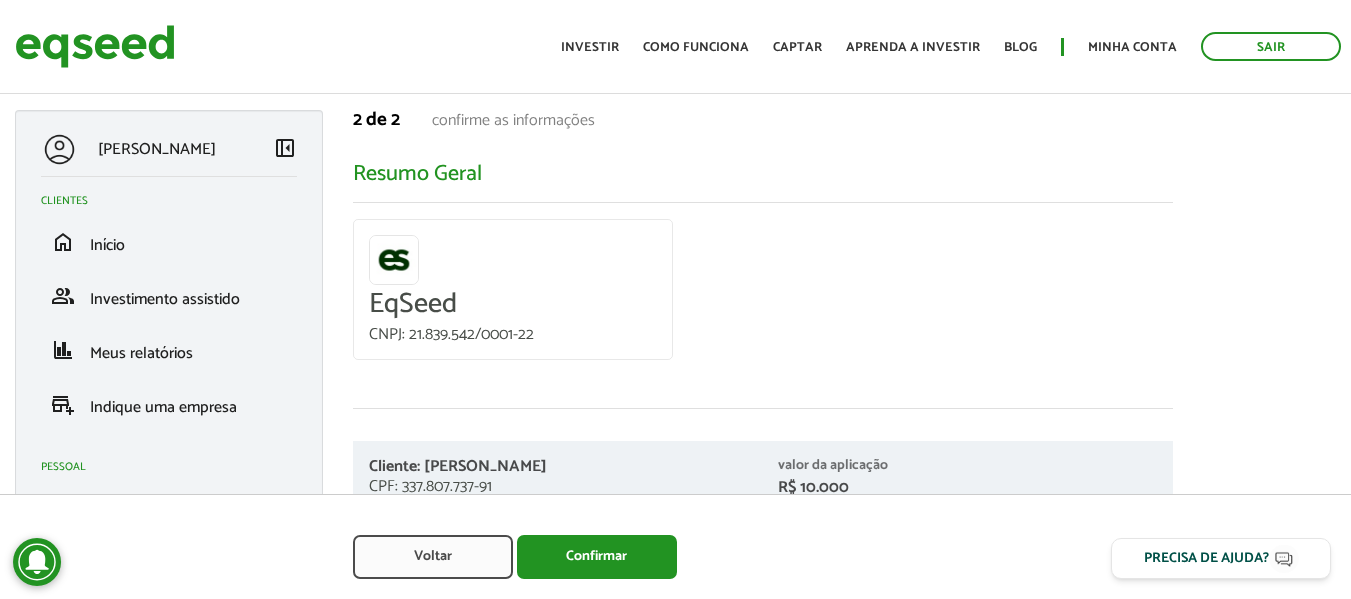 scroll, scrollTop: 0, scrollLeft: 0, axis: both 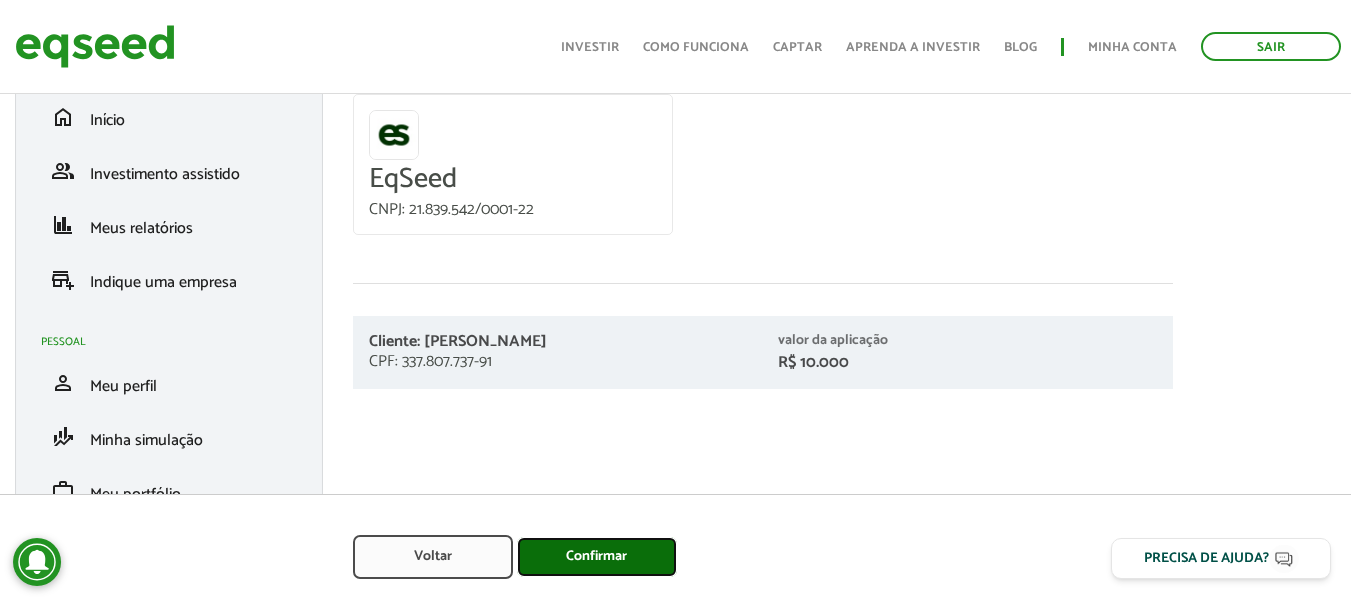 click on "Confirmar" at bounding box center [597, 557] 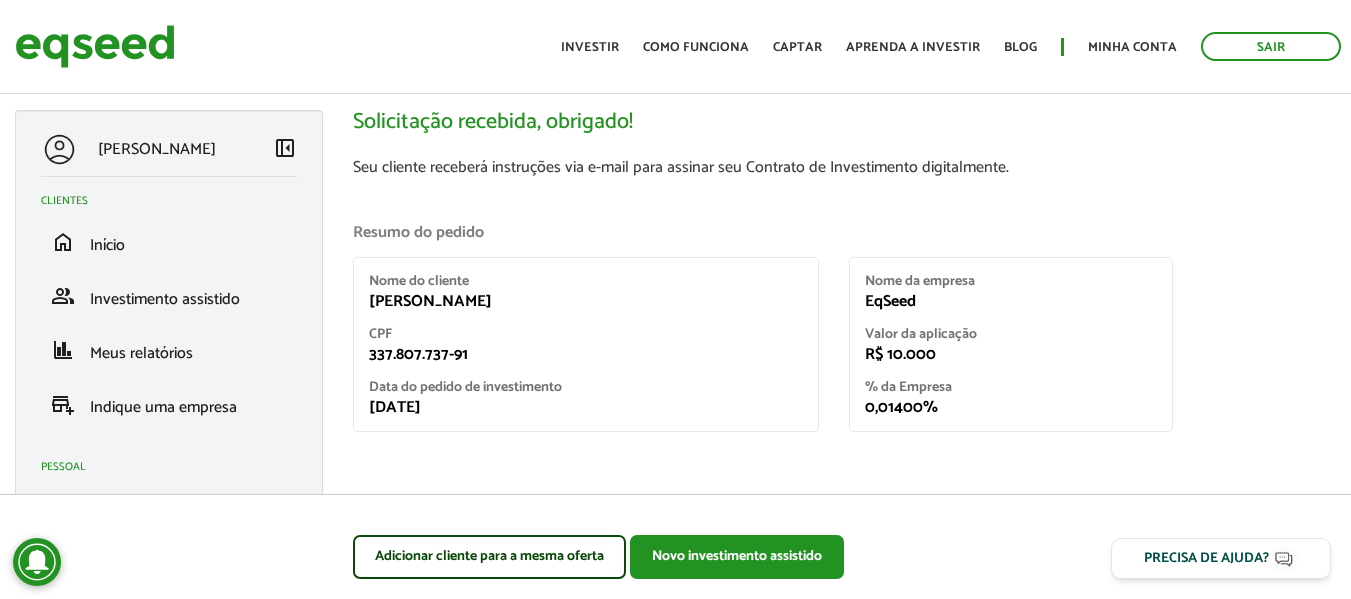 scroll, scrollTop: 0, scrollLeft: 0, axis: both 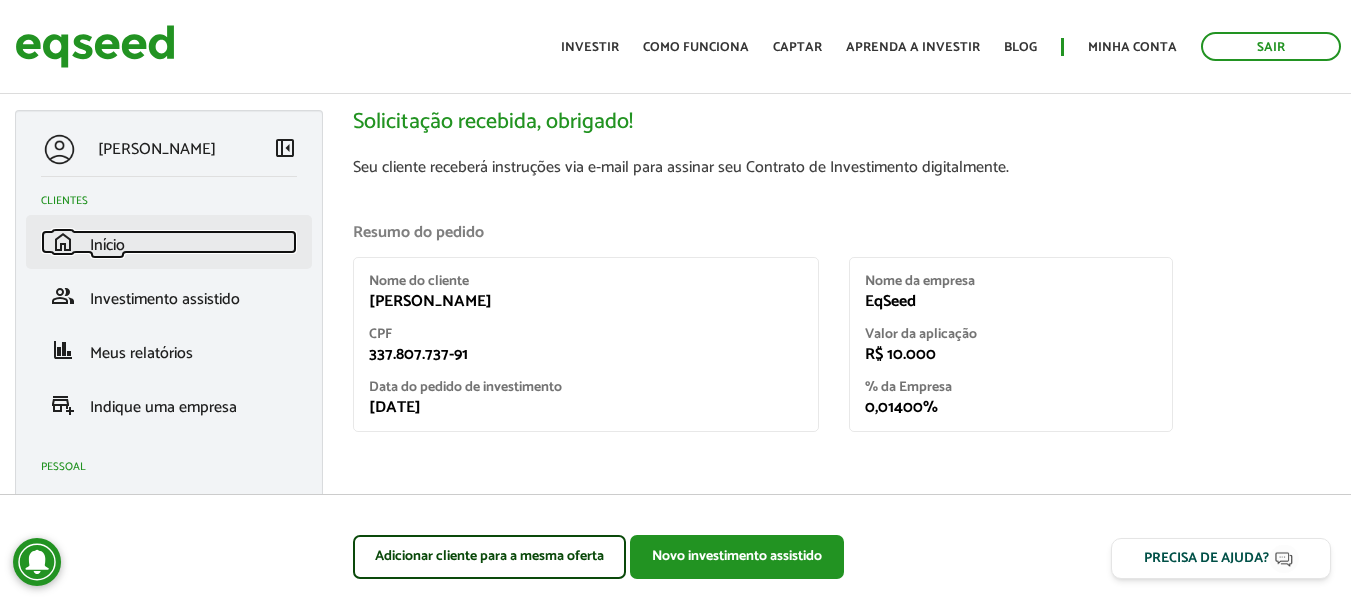 click on "home Início" at bounding box center (169, 242) 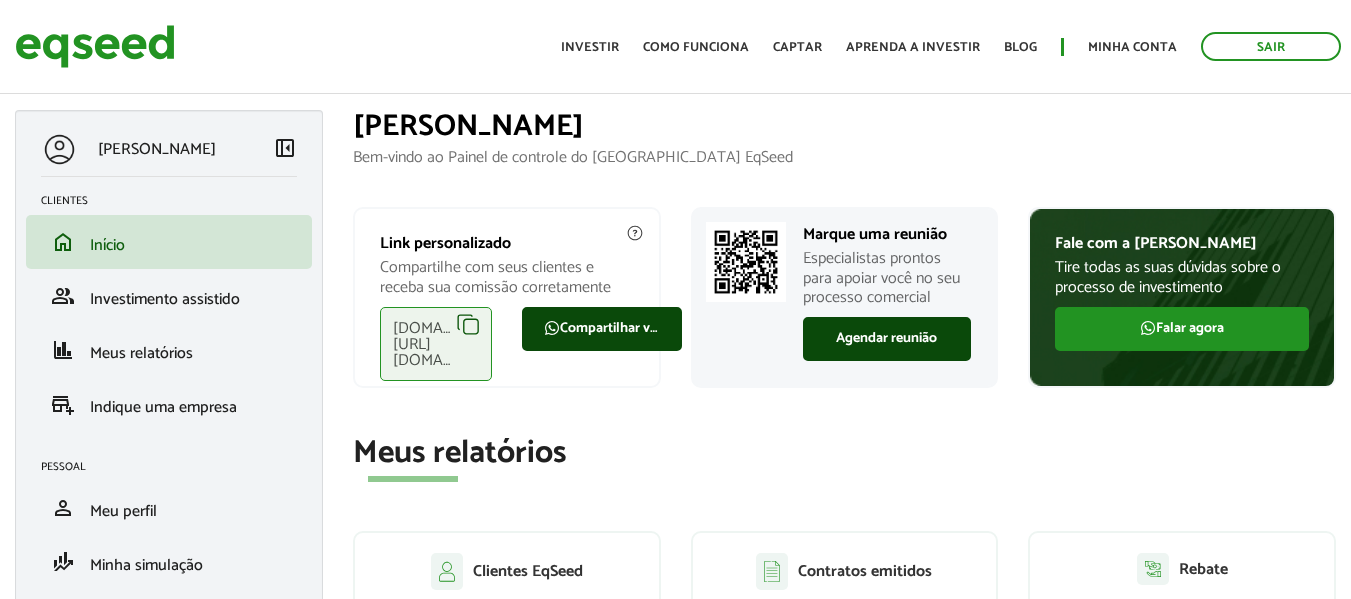 scroll, scrollTop: 0, scrollLeft: 0, axis: both 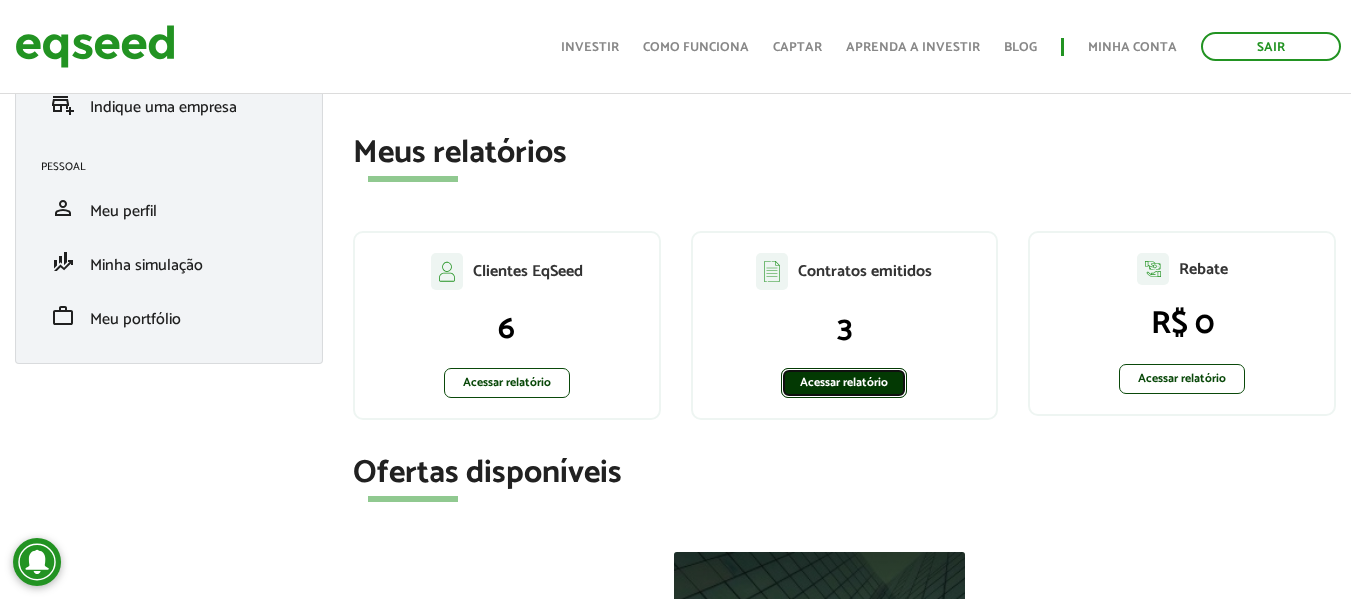 click on "Acessar relatório" at bounding box center [844, 383] 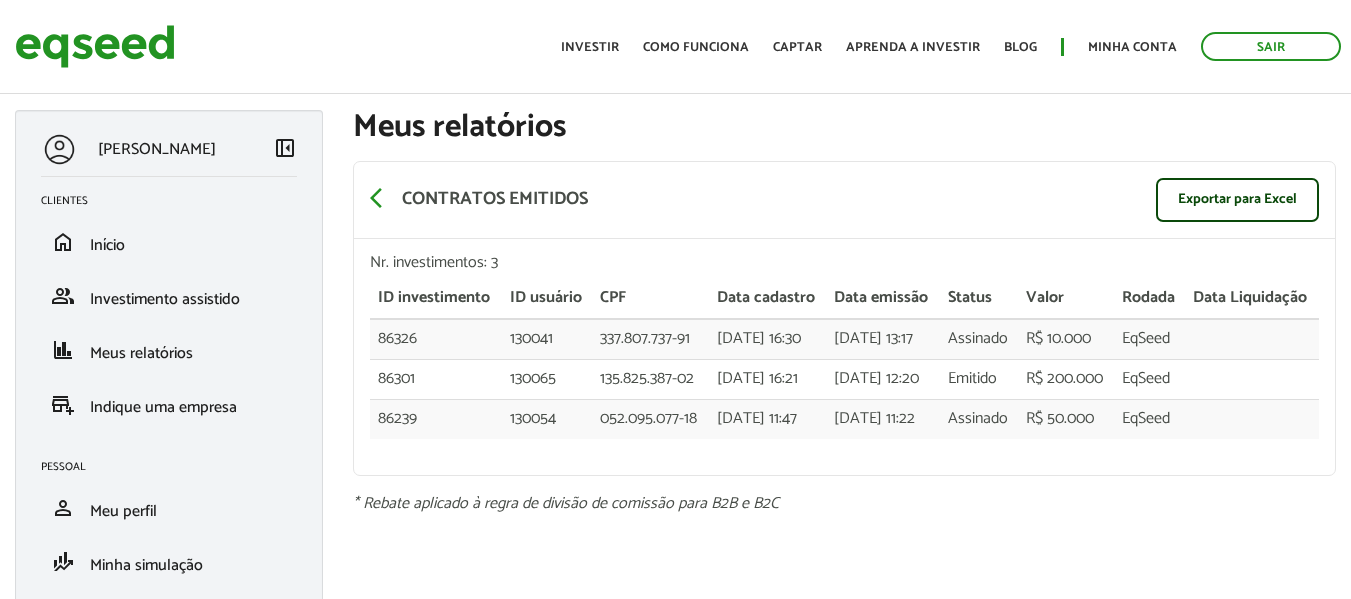 scroll, scrollTop: 0, scrollLeft: 0, axis: both 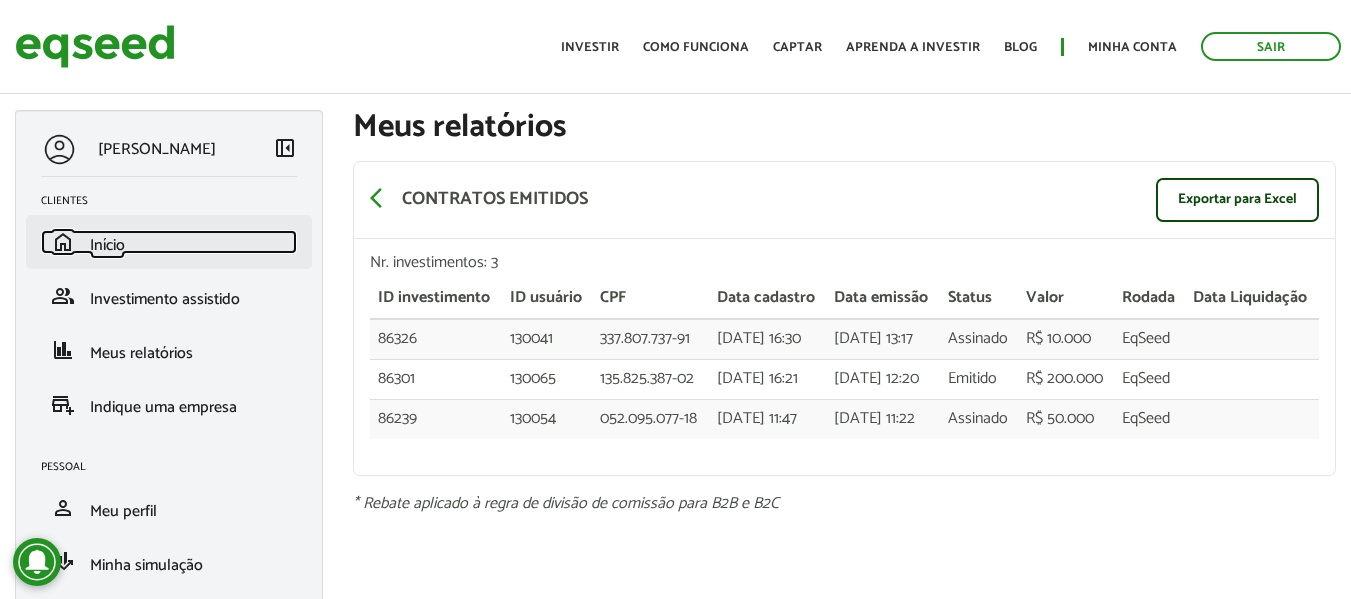 click on "Início" at bounding box center [107, 245] 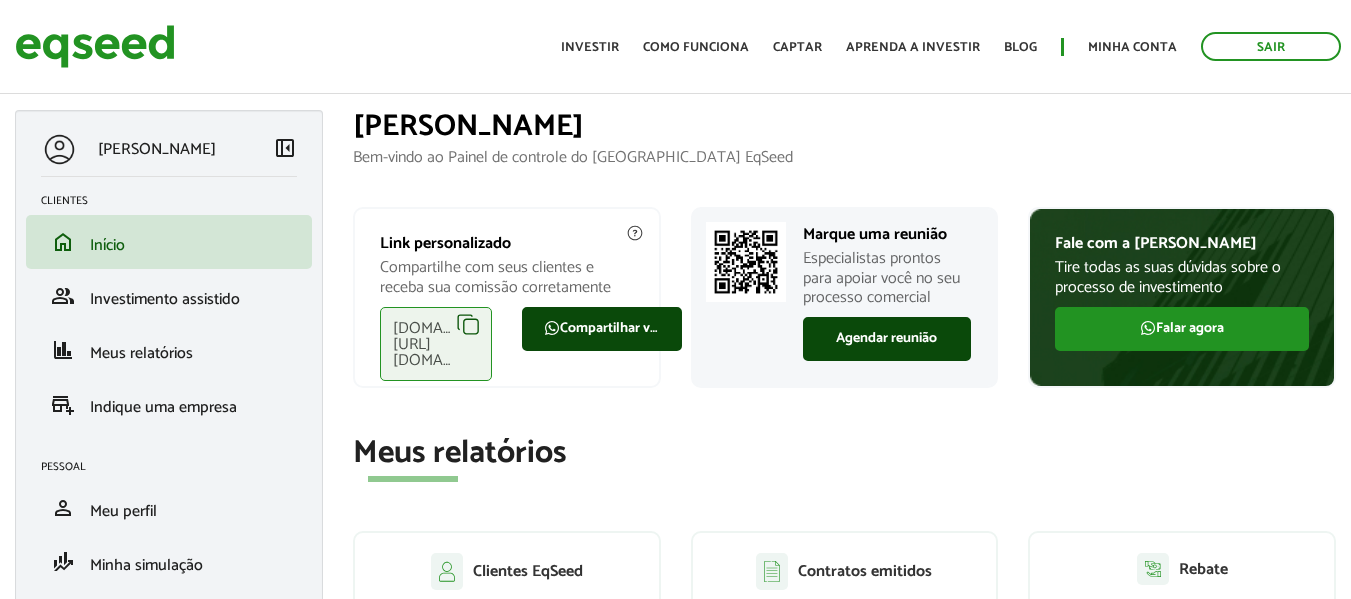 scroll, scrollTop: 0, scrollLeft: 0, axis: both 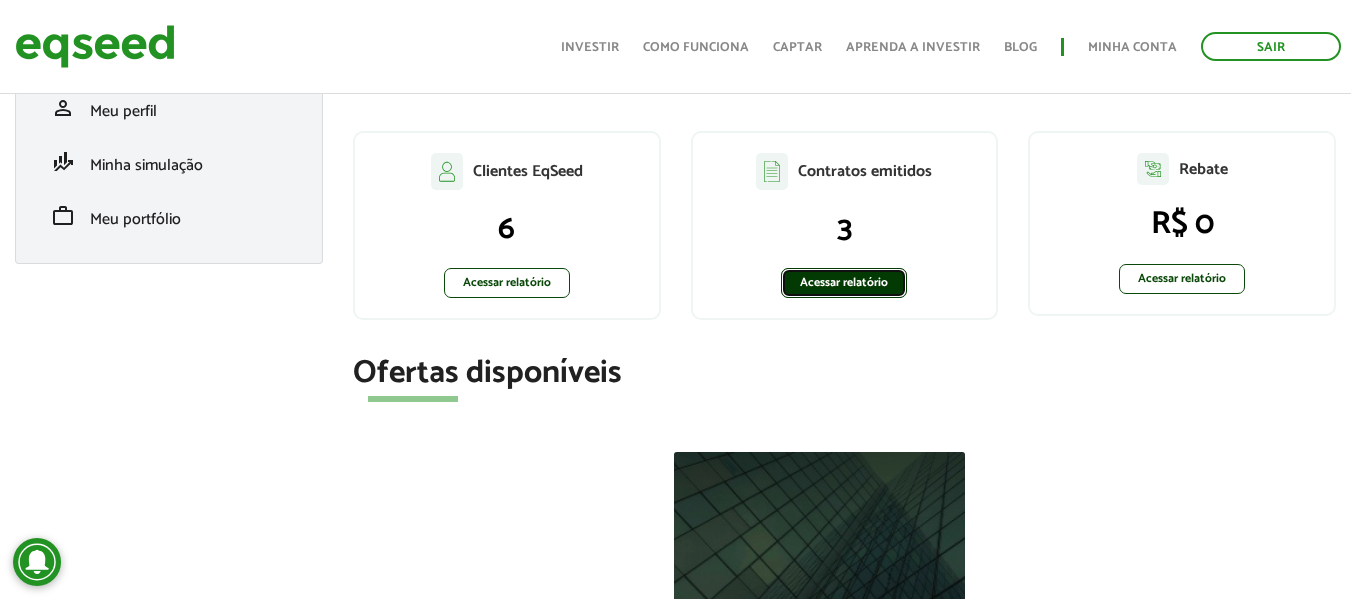 click on "Acessar relatório" at bounding box center (844, 283) 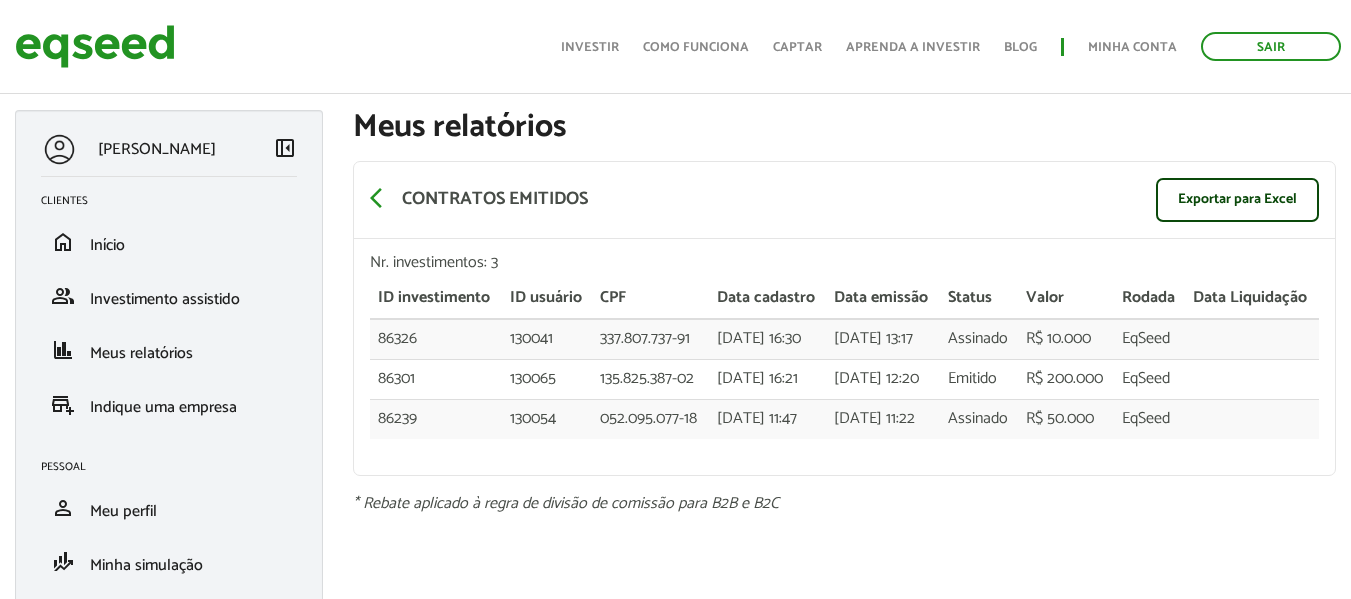 scroll, scrollTop: 125, scrollLeft: 0, axis: vertical 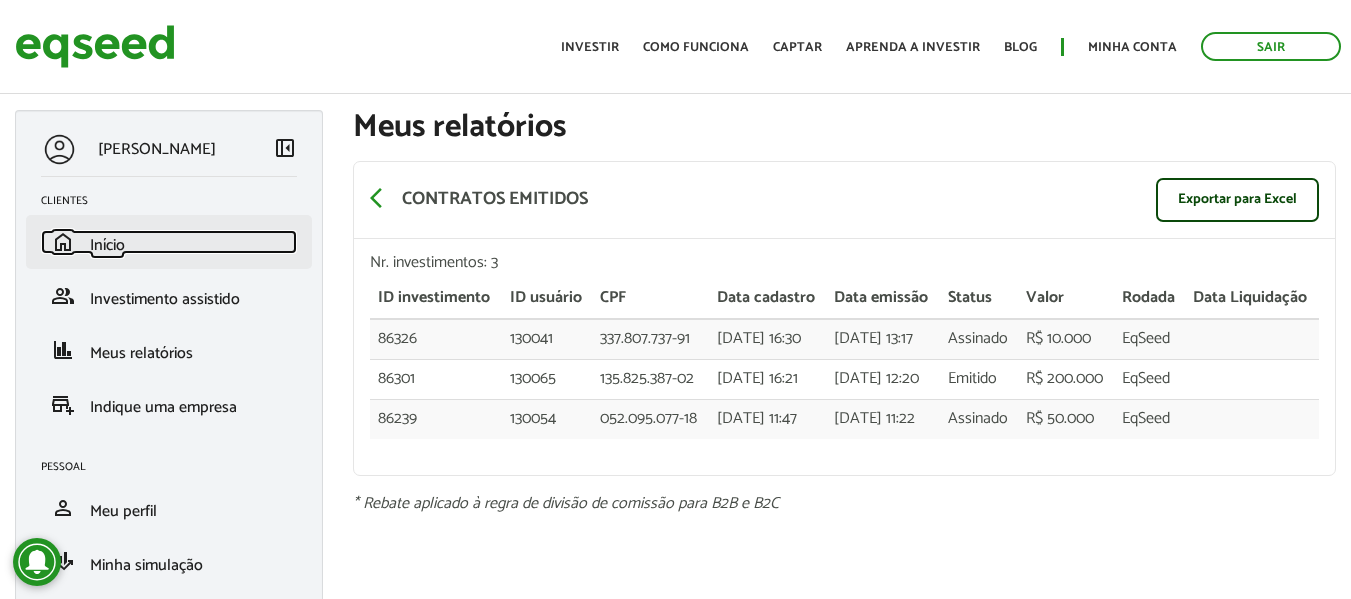 click on "Início" at bounding box center (107, 245) 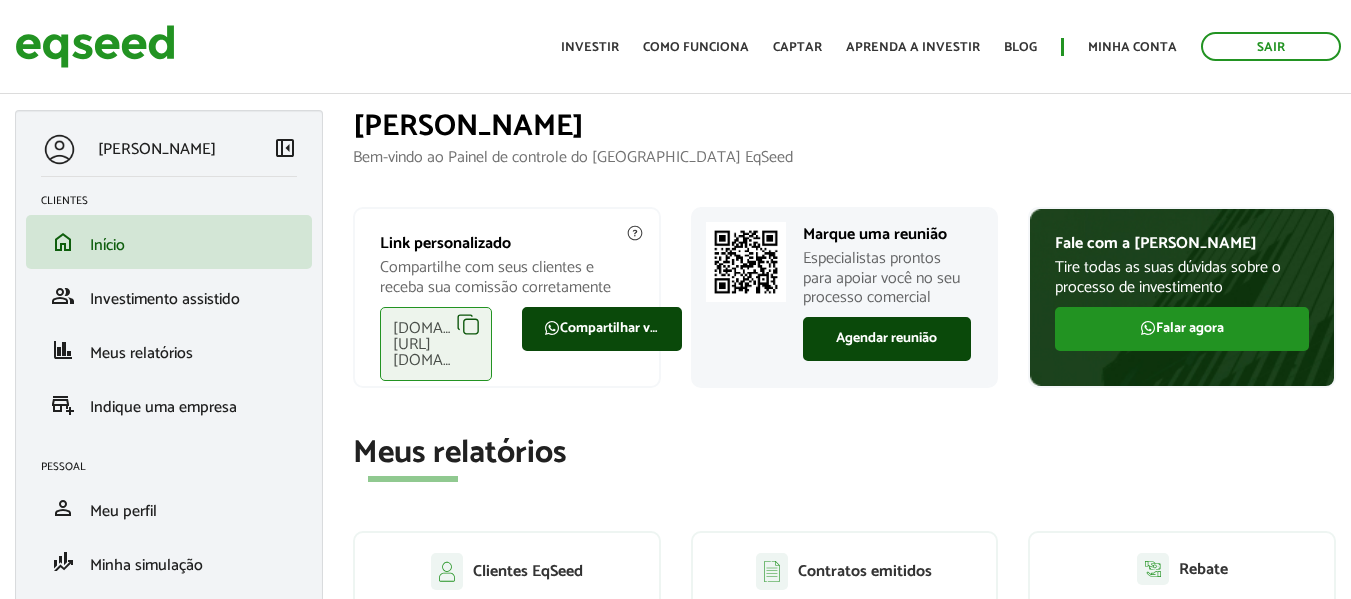 scroll, scrollTop: 0, scrollLeft: 0, axis: both 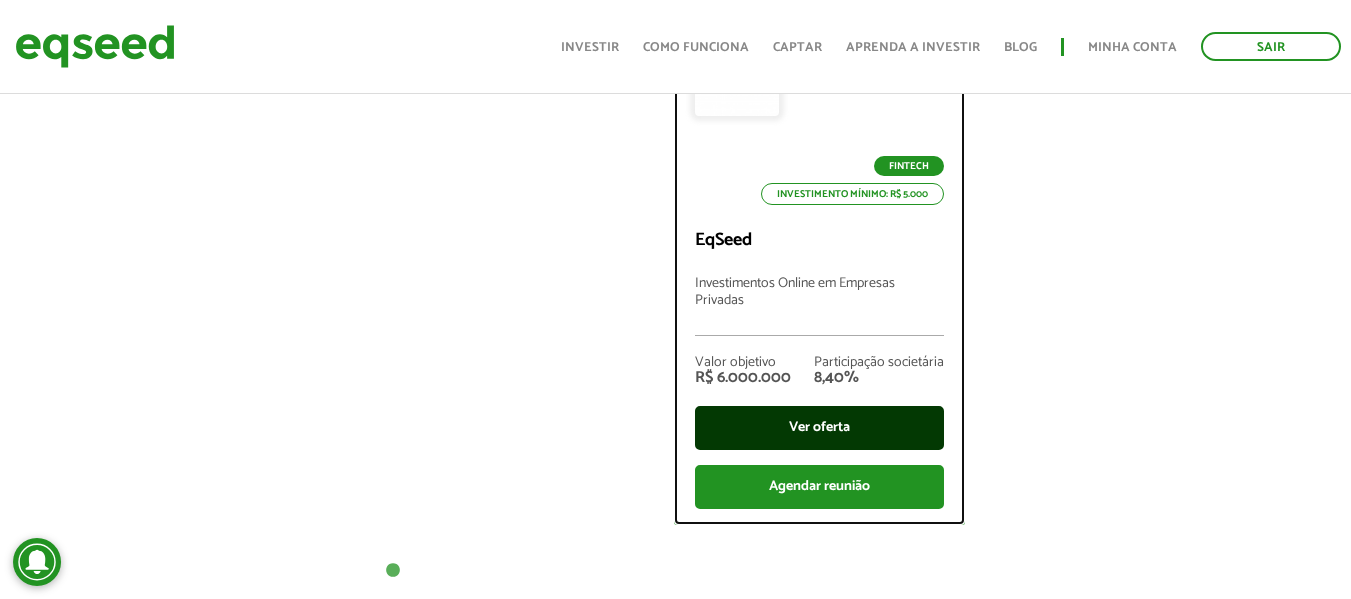 click on "Ver oferta" at bounding box center [819, 428] 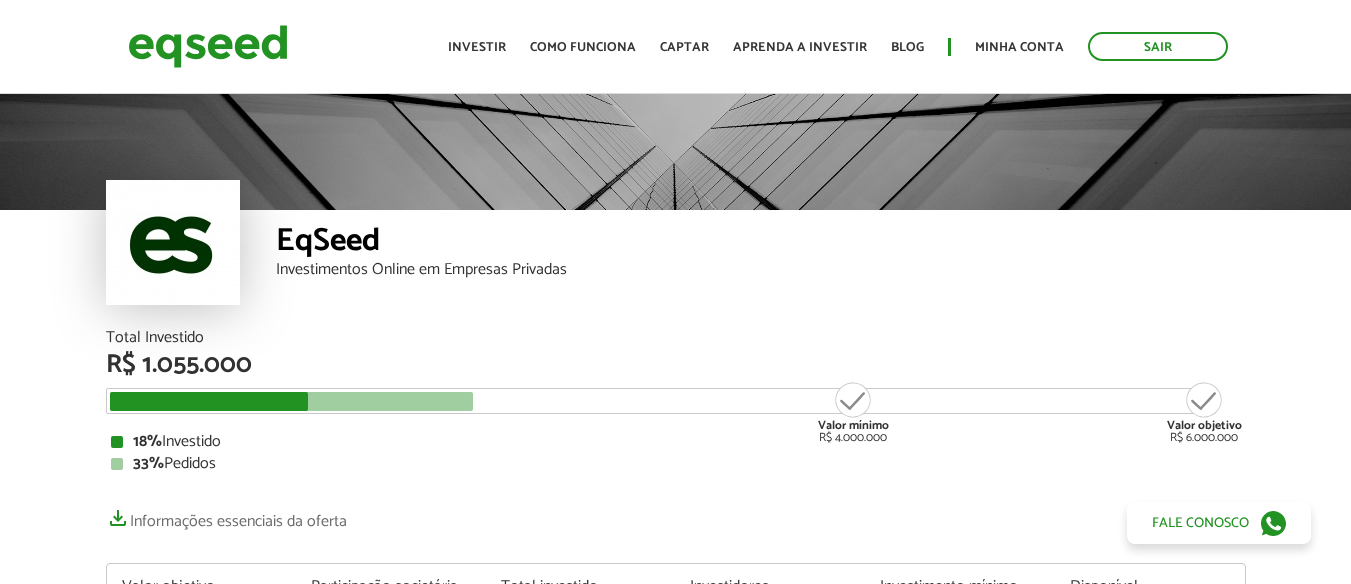 scroll, scrollTop: 0, scrollLeft: 0, axis: both 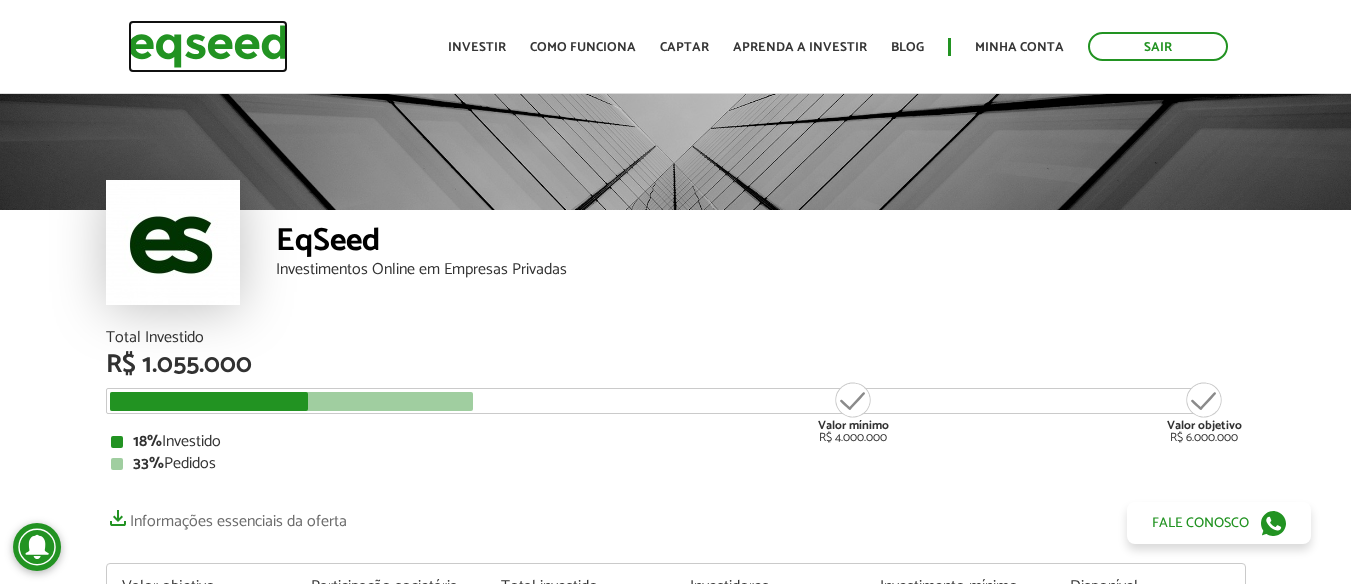 click at bounding box center (208, 46) 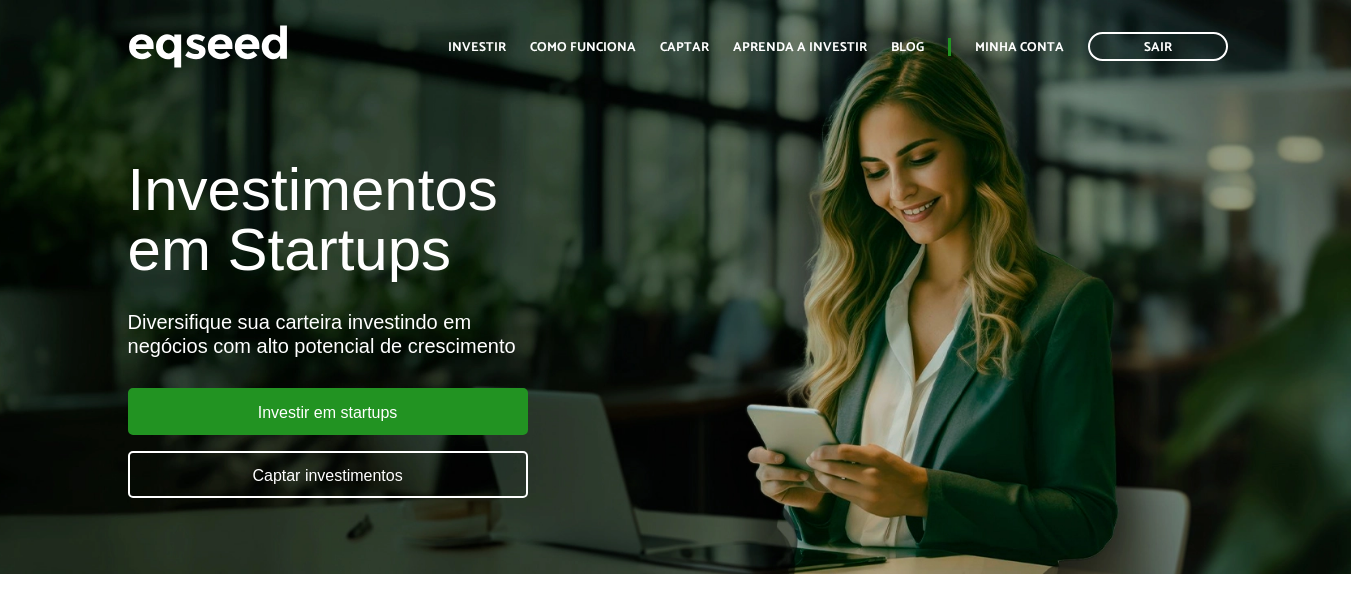 scroll, scrollTop: 0, scrollLeft: 0, axis: both 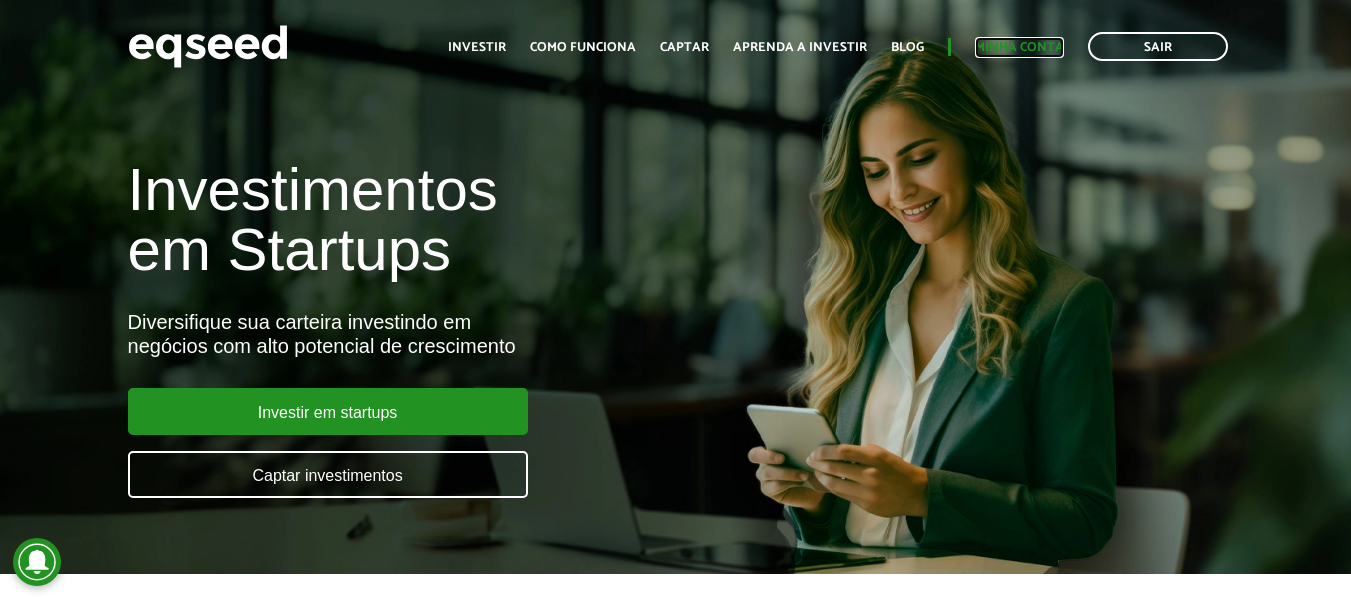 click on "Minha conta" at bounding box center [1019, 47] 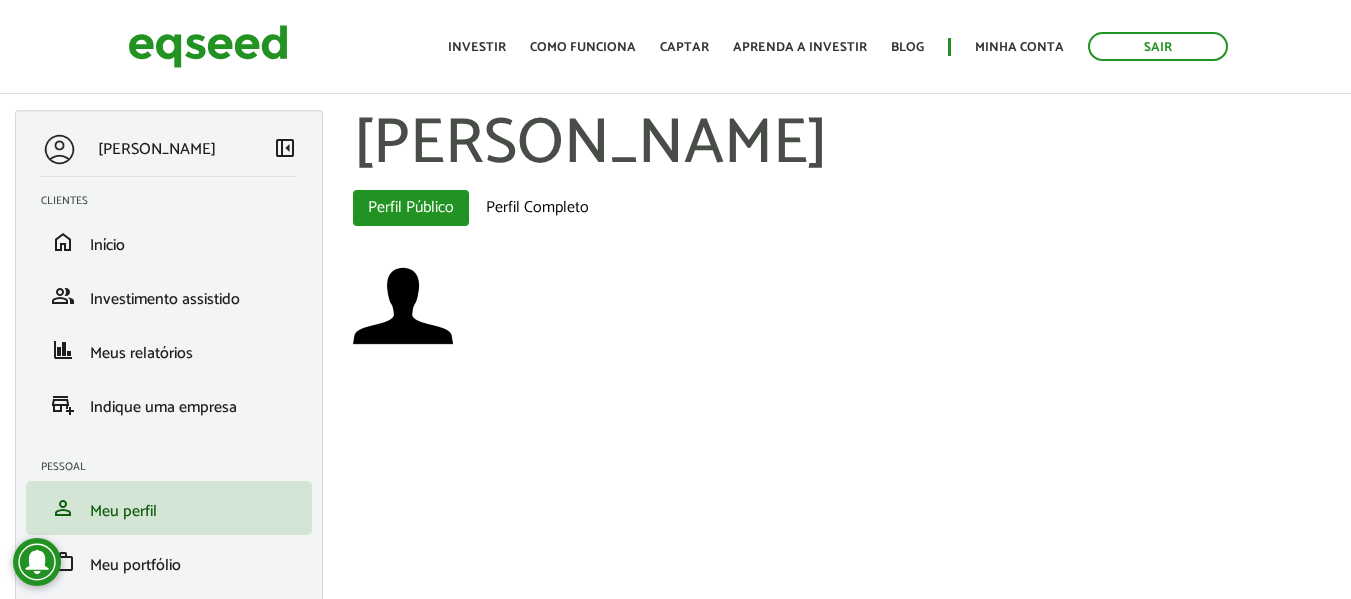 scroll, scrollTop: 0, scrollLeft: 0, axis: both 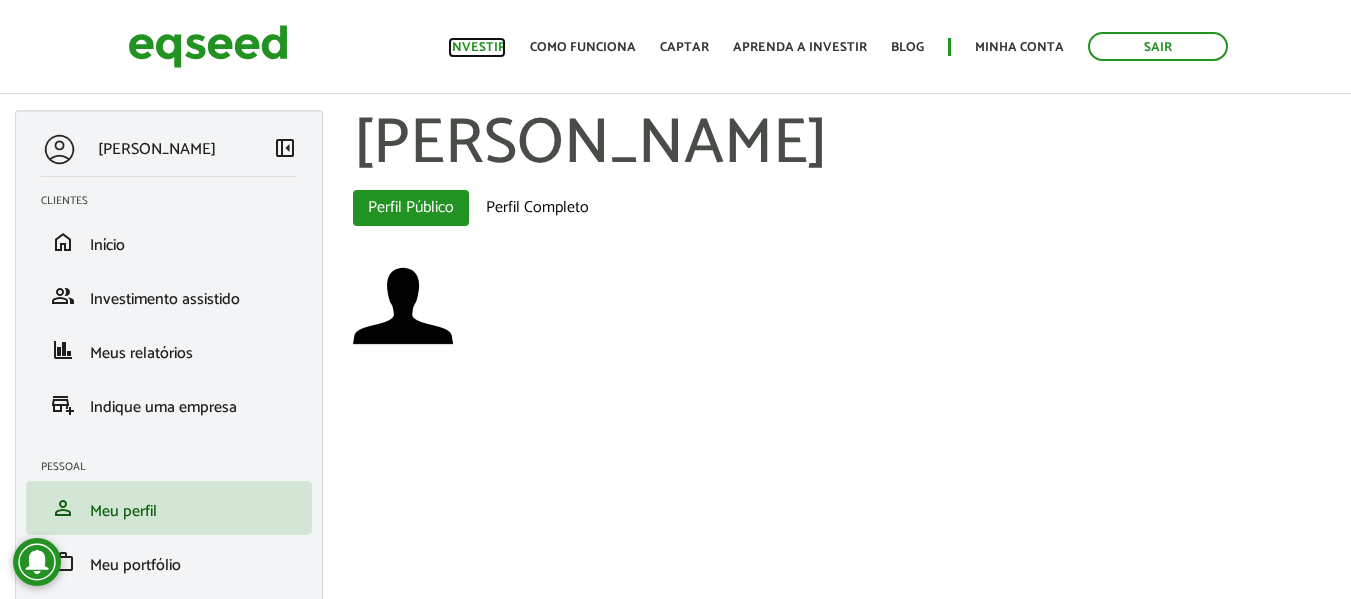 click on "Investir" at bounding box center (477, 47) 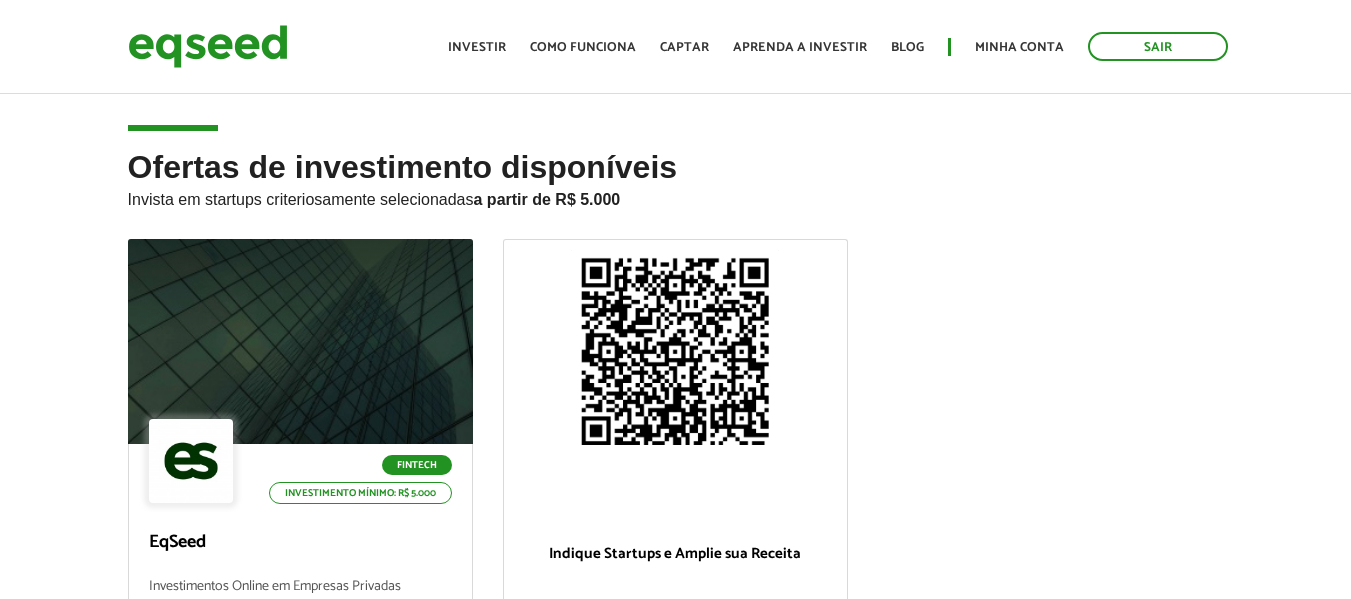 scroll, scrollTop: 0, scrollLeft: 0, axis: both 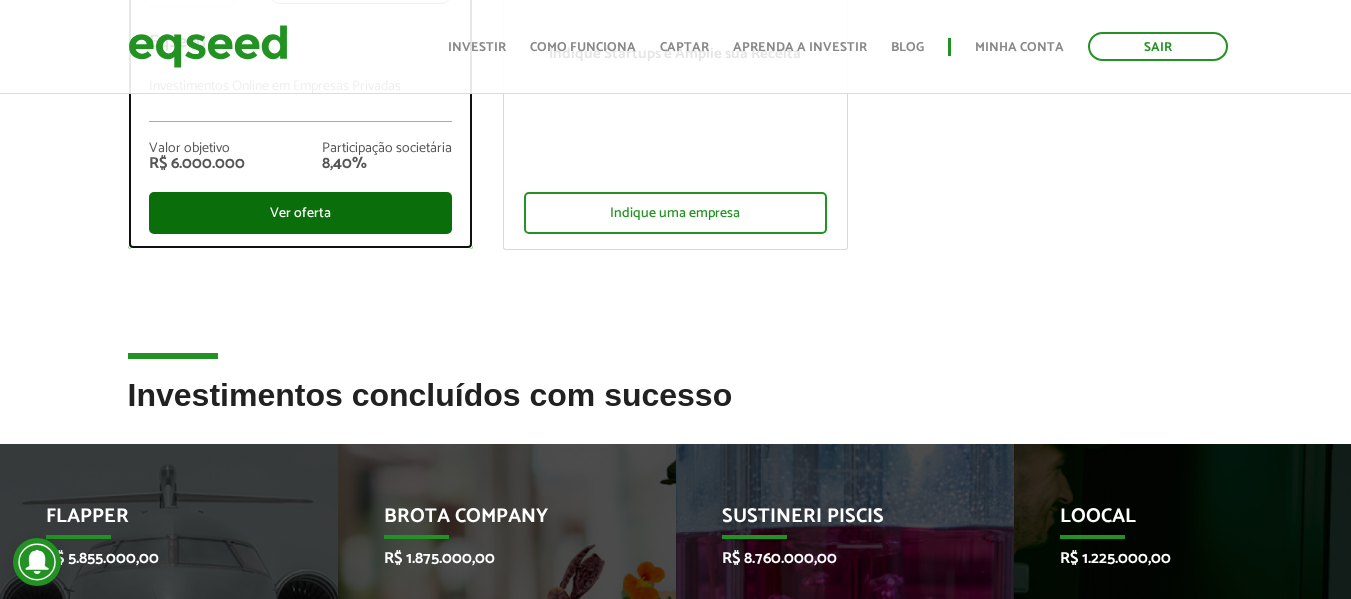 click on "Ver oferta" at bounding box center [300, 213] 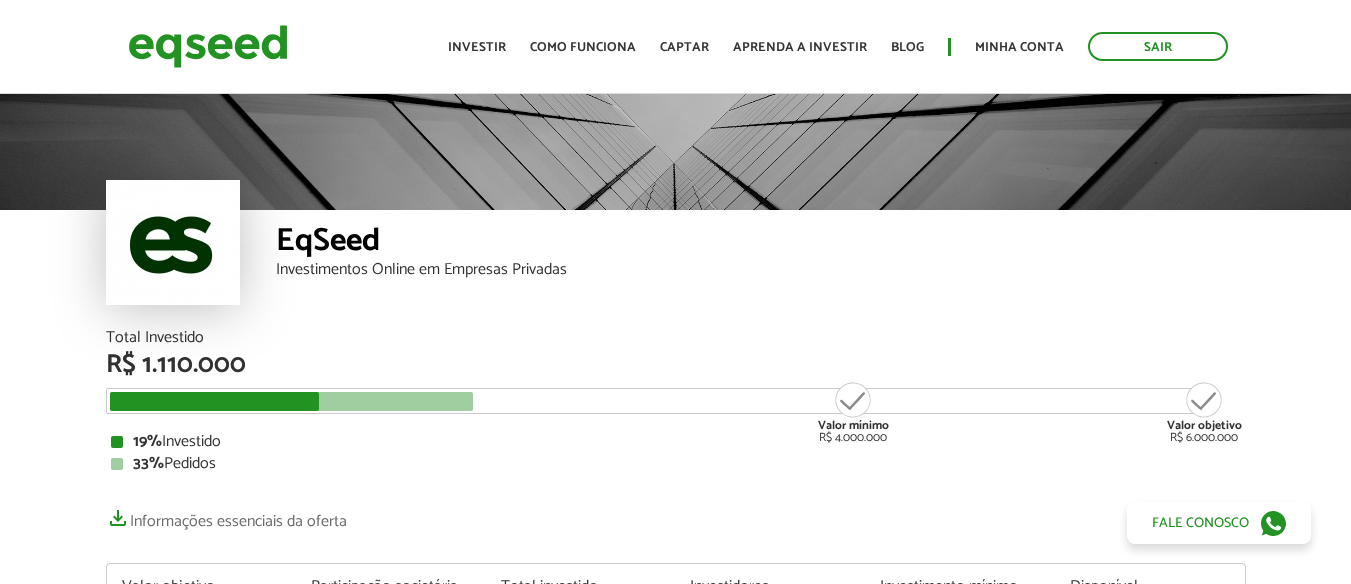 scroll, scrollTop: 0, scrollLeft: 0, axis: both 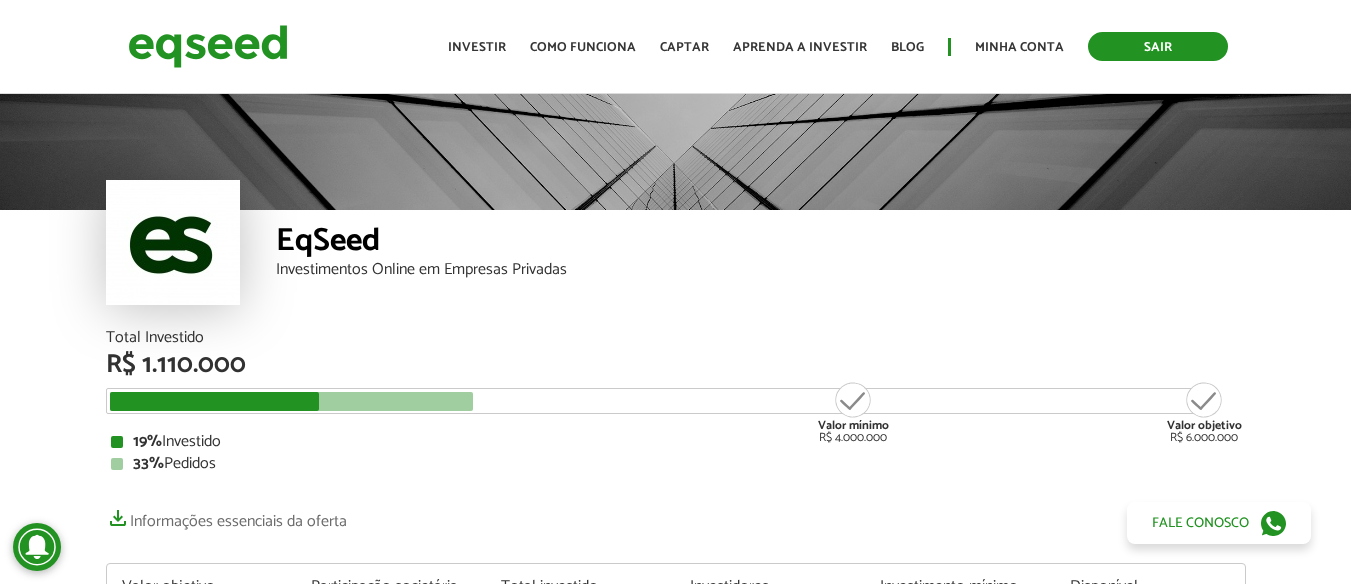 click on "Sair" at bounding box center [1158, 46] 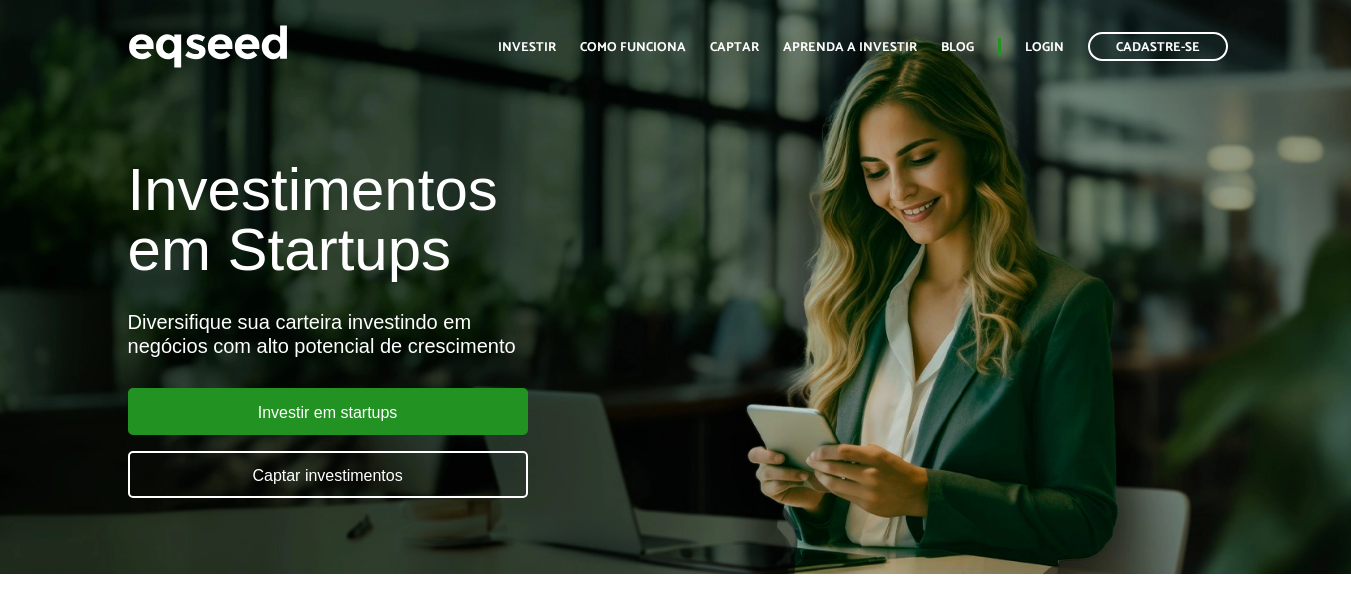 scroll, scrollTop: 0, scrollLeft: 0, axis: both 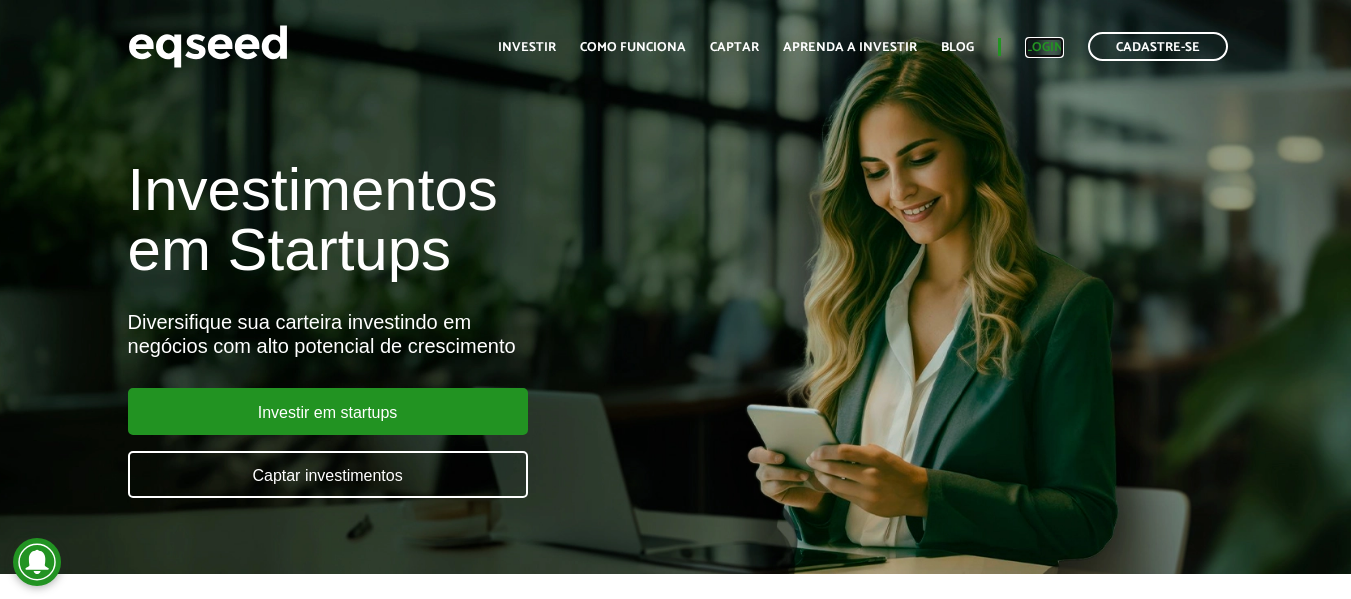 click on "Login" at bounding box center [1044, 47] 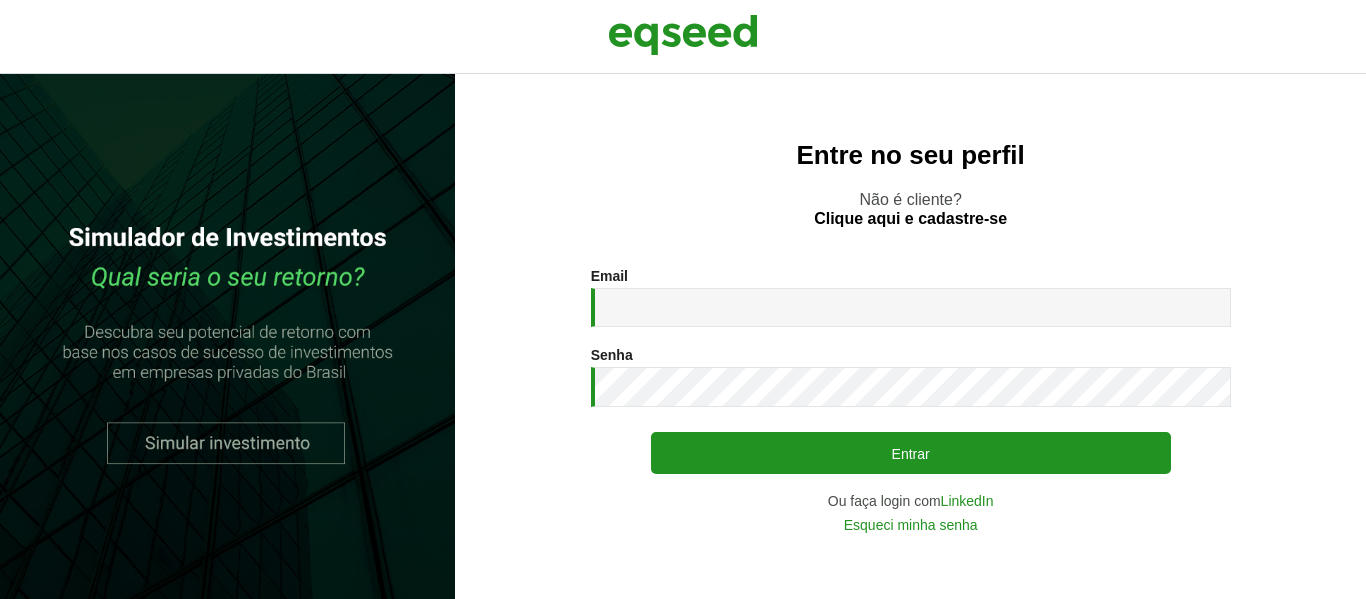 scroll, scrollTop: 0, scrollLeft: 0, axis: both 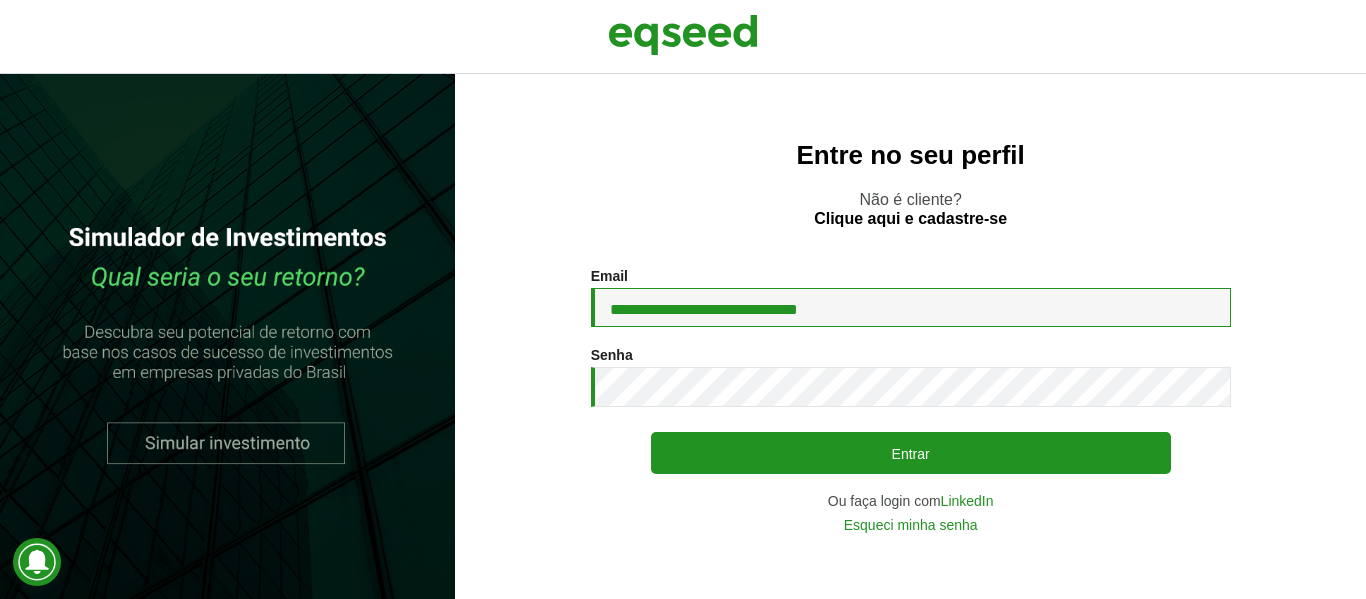 click on "**********" at bounding box center (911, 307) 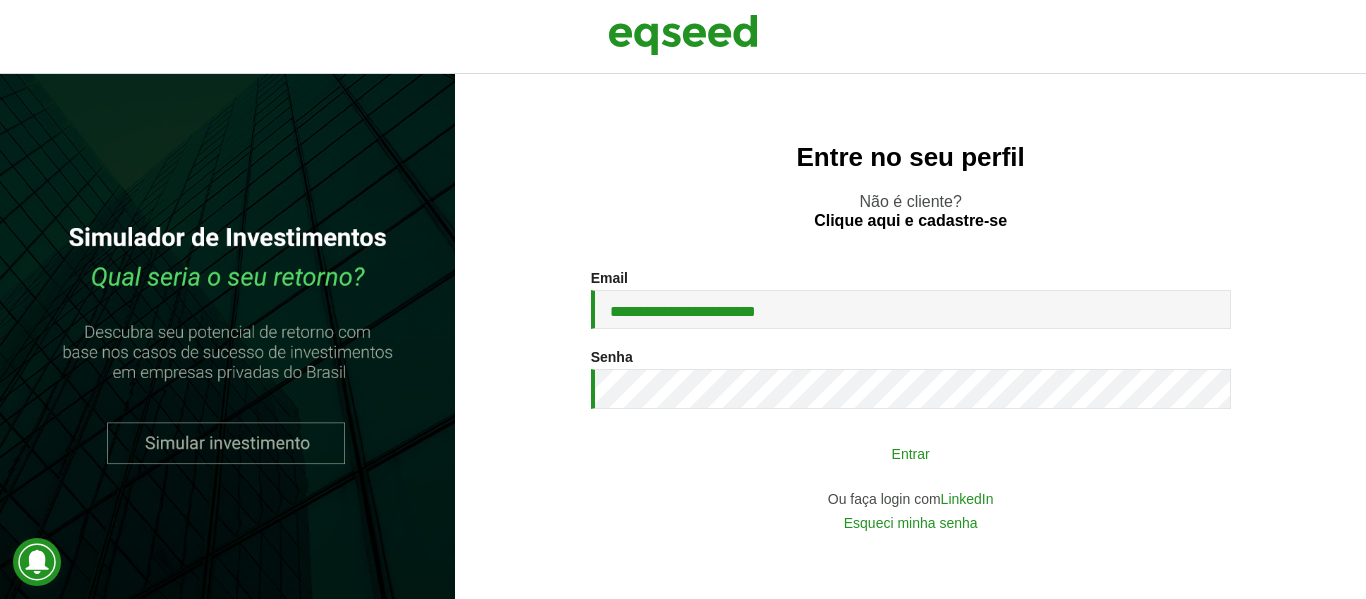 click on "Entrar" at bounding box center (911, 453) 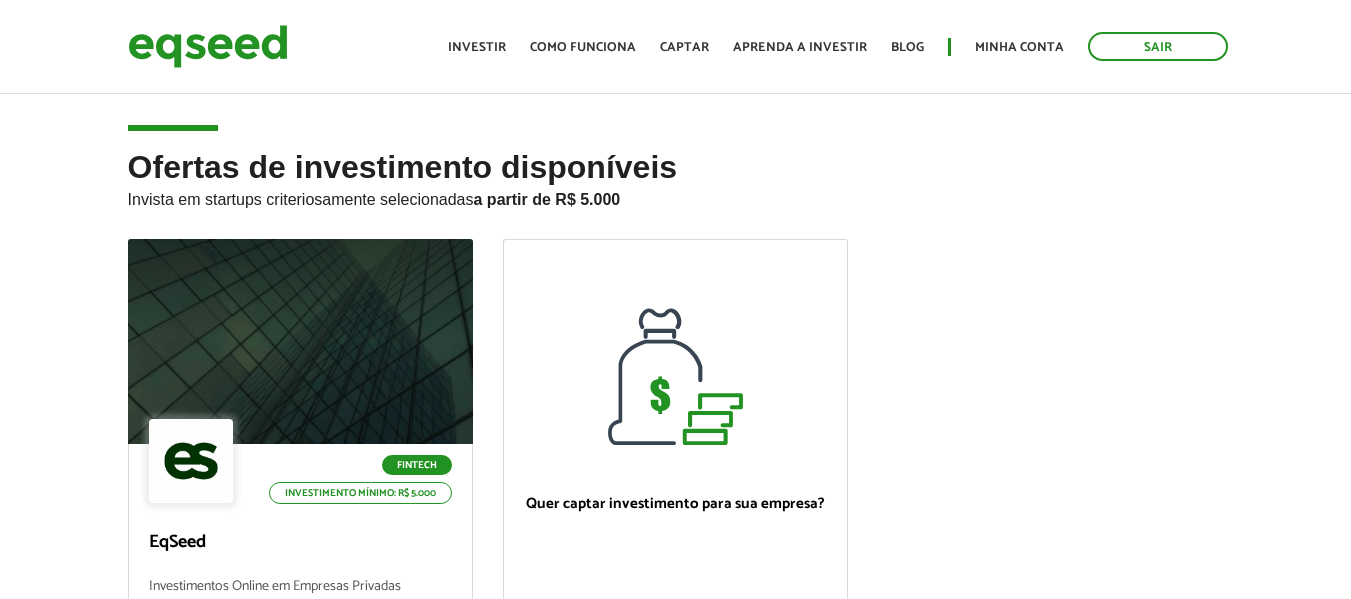 scroll, scrollTop: 0, scrollLeft: 0, axis: both 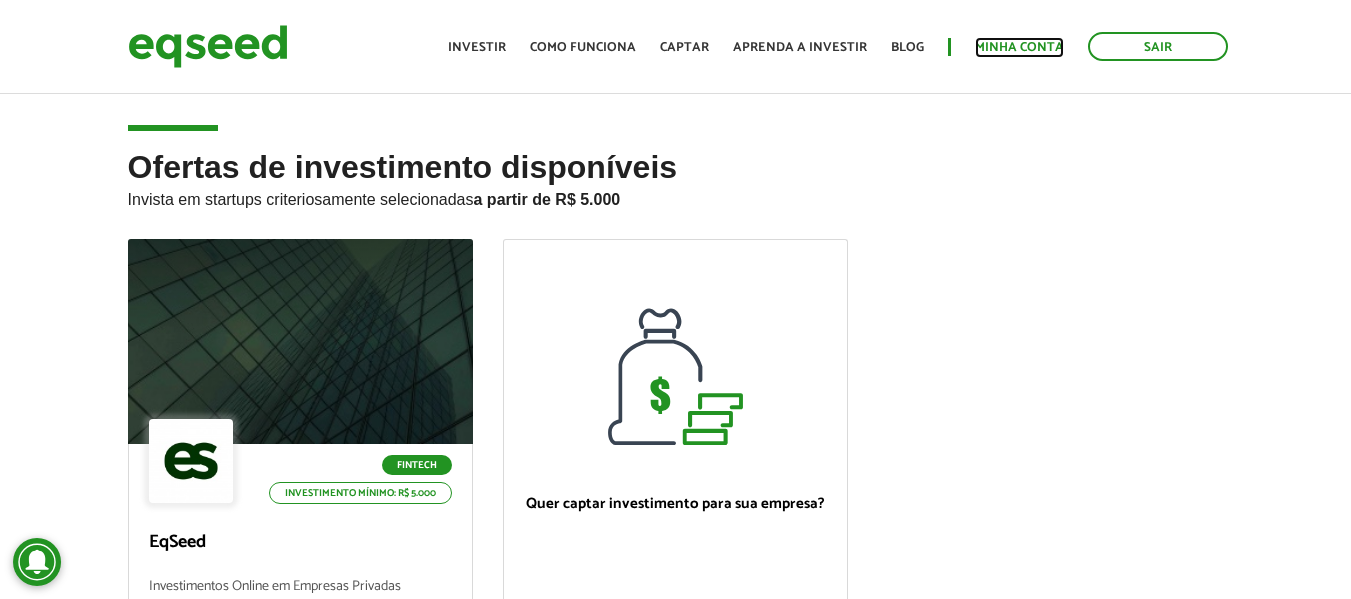 click on "Minha conta" at bounding box center [1019, 47] 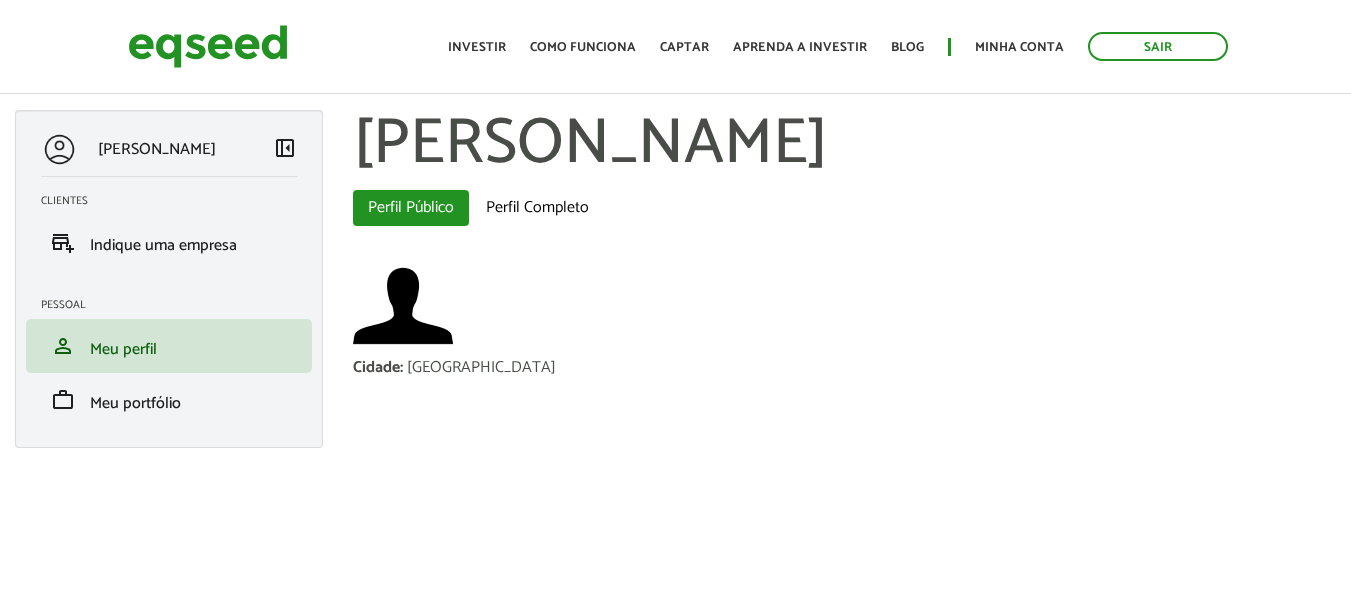 scroll, scrollTop: 0, scrollLeft: 0, axis: both 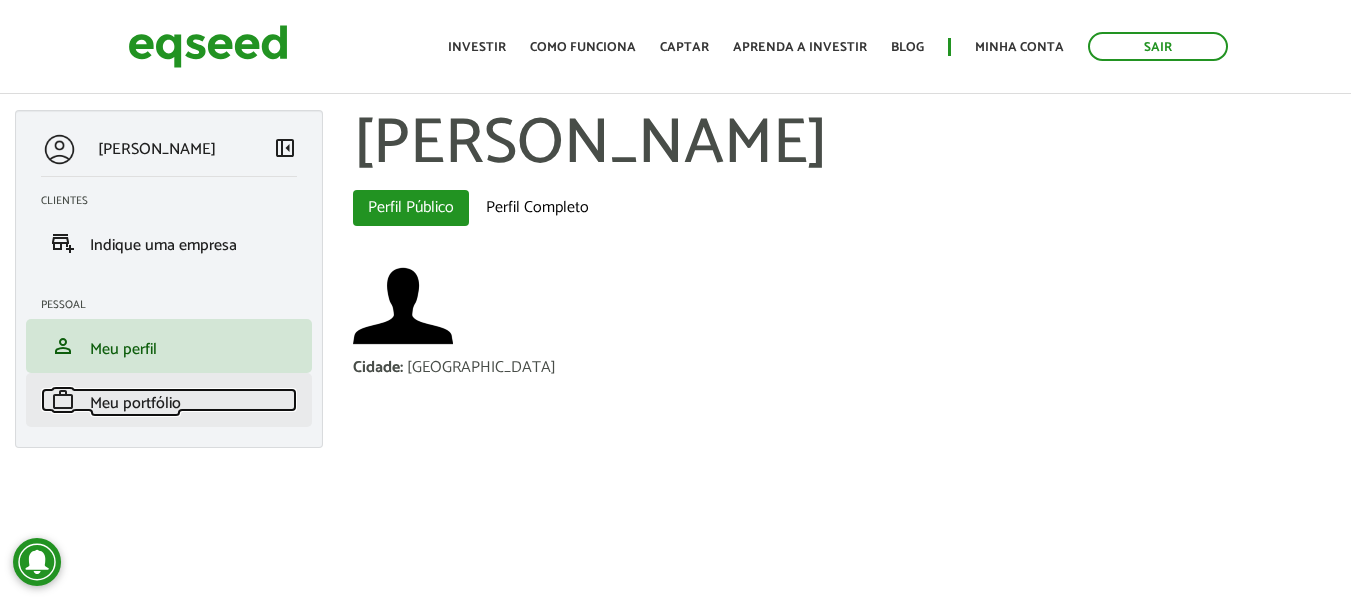 click on "Meu portfólio" at bounding box center [135, 403] 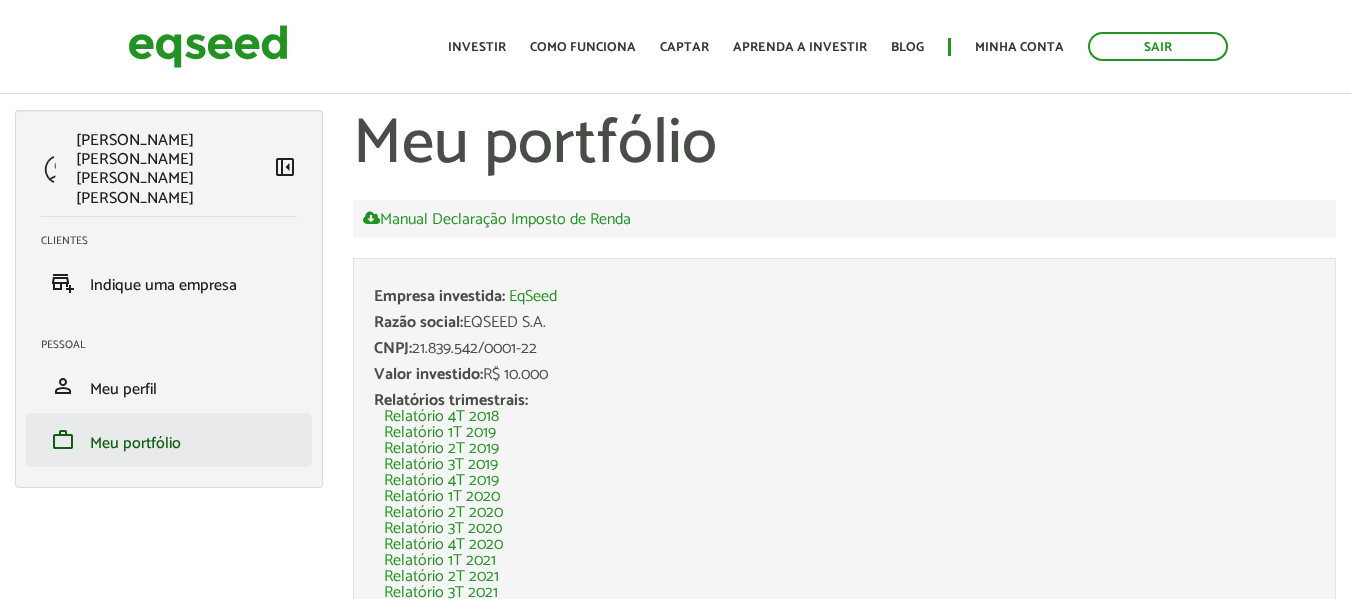 scroll, scrollTop: 0, scrollLeft: 0, axis: both 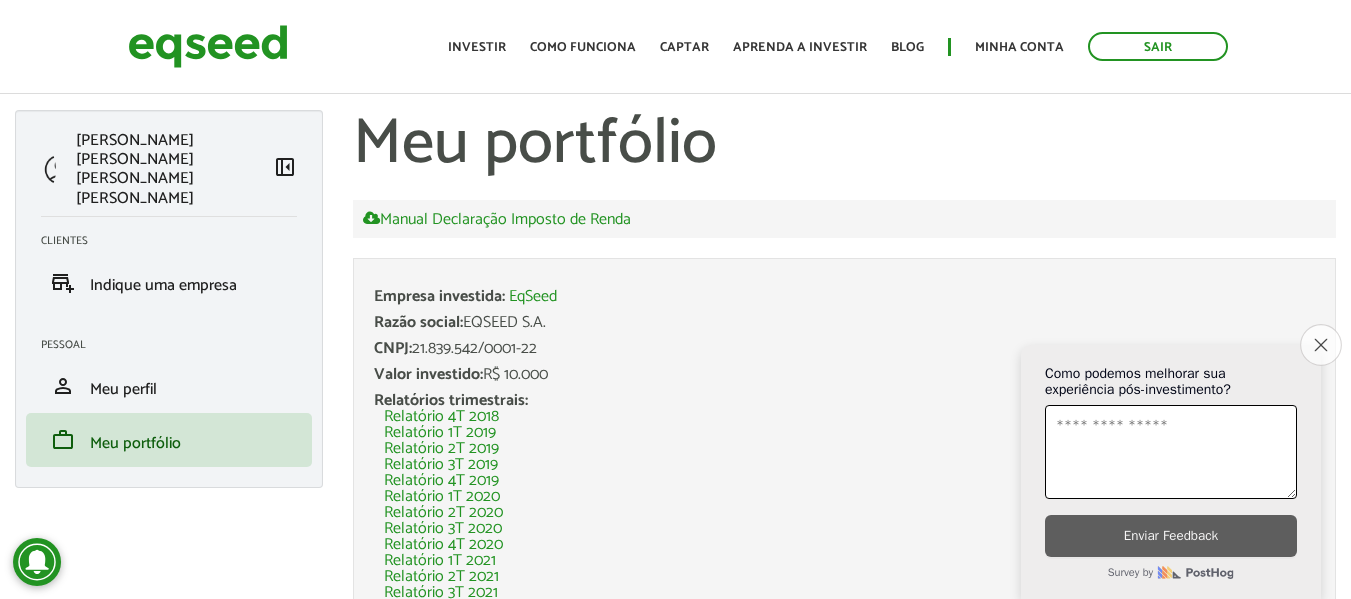 click on "Close survey" 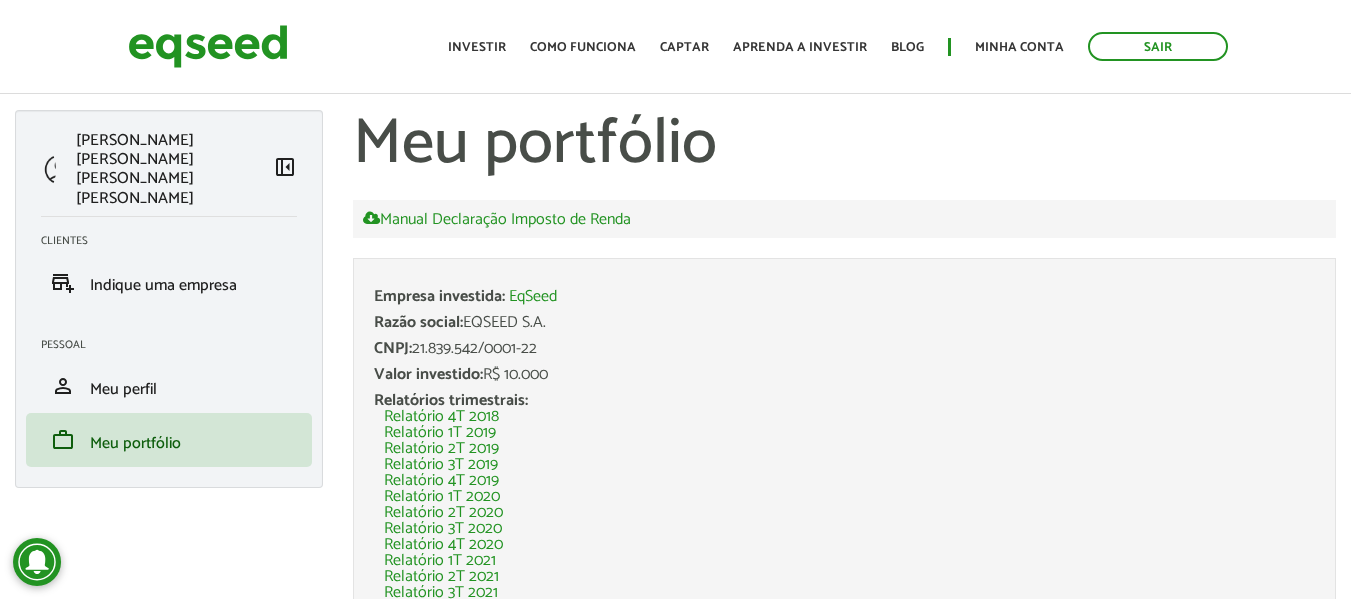 click on "left_panel_close" at bounding box center [285, 167] 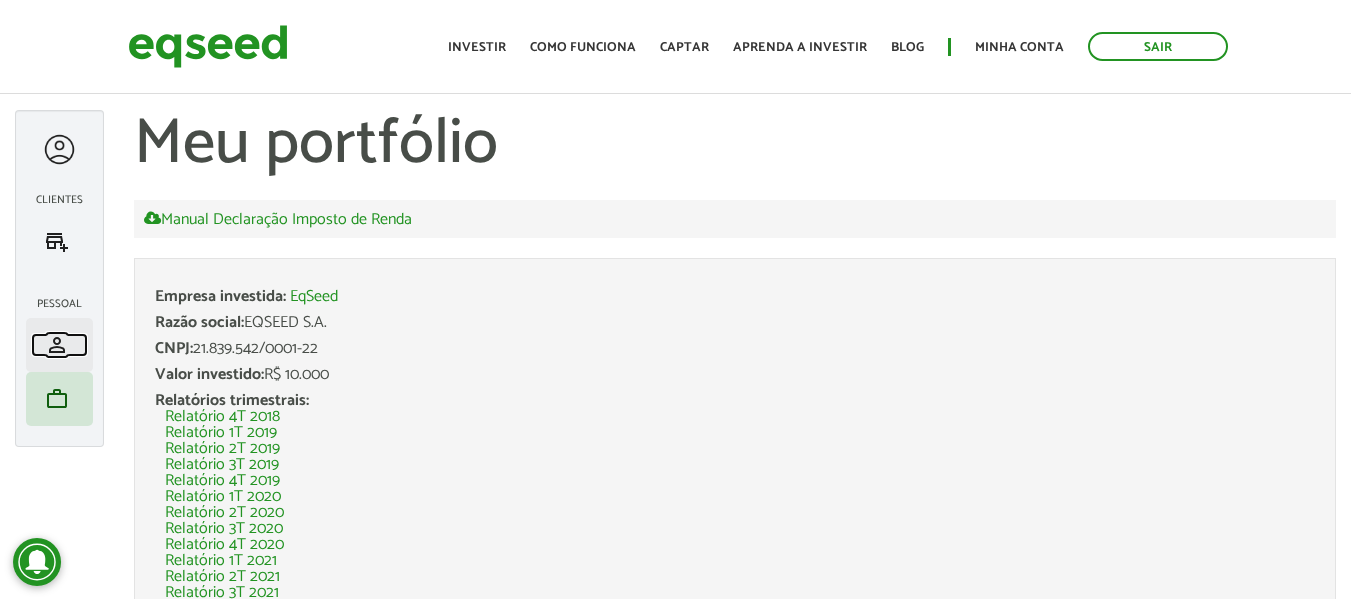 click on "person" at bounding box center (57, 345) 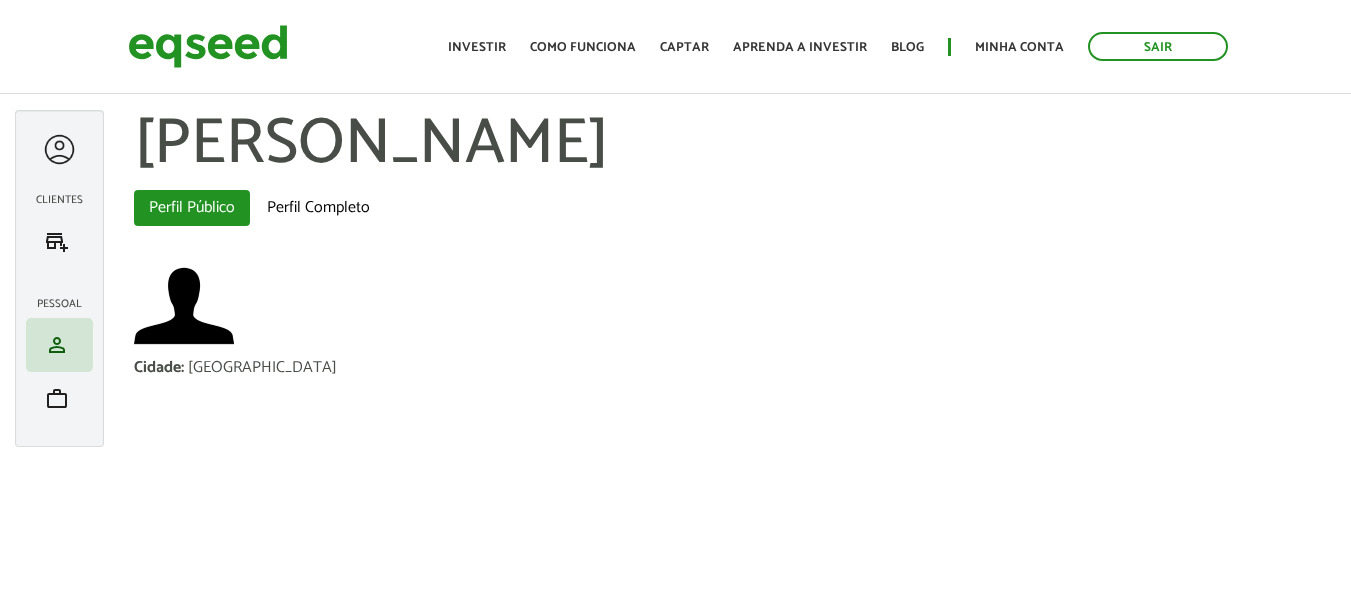 scroll, scrollTop: 0, scrollLeft: 0, axis: both 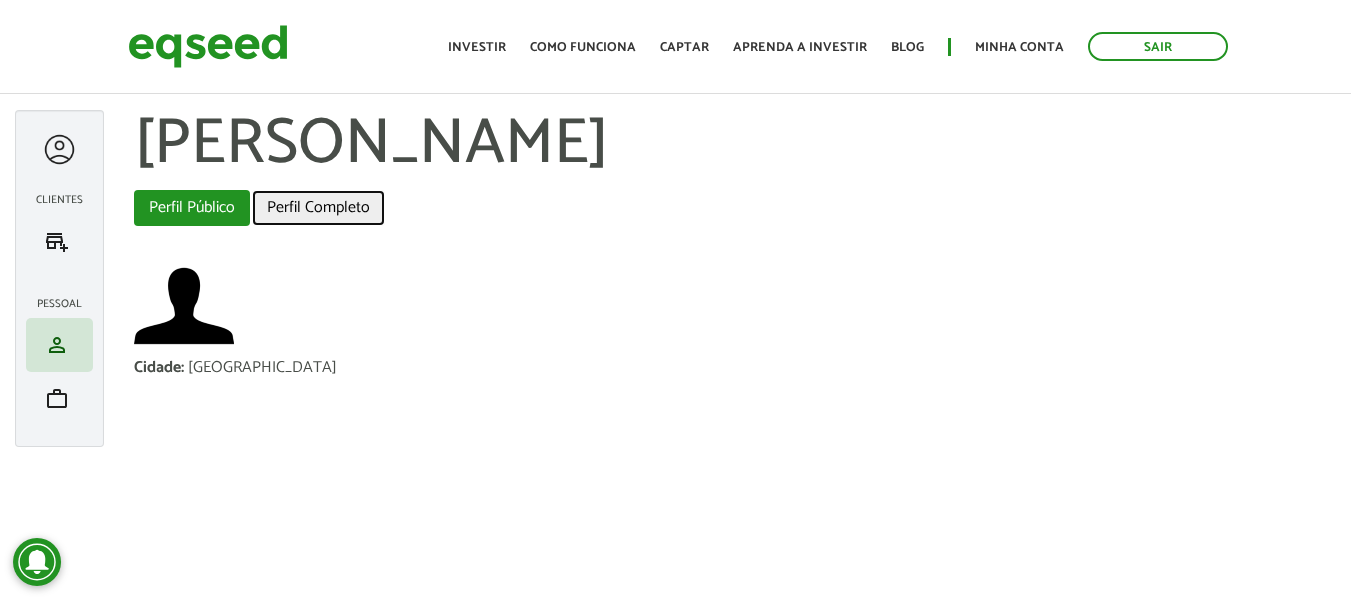 click on "Perfil Completo" at bounding box center [318, 208] 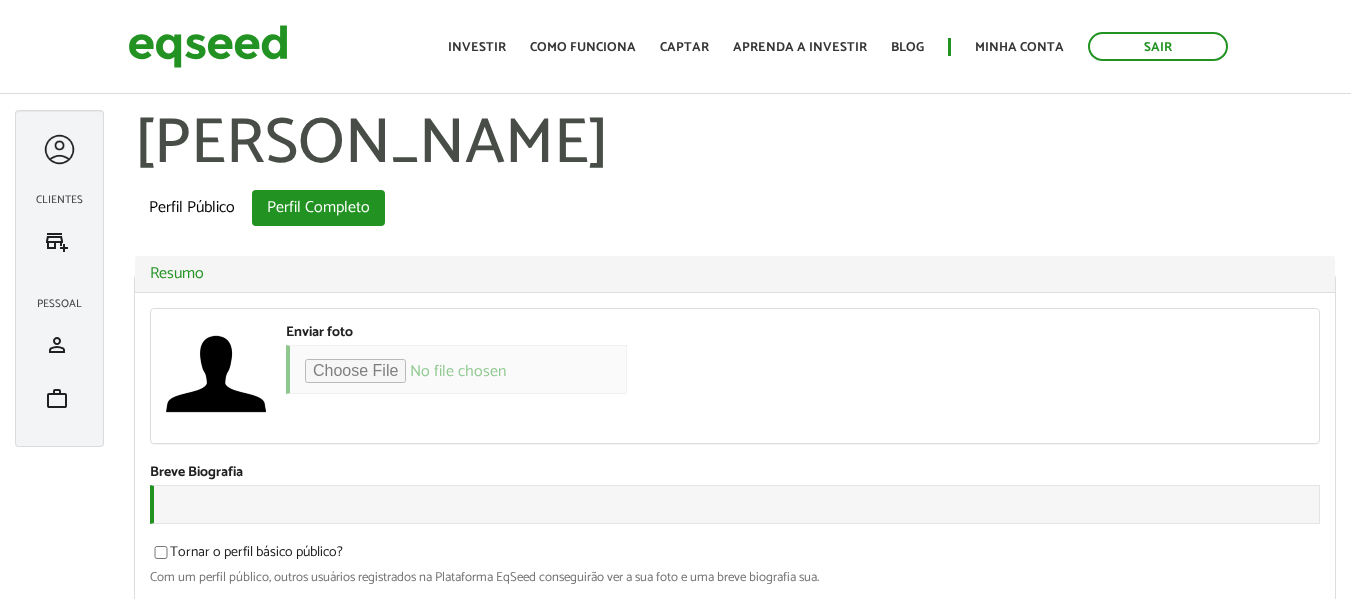 scroll, scrollTop: 0, scrollLeft: 0, axis: both 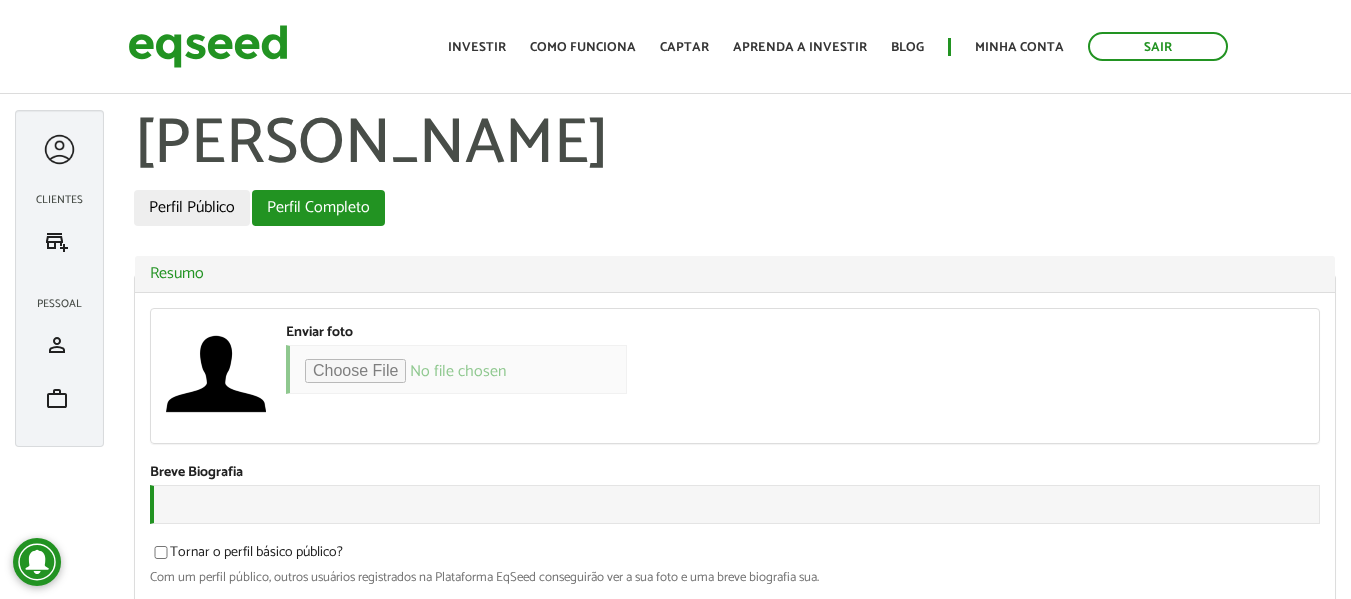 type on "**********" 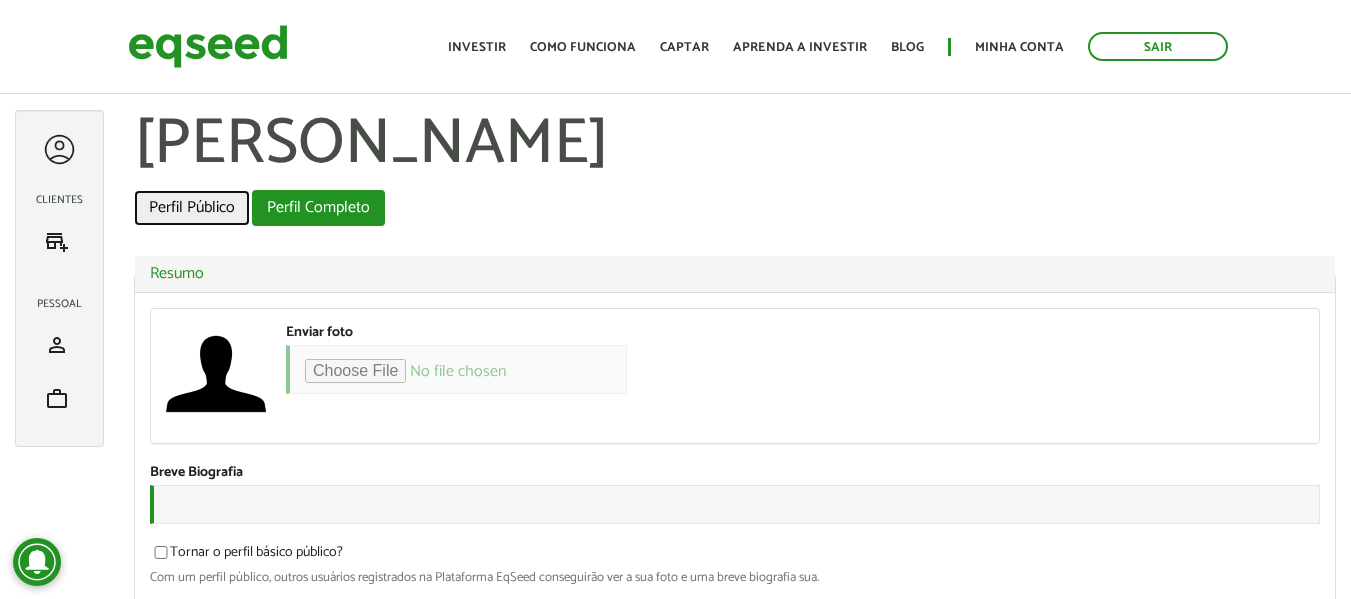 click on "Perfil Público" at bounding box center [192, 208] 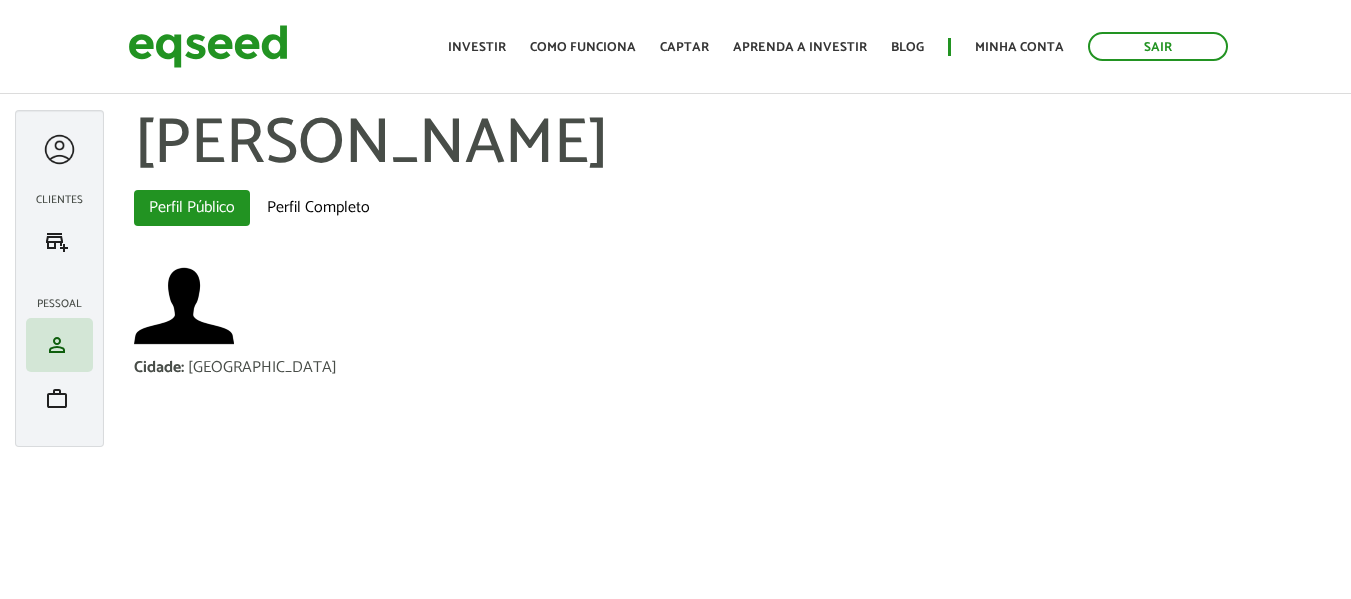 scroll, scrollTop: 0, scrollLeft: 0, axis: both 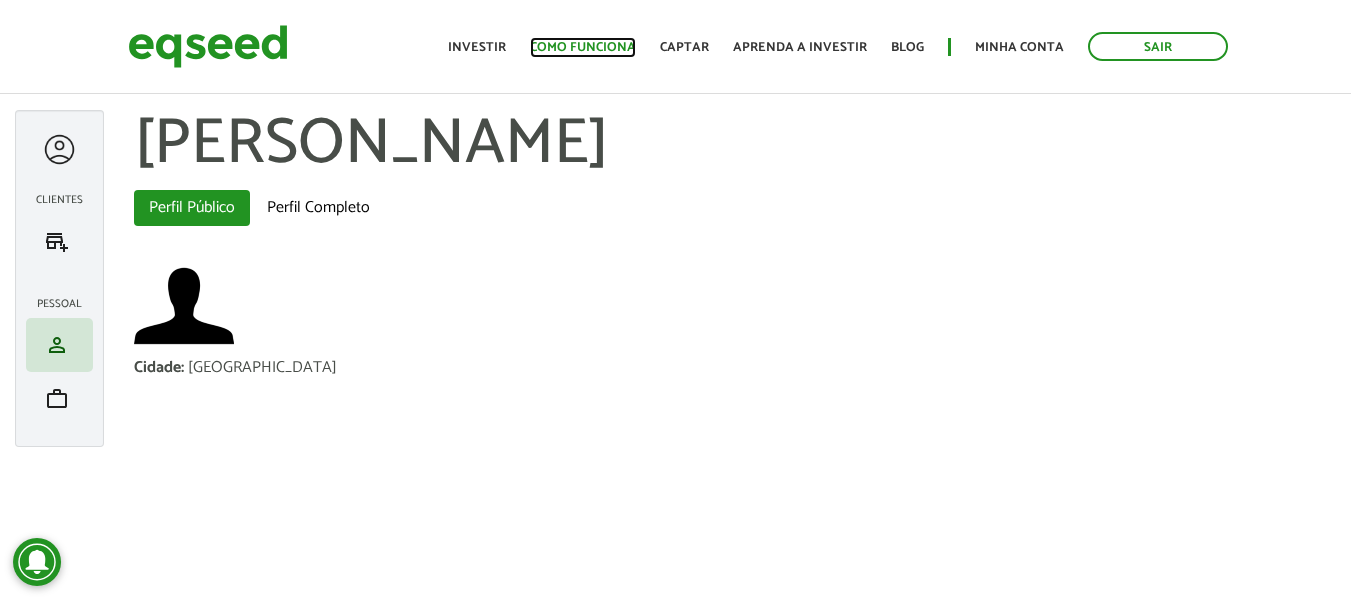 click on "Como funciona" at bounding box center (583, 47) 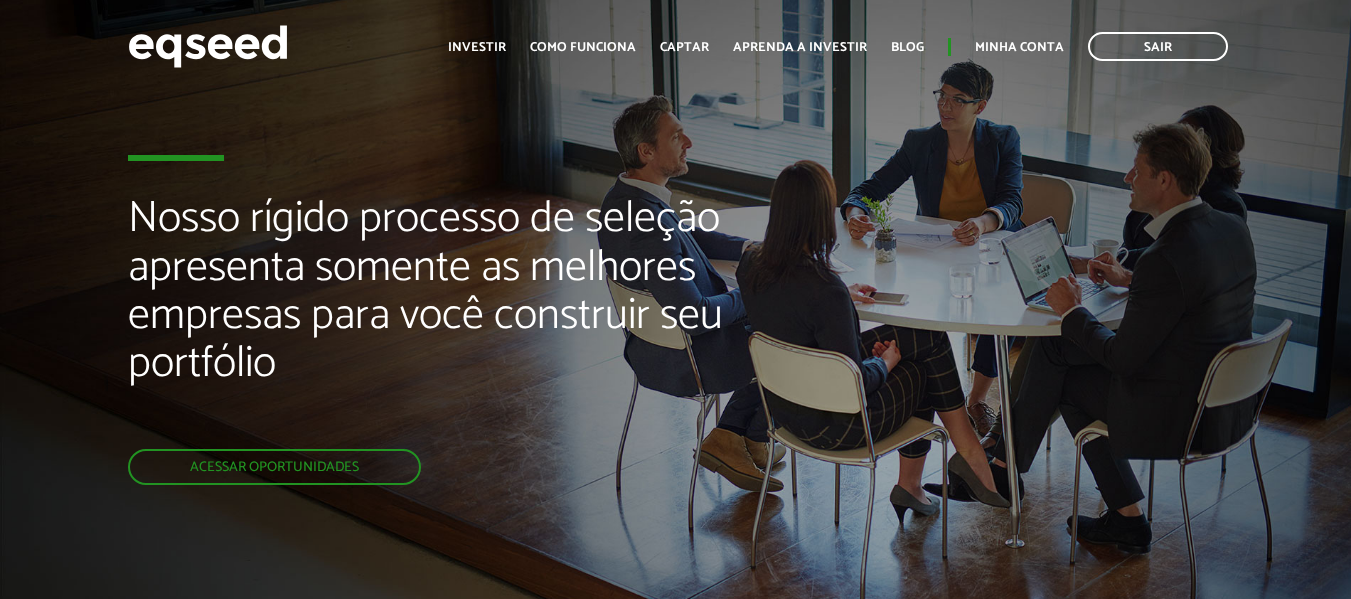 scroll, scrollTop: 0, scrollLeft: 0, axis: both 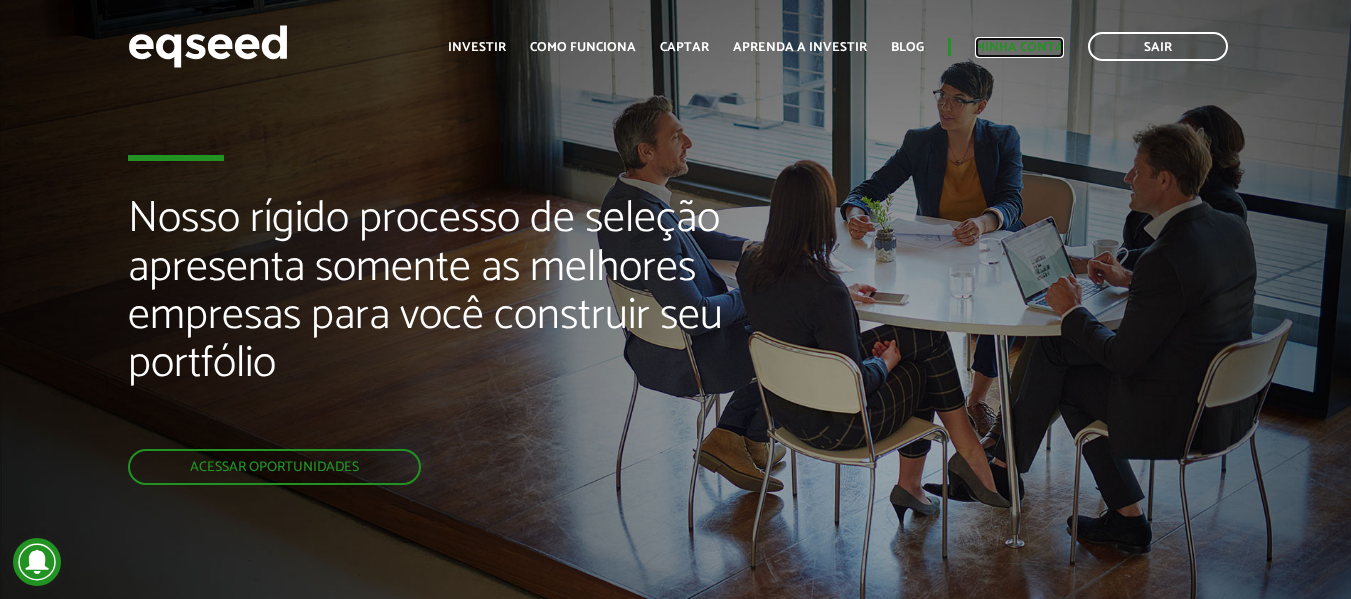 click on "Minha conta" at bounding box center (1019, 47) 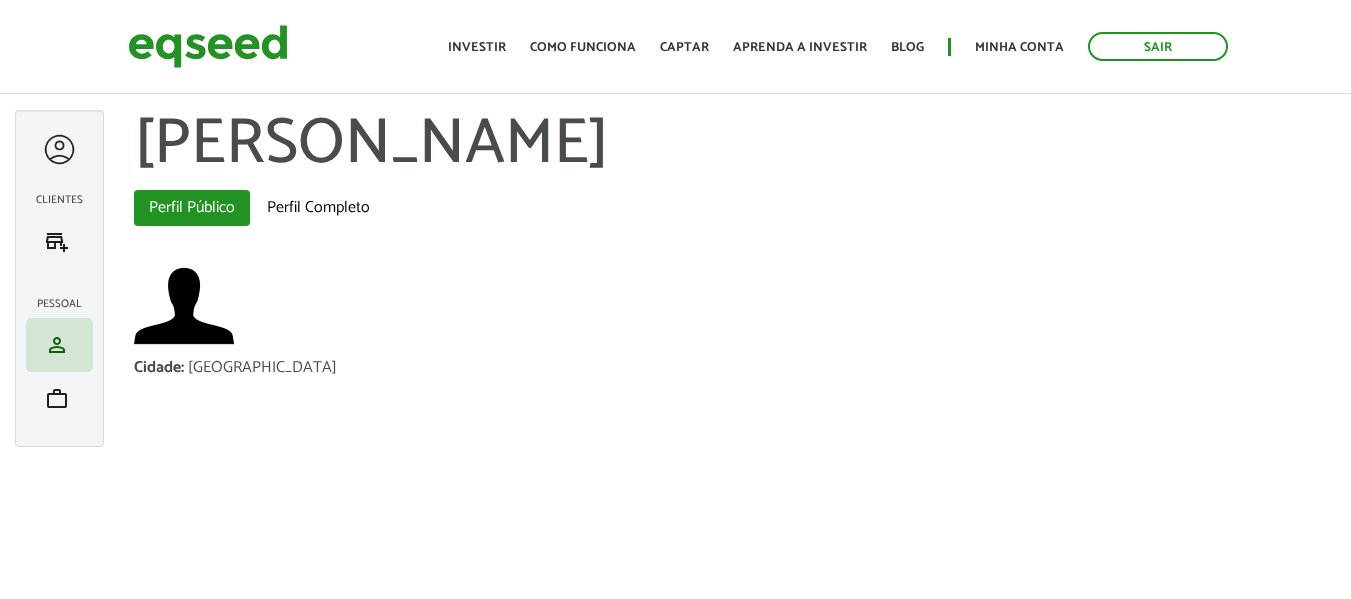 scroll, scrollTop: 0, scrollLeft: 0, axis: both 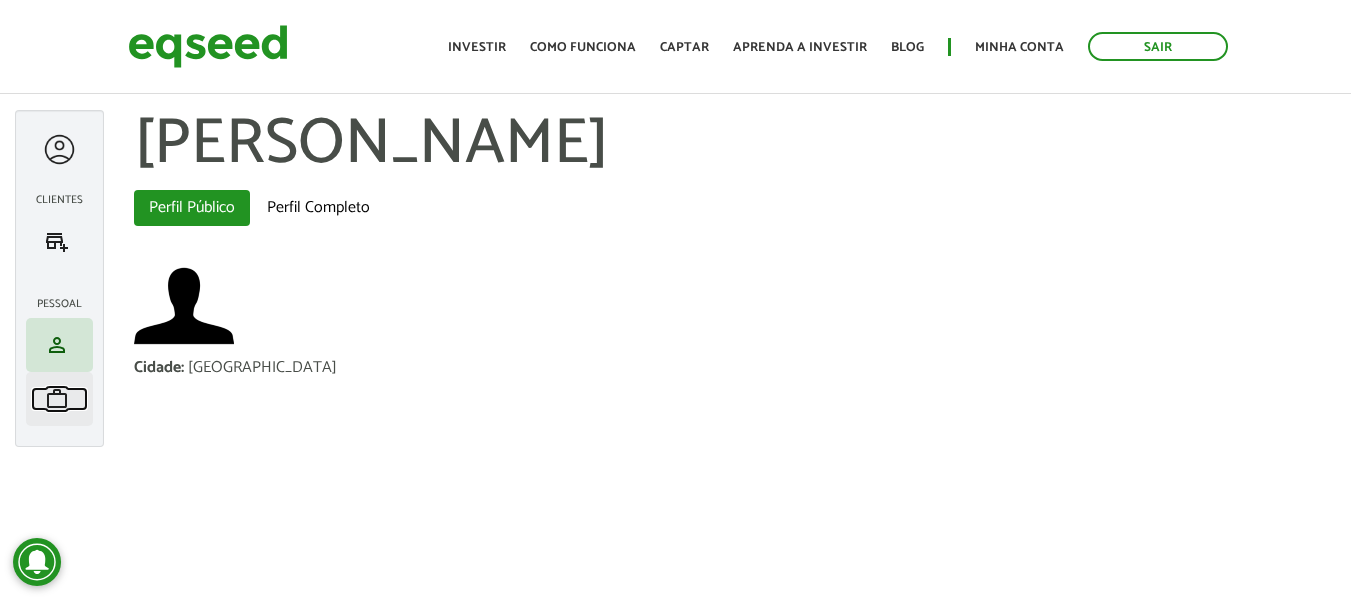 click on "work" at bounding box center [57, 399] 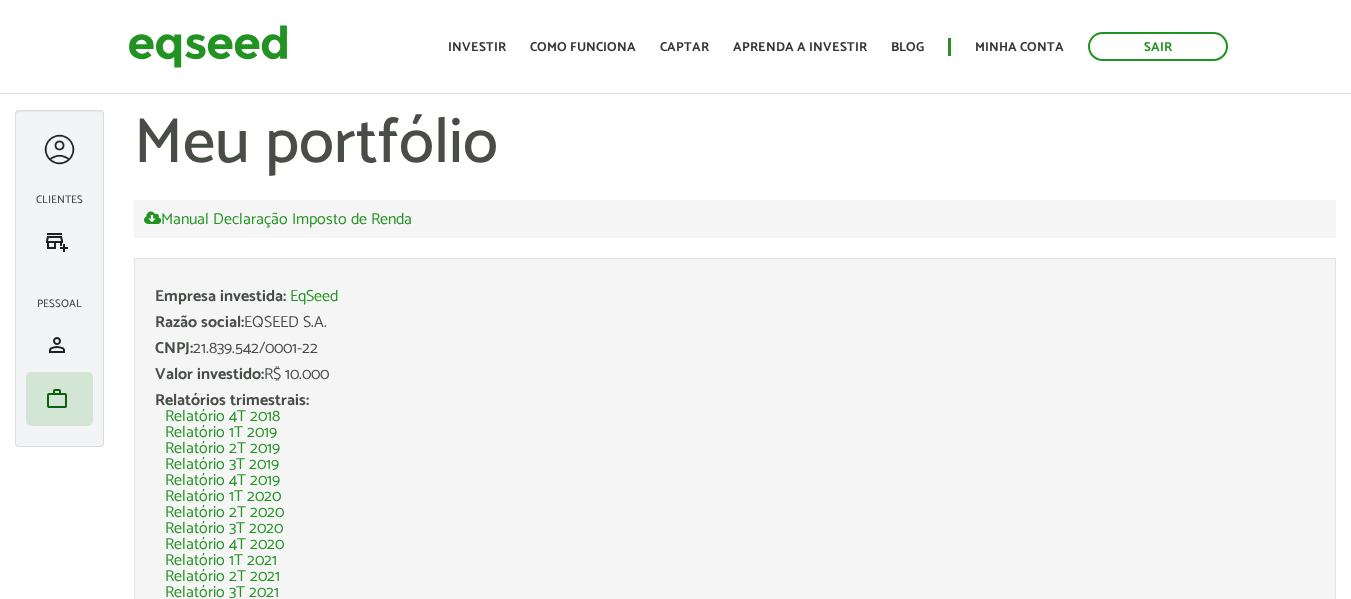 scroll, scrollTop: 0, scrollLeft: 0, axis: both 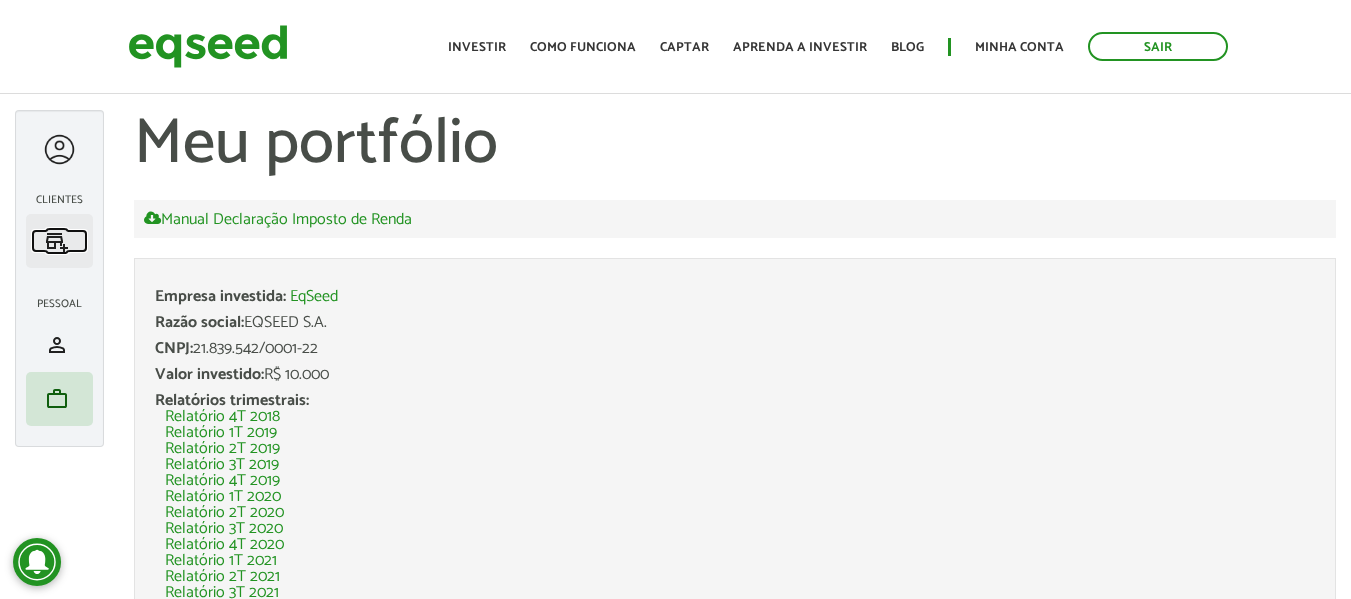 click on "add_business" at bounding box center (57, 241) 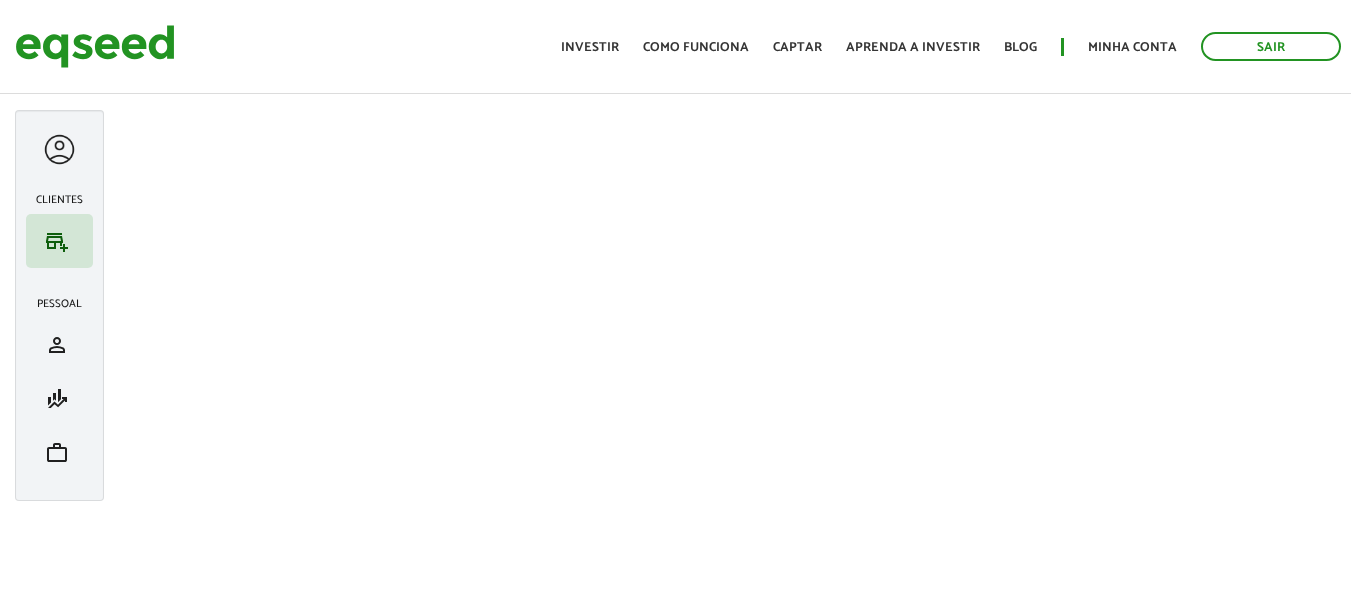 scroll, scrollTop: 0, scrollLeft: 0, axis: both 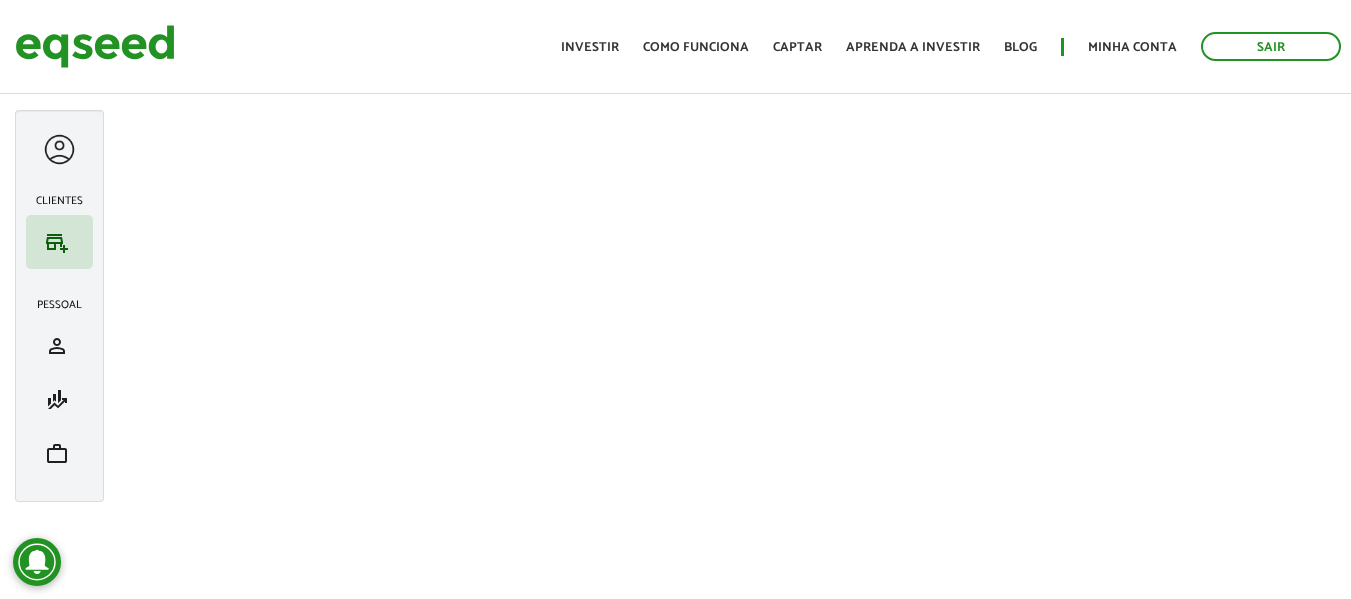 click at bounding box center [59, 149] 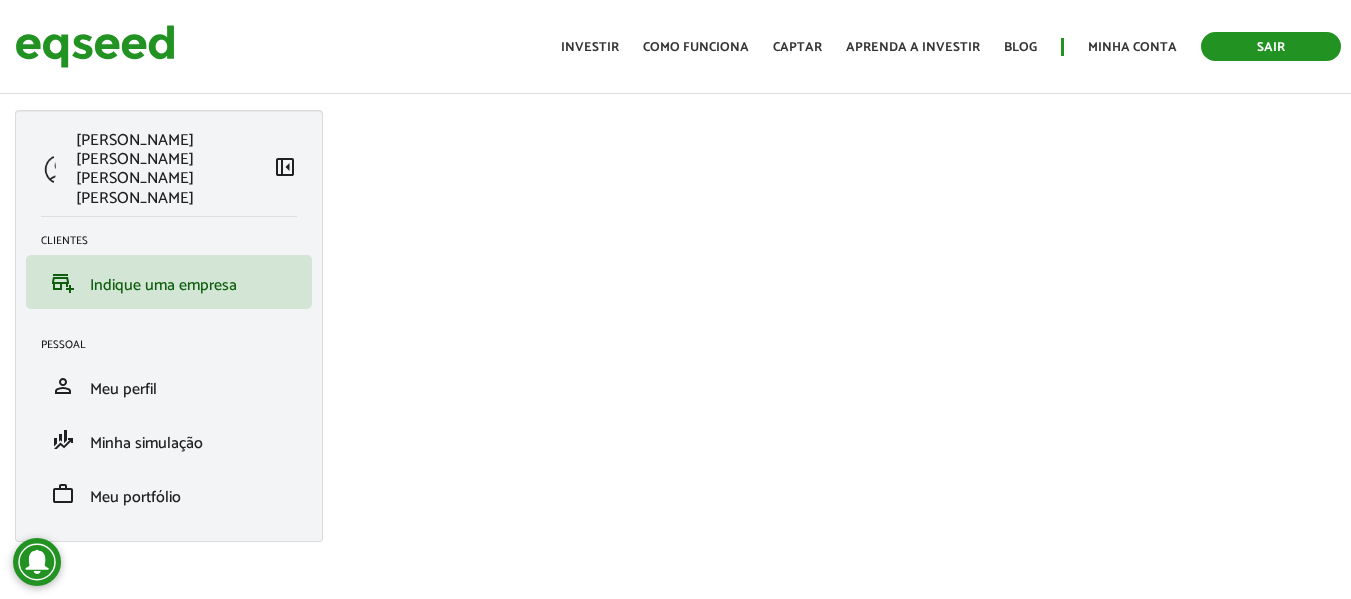 click on "Sair" at bounding box center (1271, 46) 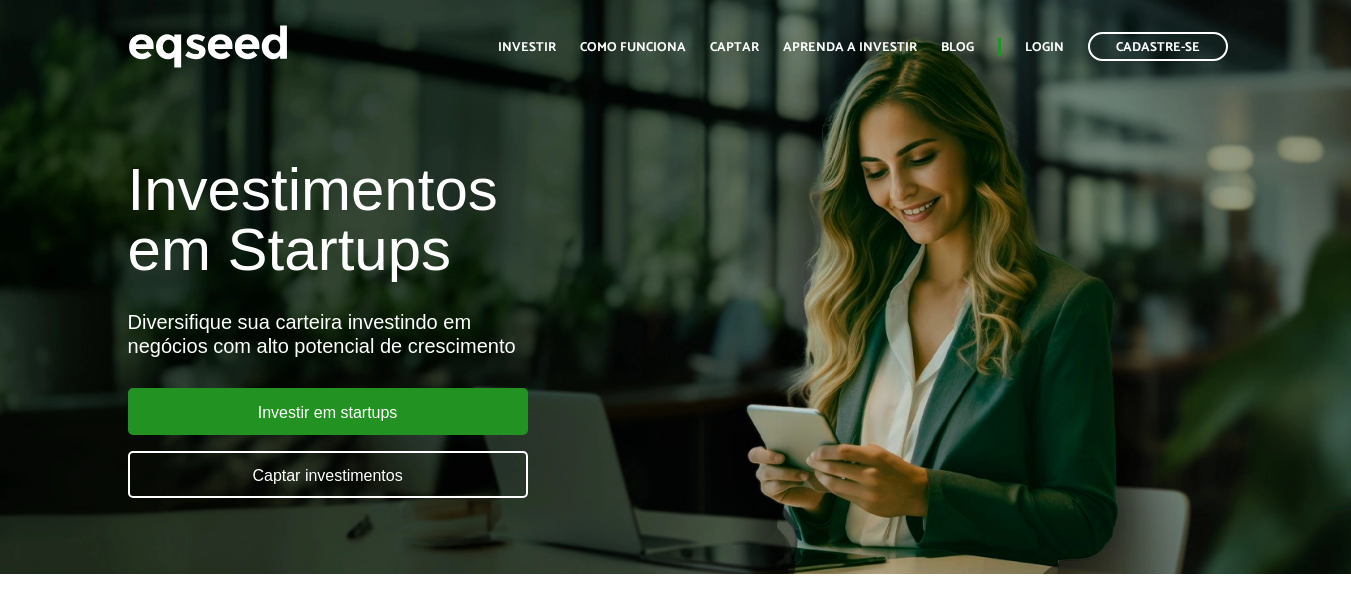 scroll, scrollTop: 0, scrollLeft: 0, axis: both 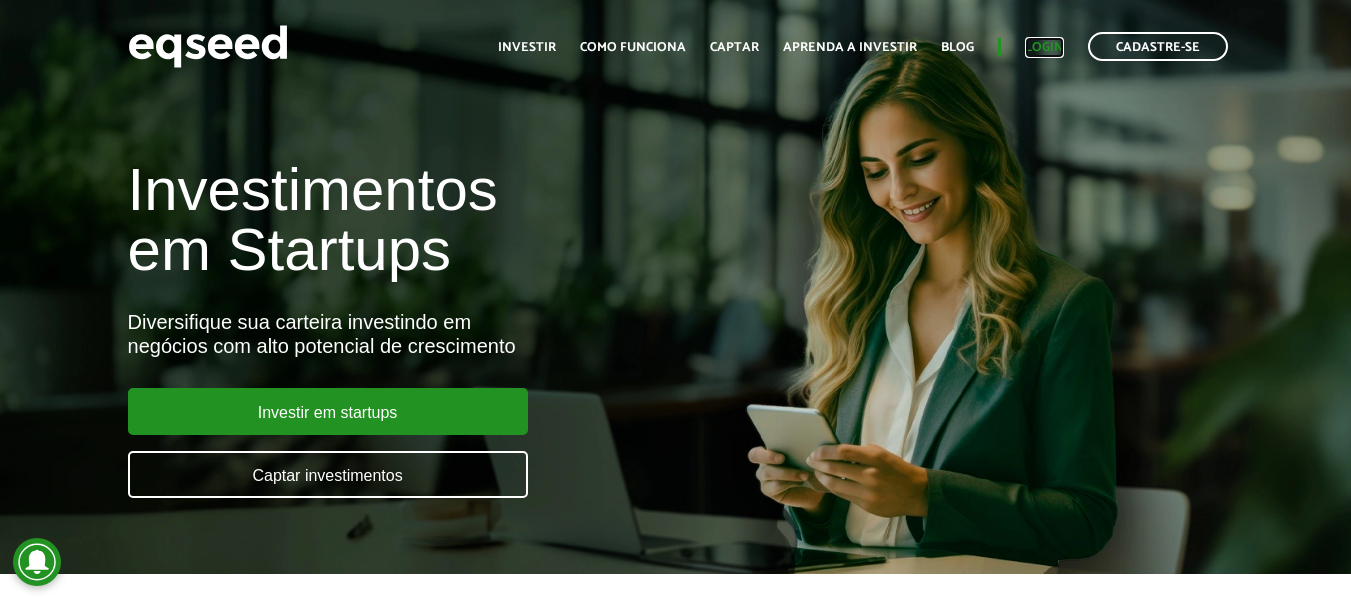 click on "Login" at bounding box center [1044, 47] 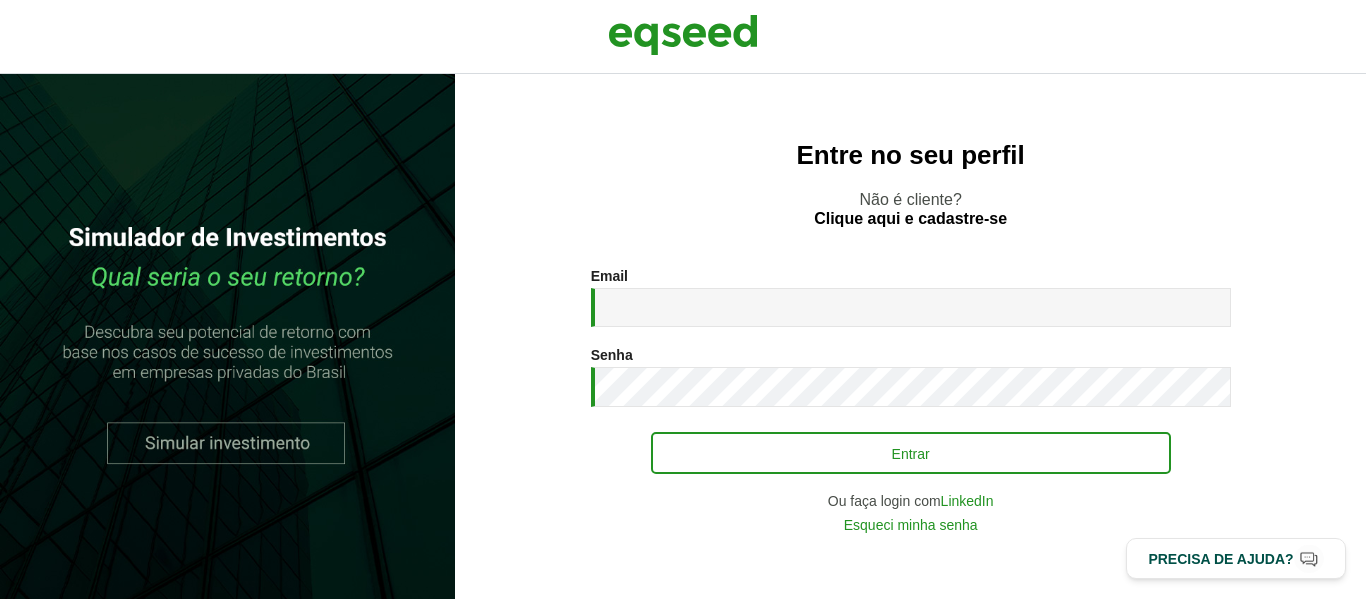 scroll, scrollTop: 0, scrollLeft: 0, axis: both 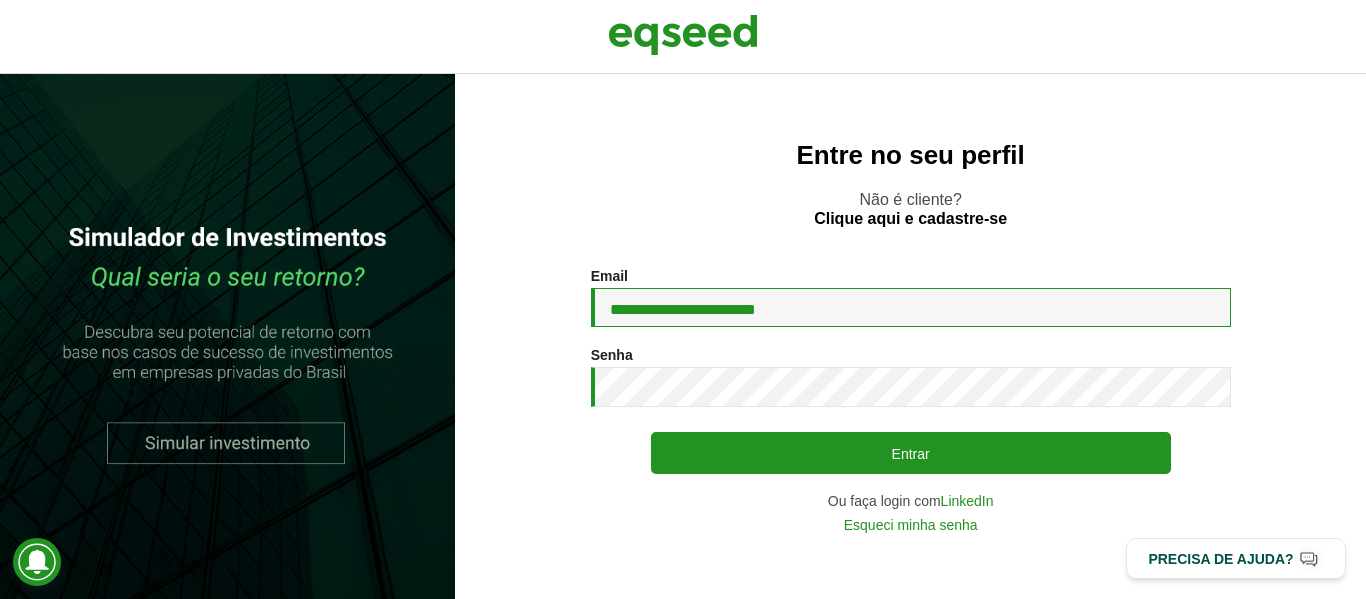 click on "**********" at bounding box center [911, 307] 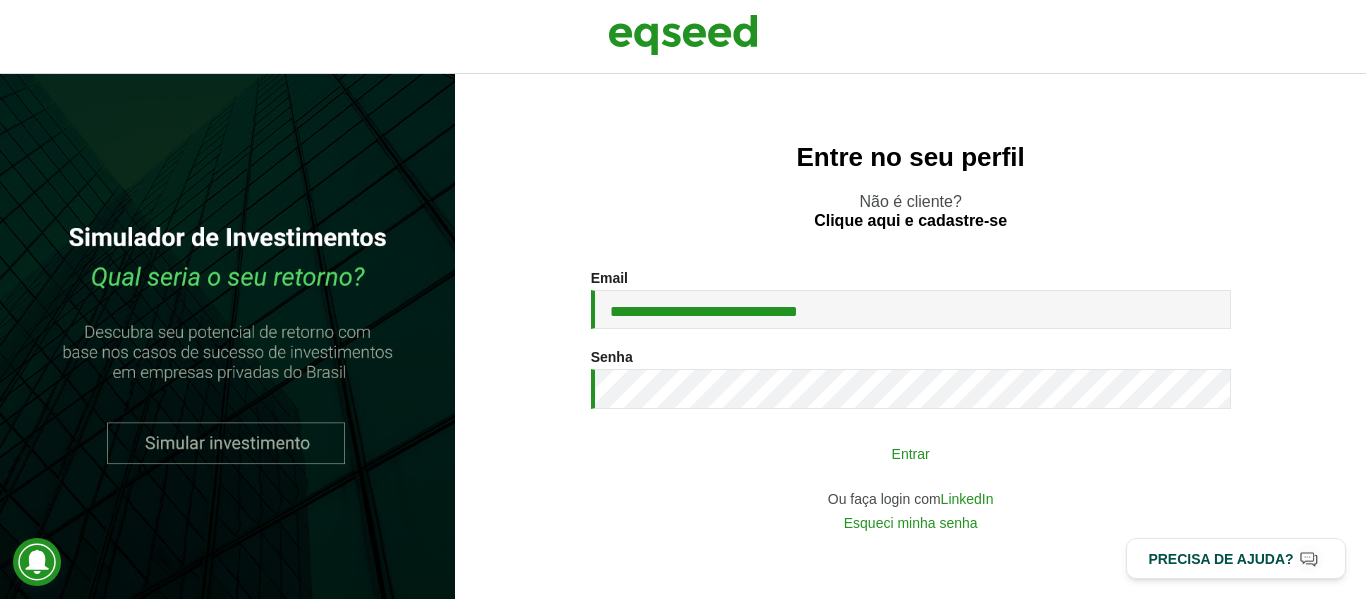 click on "Entrar" at bounding box center [911, 453] 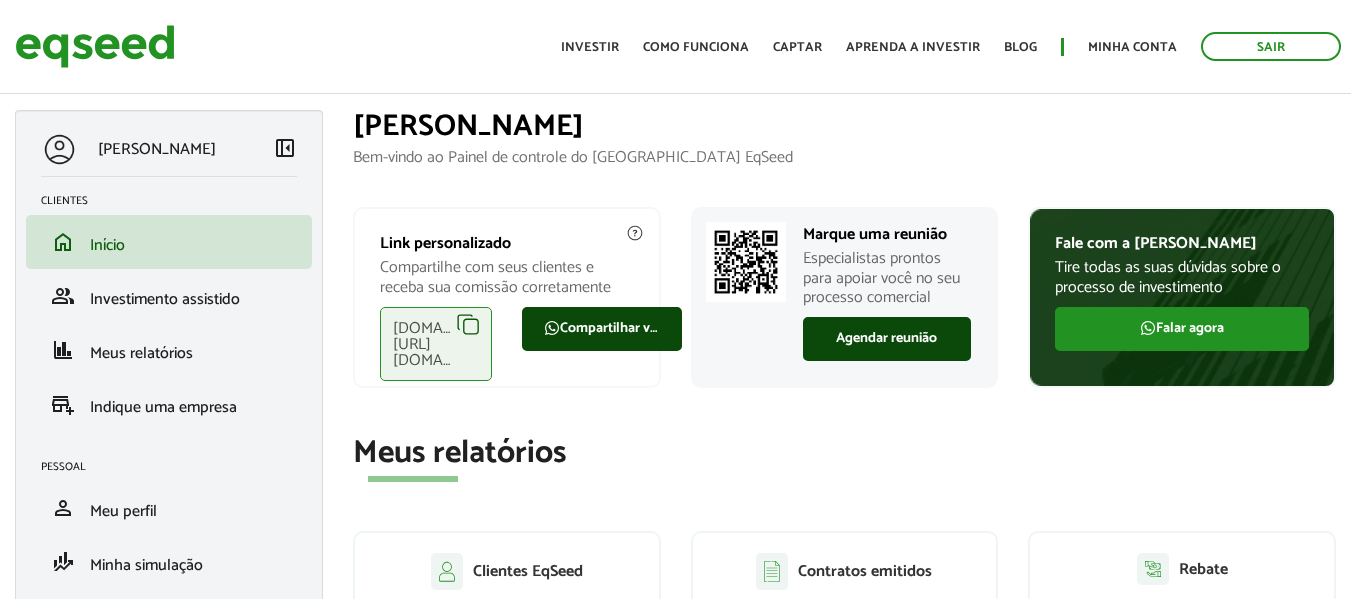 scroll, scrollTop: 0, scrollLeft: 0, axis: both 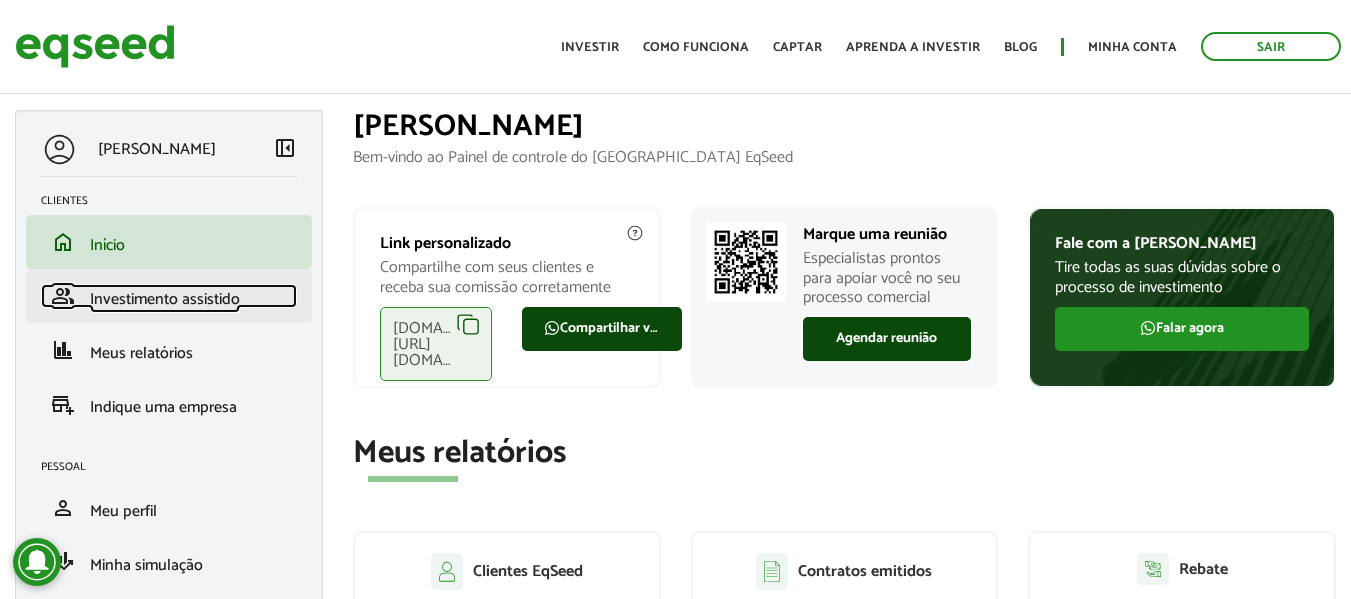 click on "Investimento assistido" at bounding box center (165, 299) 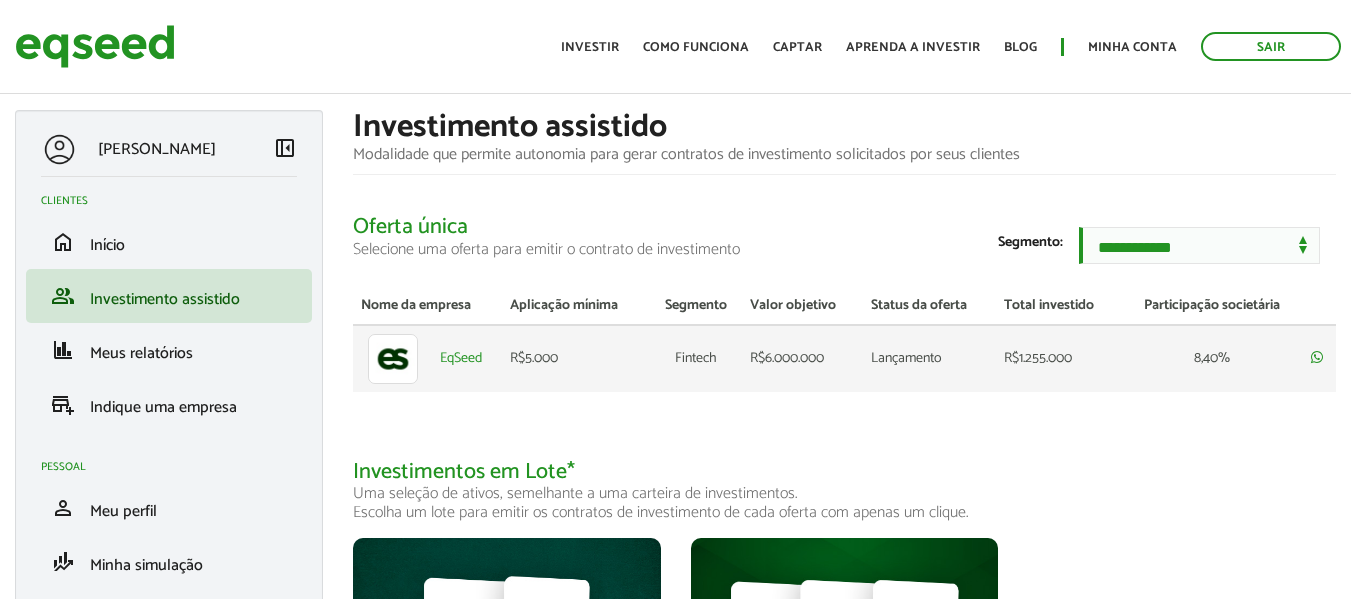 scroll, scrollTop: 0, scrollLeft: 0, axis: both 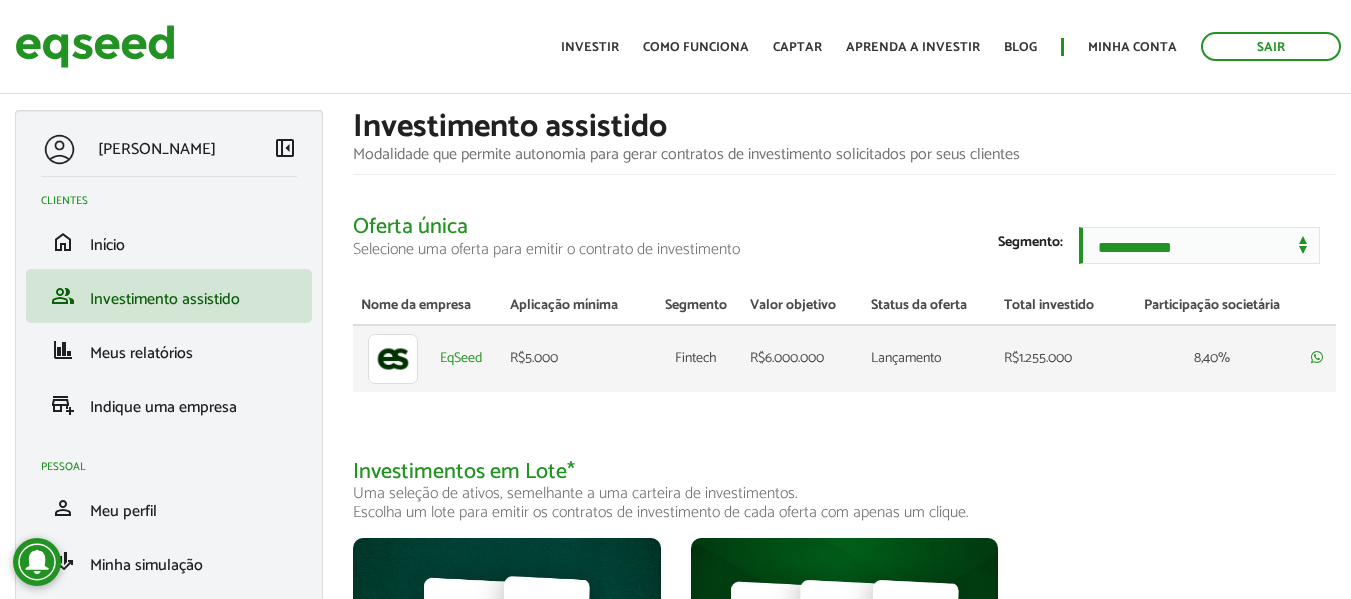 click at bounding box center (393, 359) 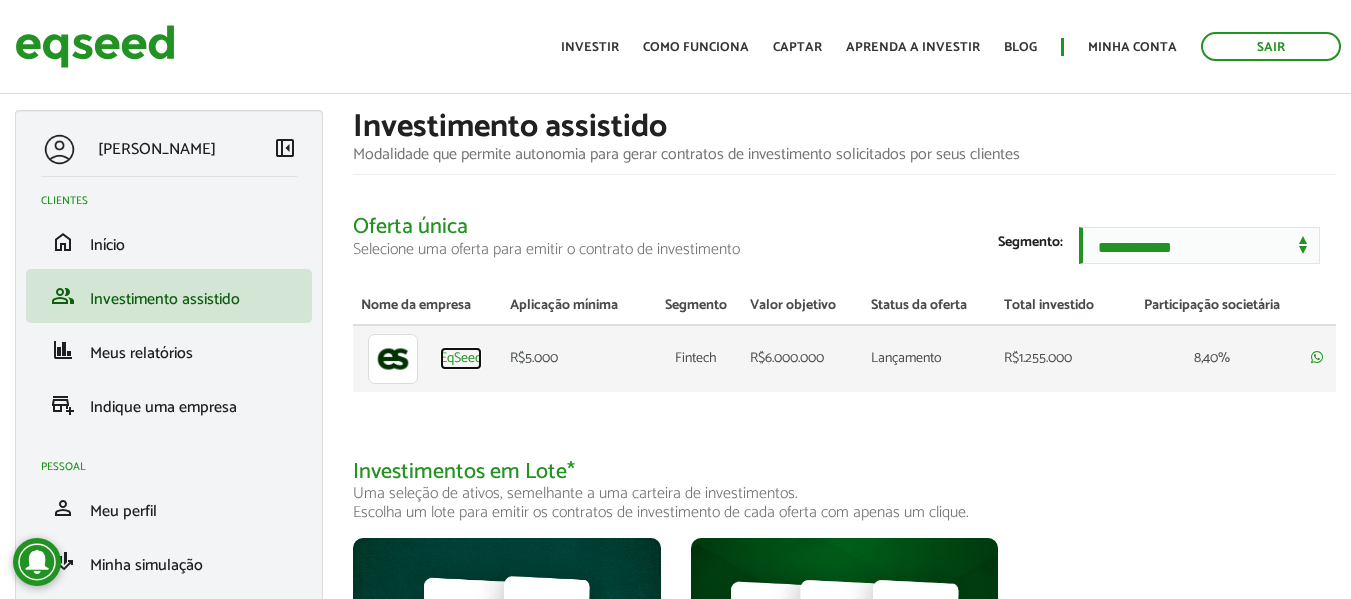 click on "EqSeed" at bounding box center (461, 359) 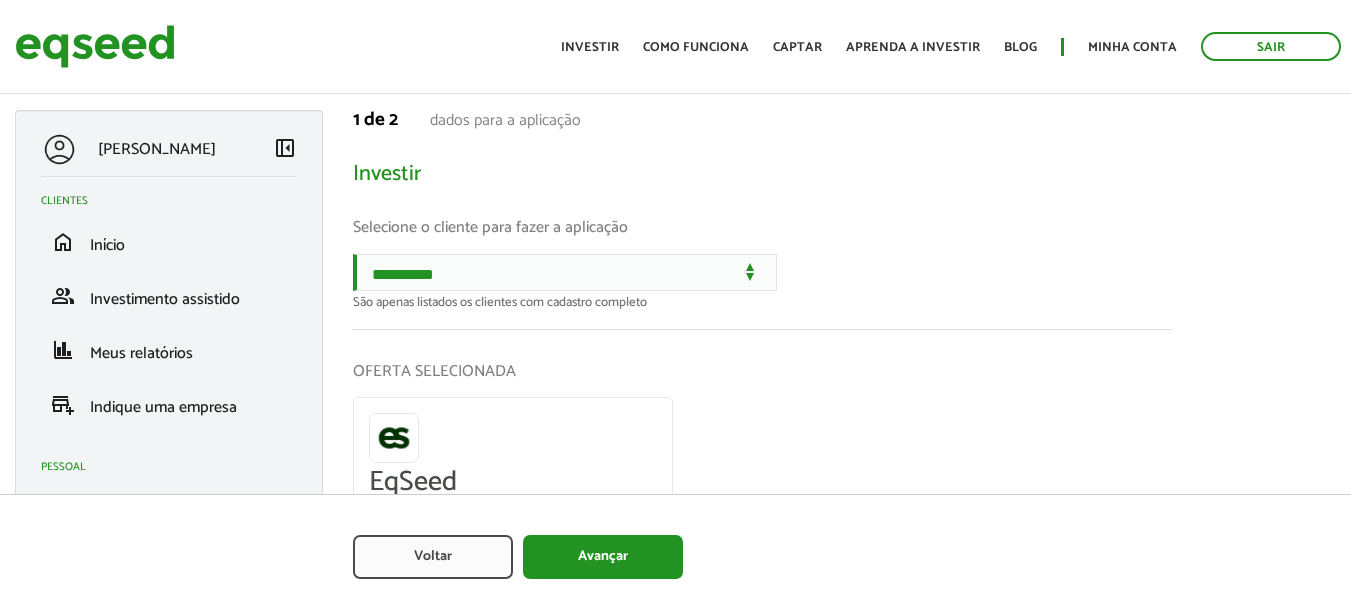scroll, scrollTop: 0, scrollLeft: 0, axis: both 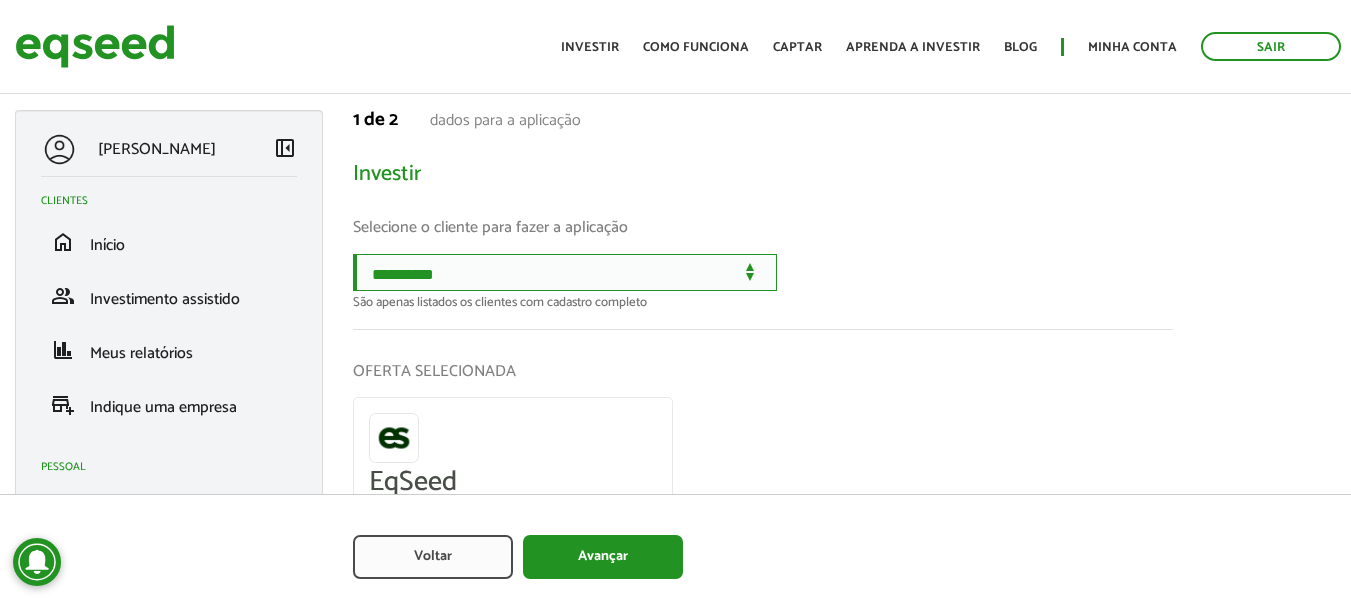 click on "**********" at bounding box center (565, 272) 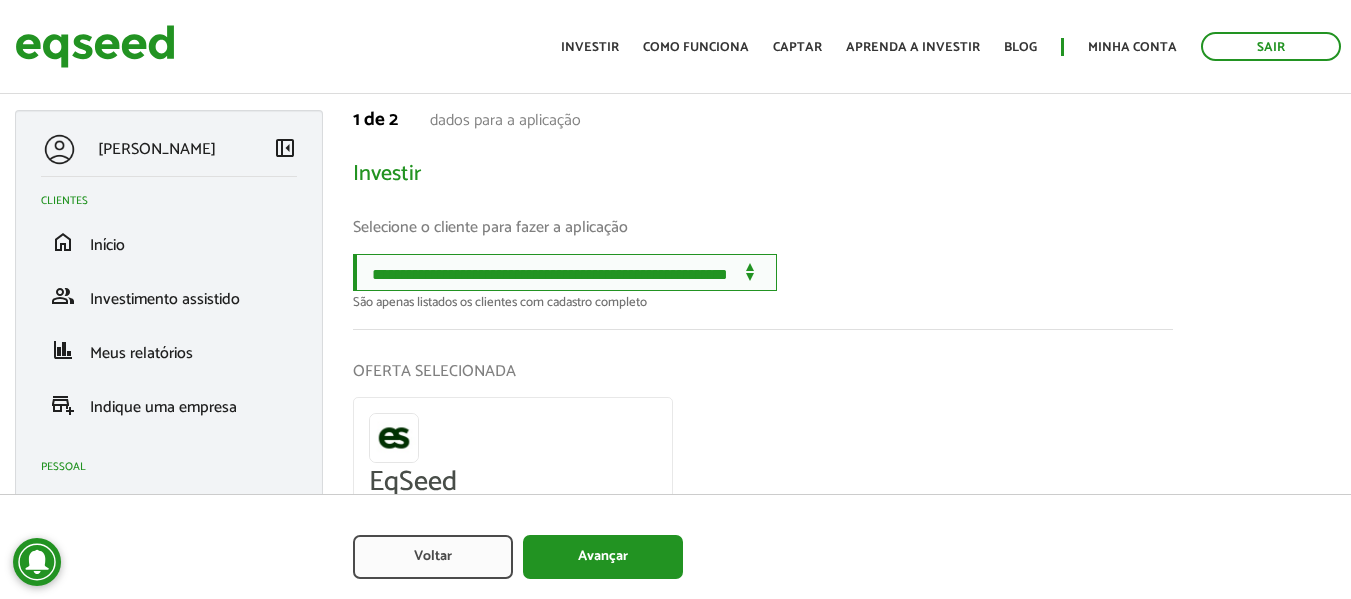 click on "**********" at bounding box center [565, 272] 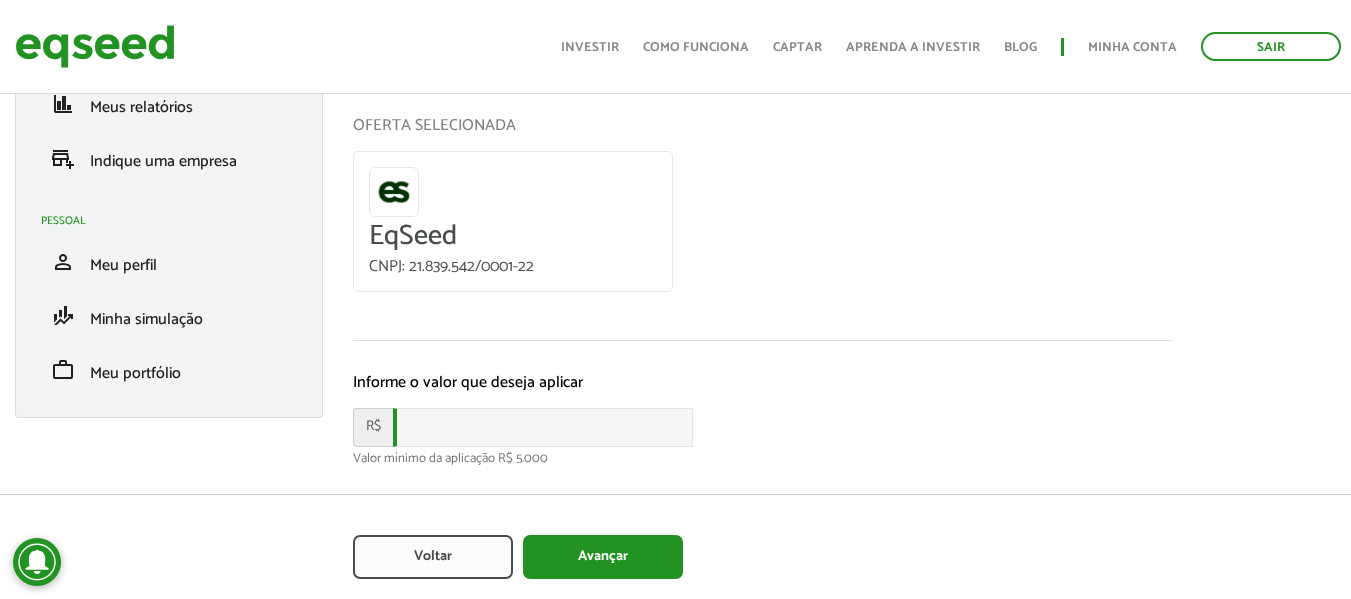 scroll, scrollTop: 284, scrollLeft: 0, axis: vertical 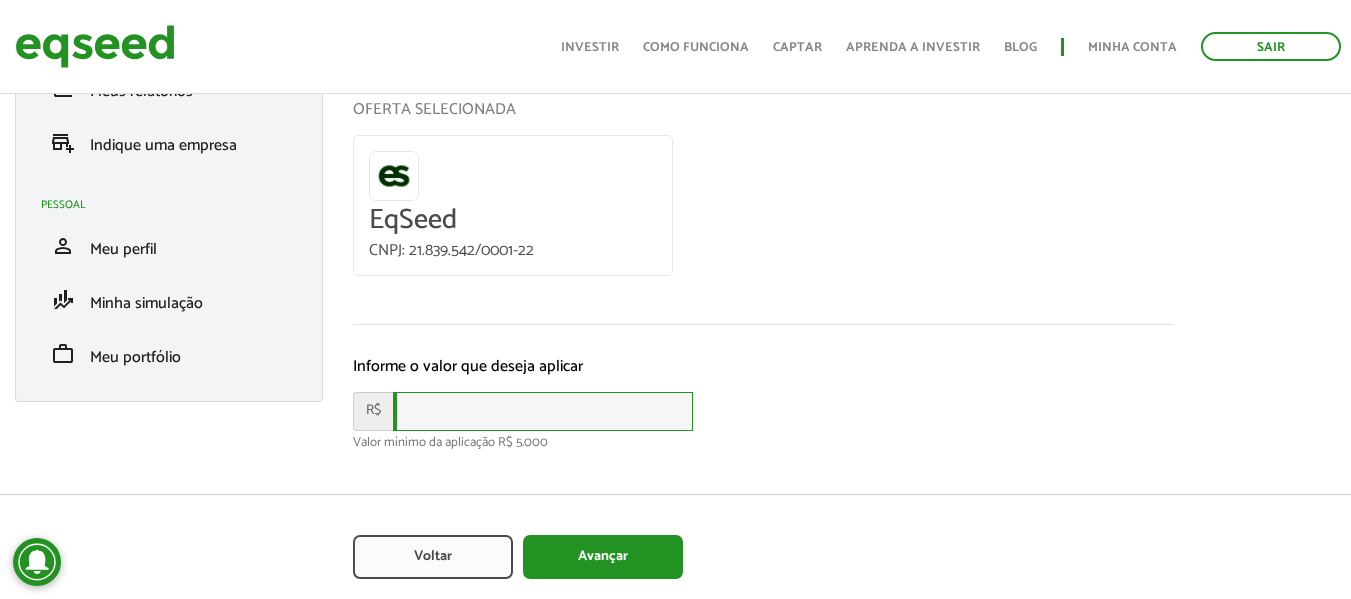 click at bounding box center [543, 411] 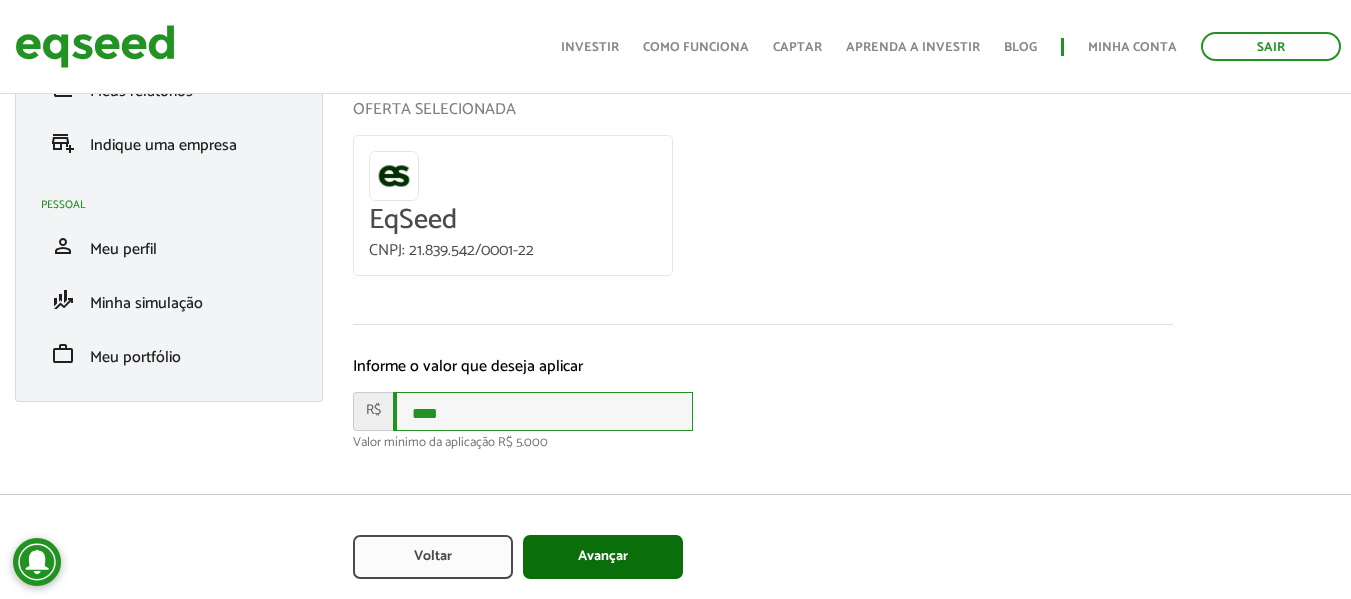 type on "****" 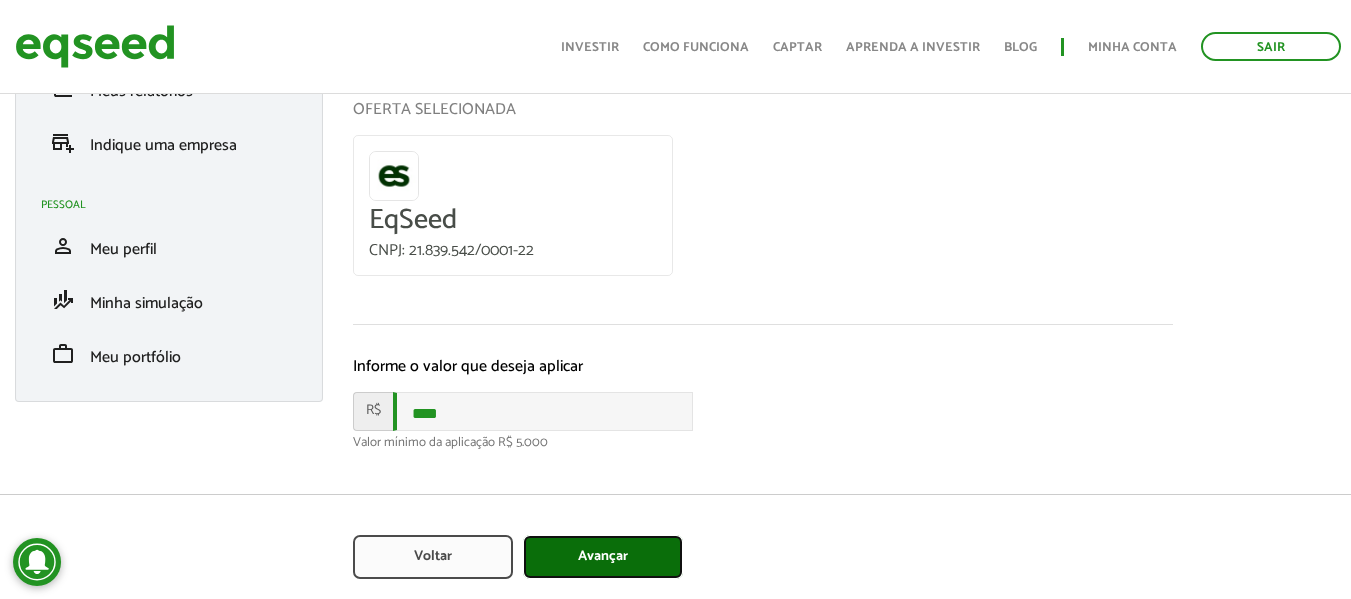 click on "Avançar" at bounding box center (603, 557) 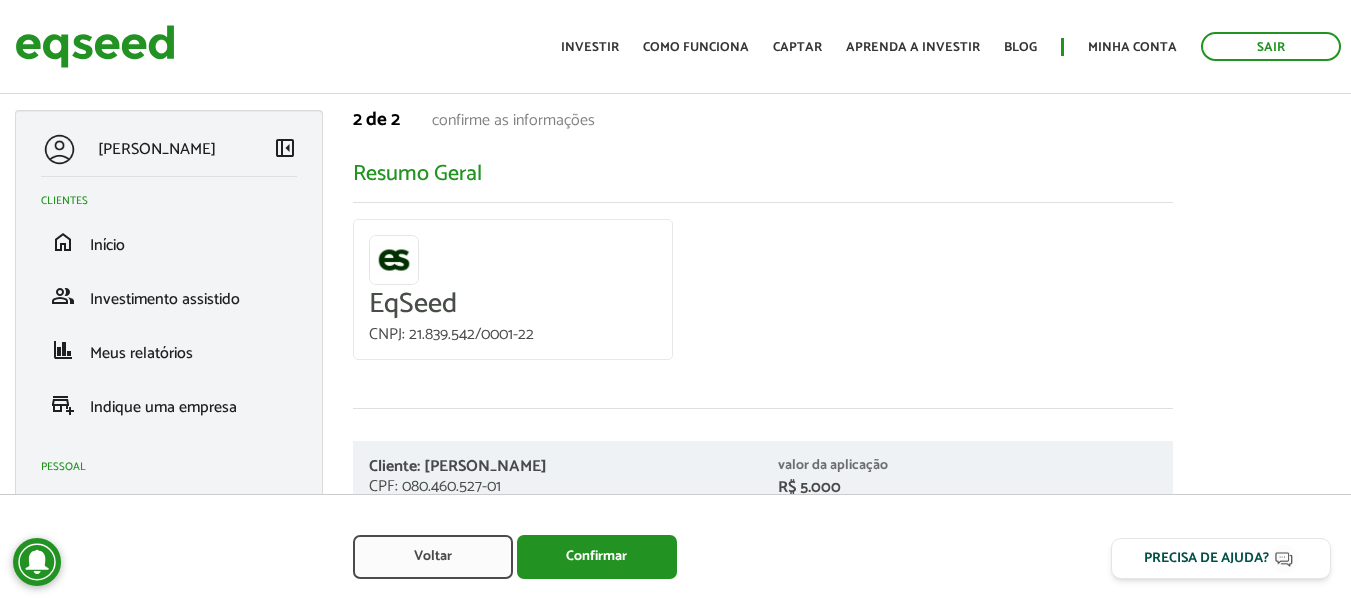 scroll, scrollTop: 0, scrollLeft: 0, axis: both 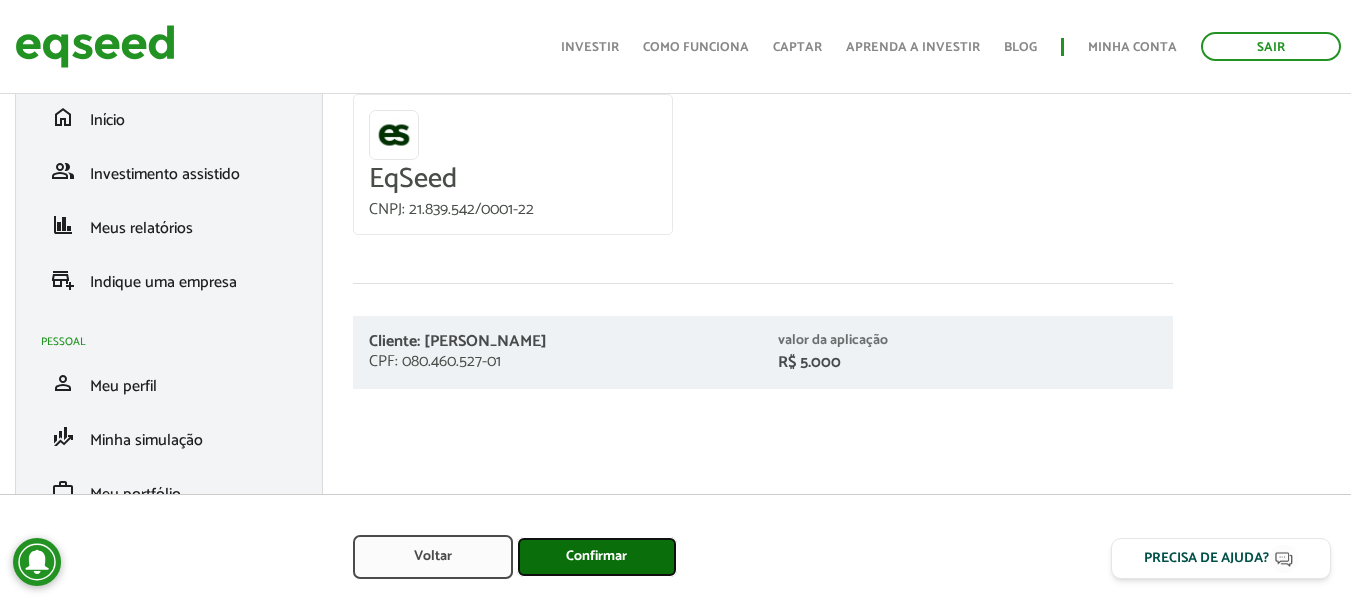 click on "Confirmar" at bounding box center [597, 557] 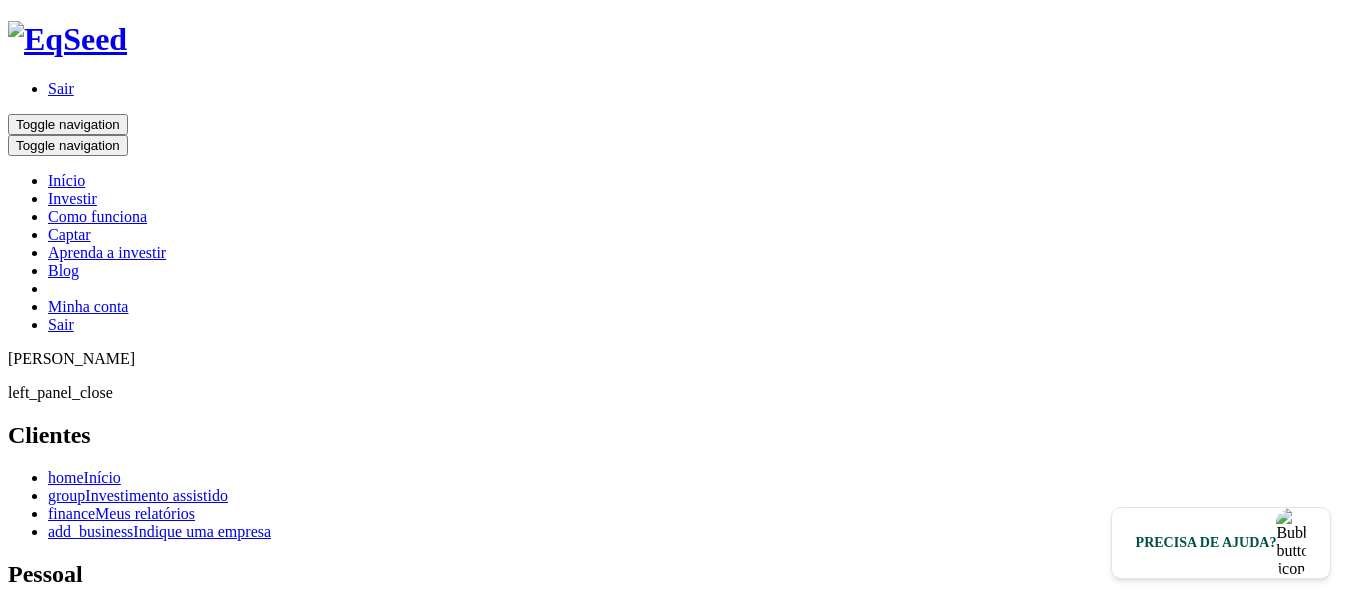 scroll, scrollTop: 0, scrollLeft: 0, axis: both 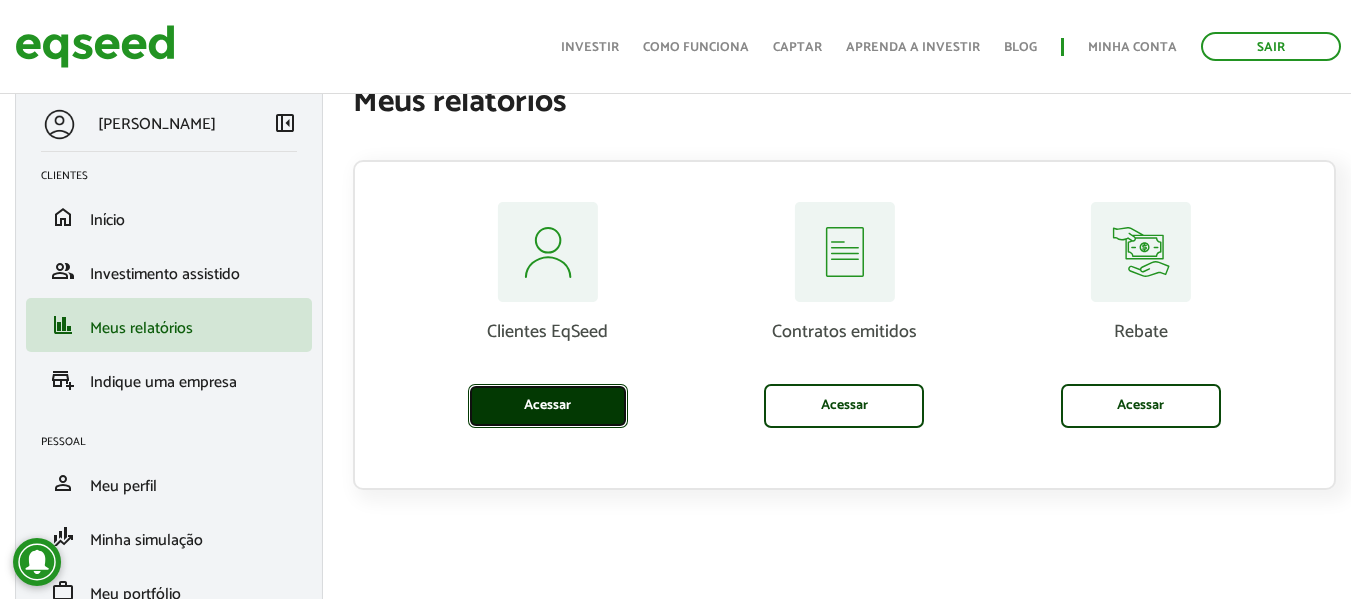 click on "Acessar" at bounding box center (548, 406) 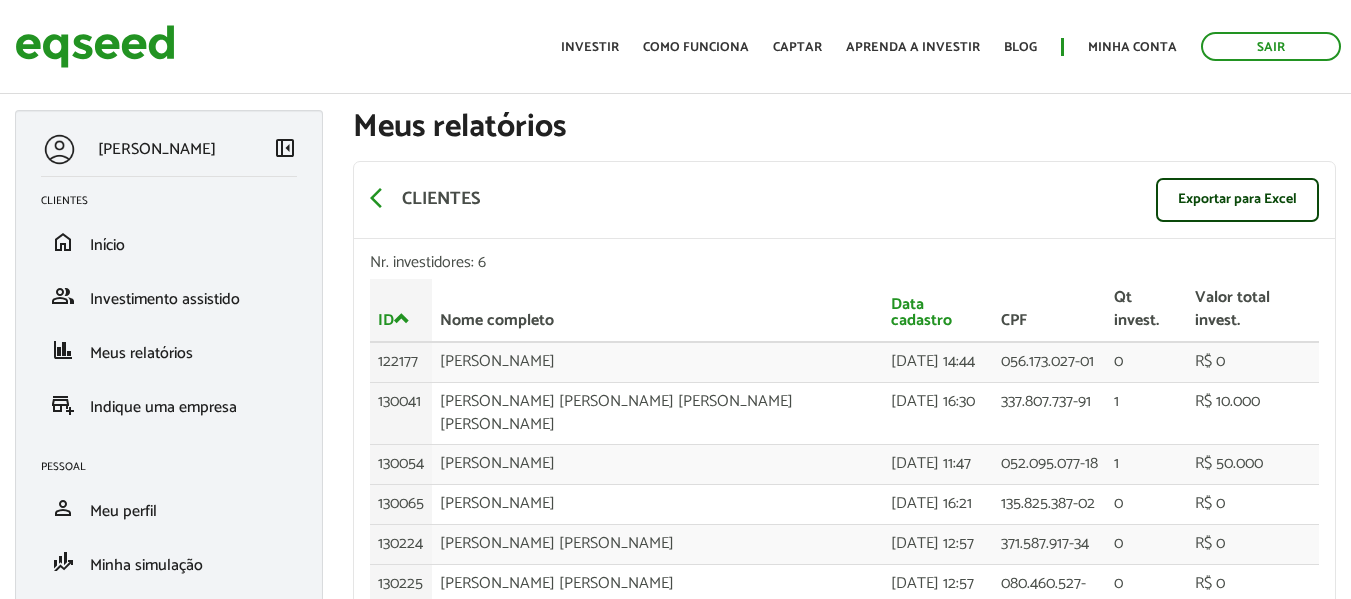 scroll, scrollTop: 0, scrollLeft: 0, axis: both 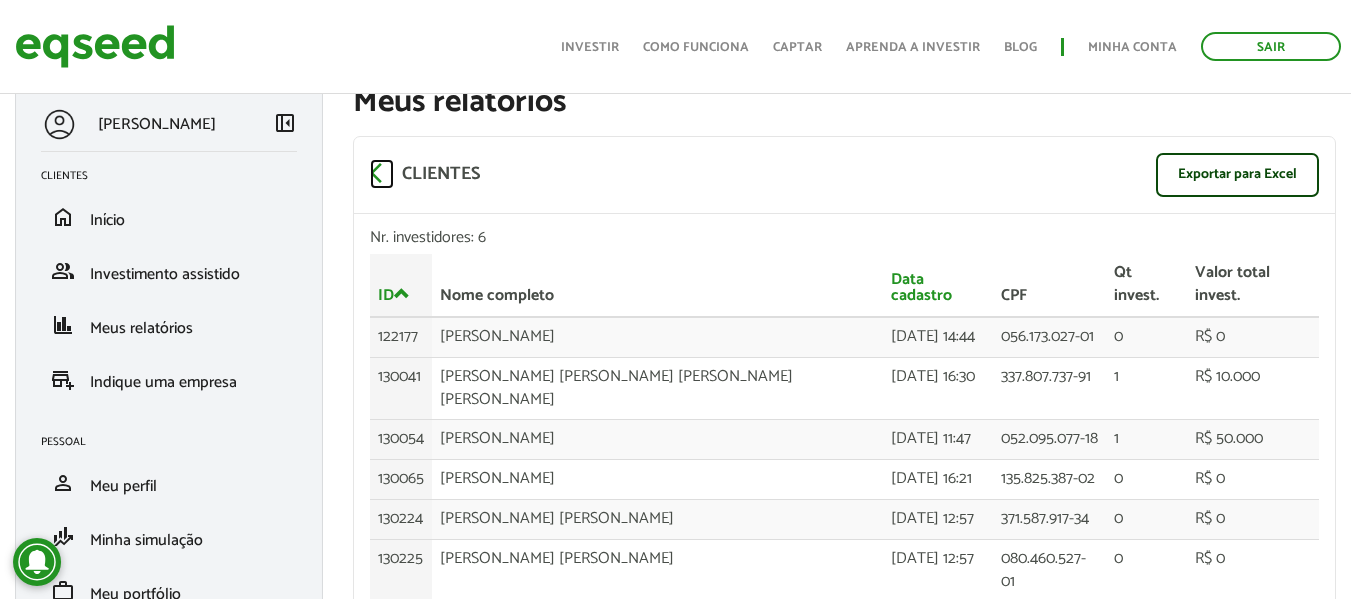 click on "arrow_back_ios" at bounding box center (382, 173) 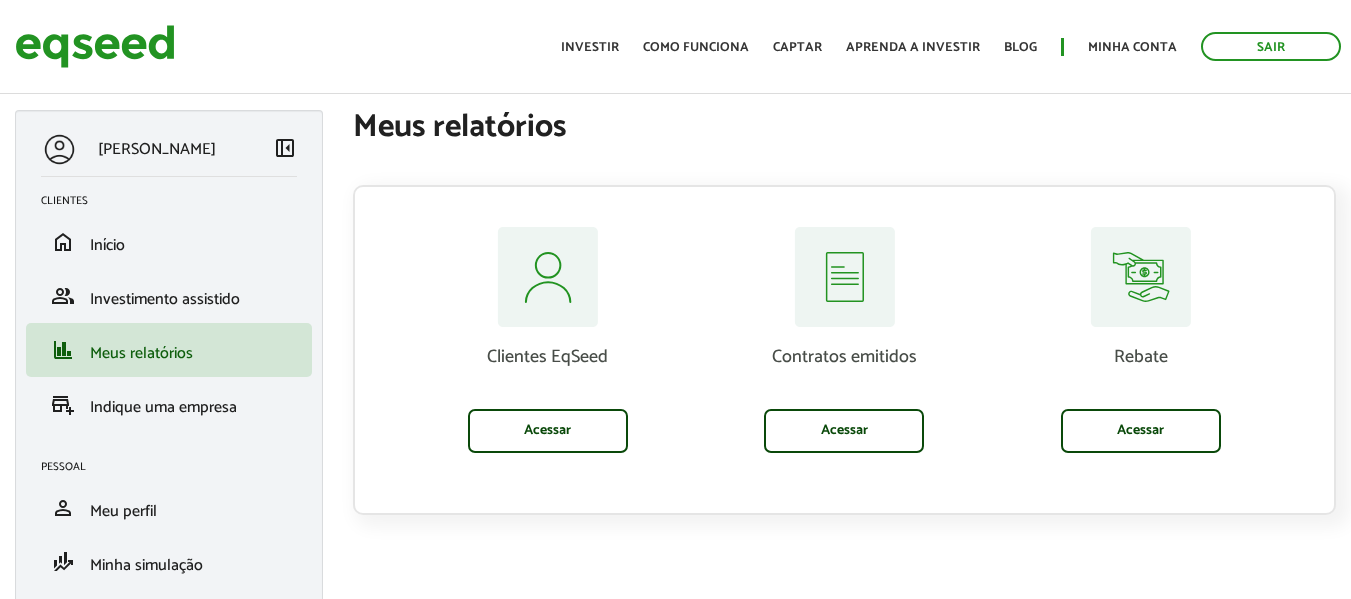 scroll, scrollTop: 0, scrollLeft: 0, axis: both 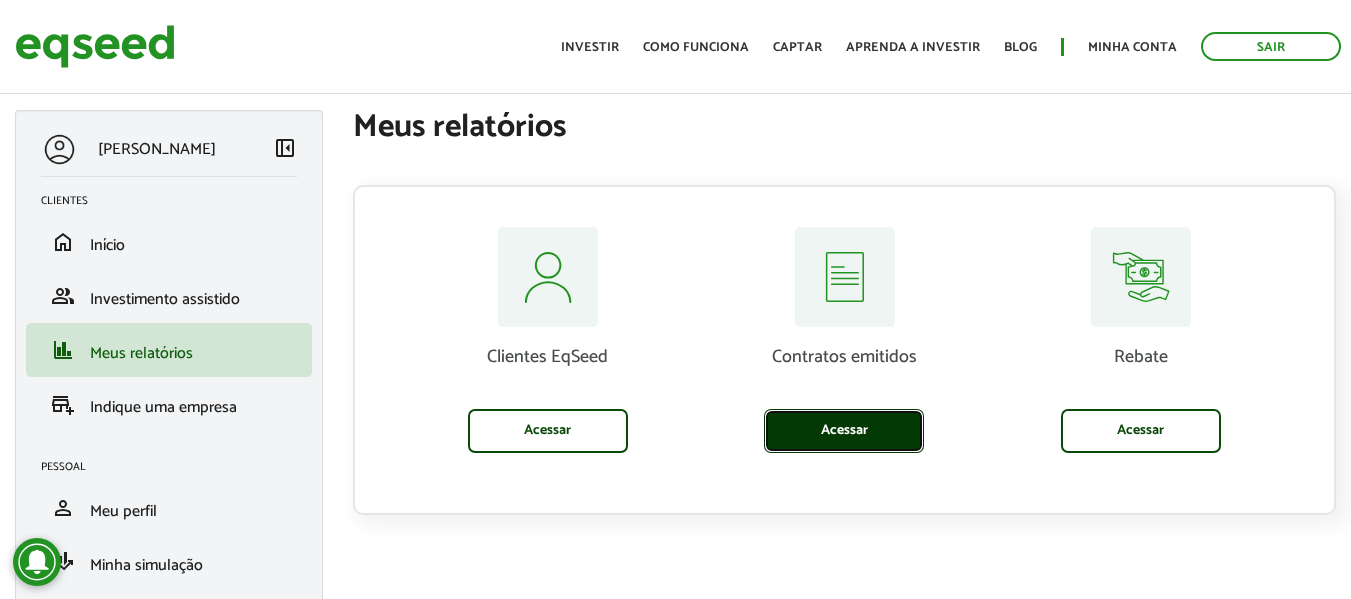 click on "Acessar" at bounding box center (844, 431) 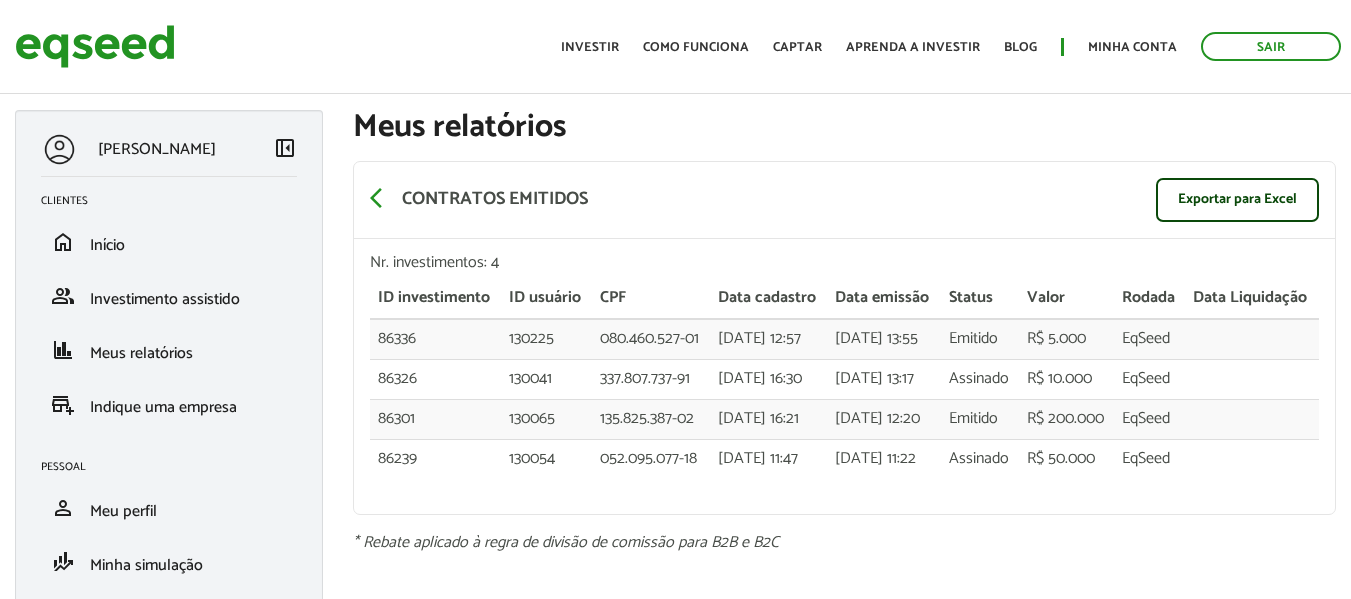 scroll, scrollTop: 0, scrollLeft: 0, axis: both 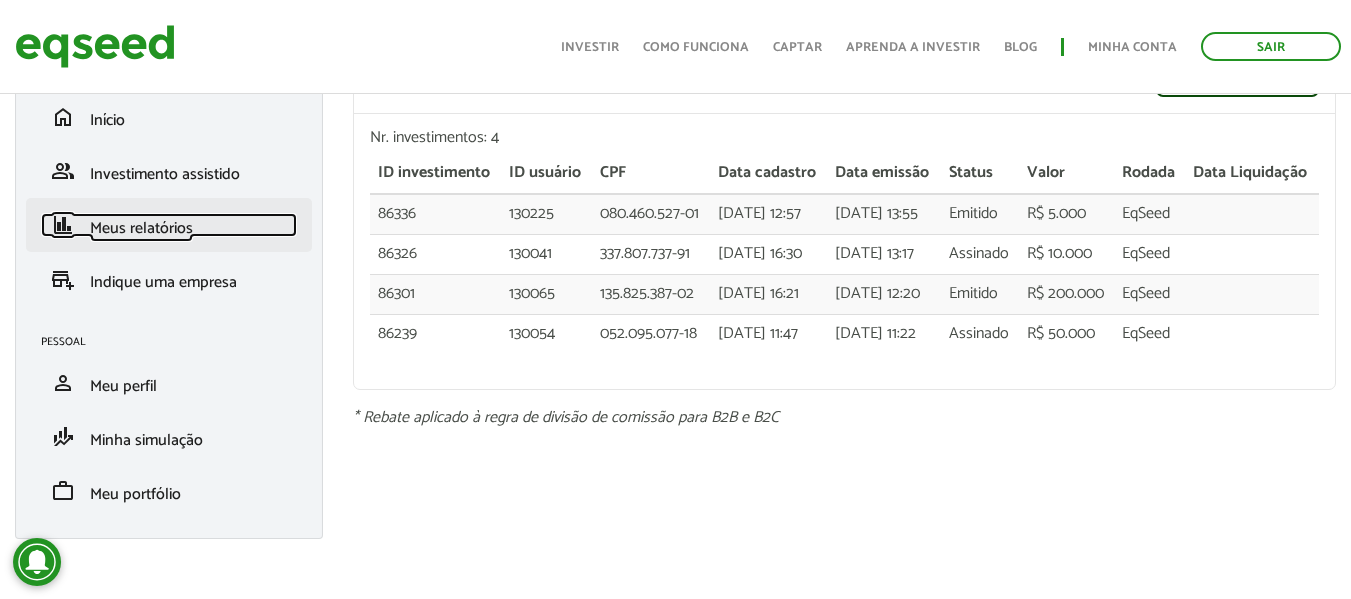 click on "Meus relatórios" at bounding box center (141, 228) 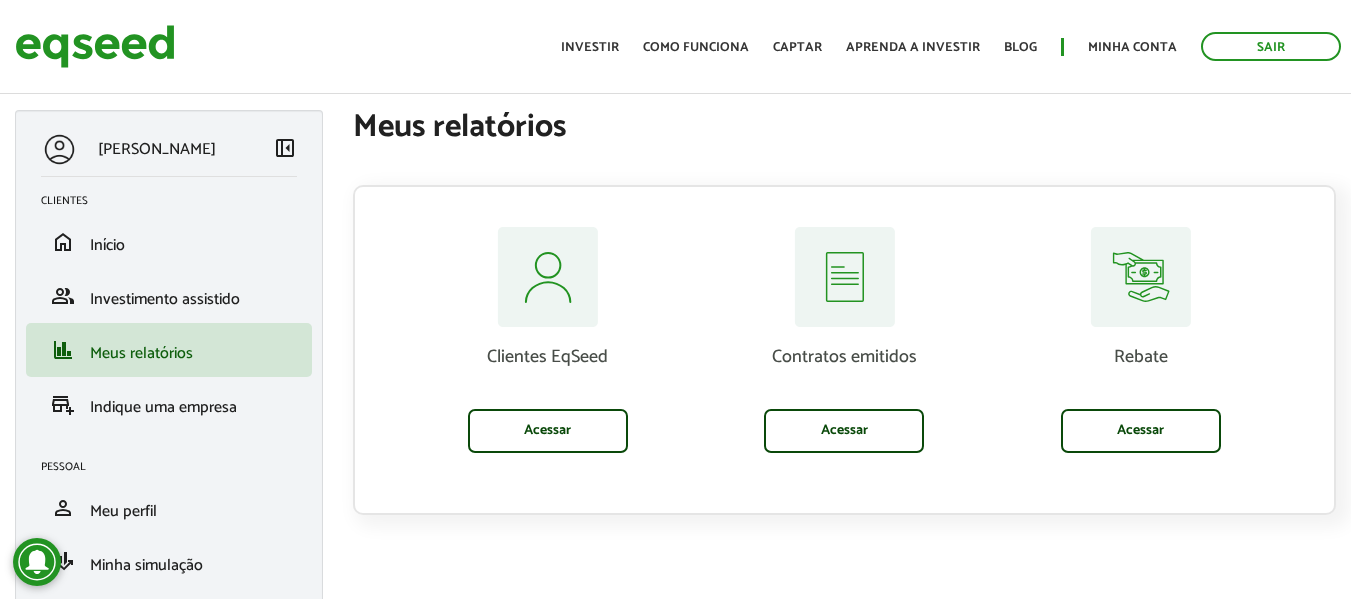 scroll, scrollTop: 0, scrollLeft: 0, axis: both 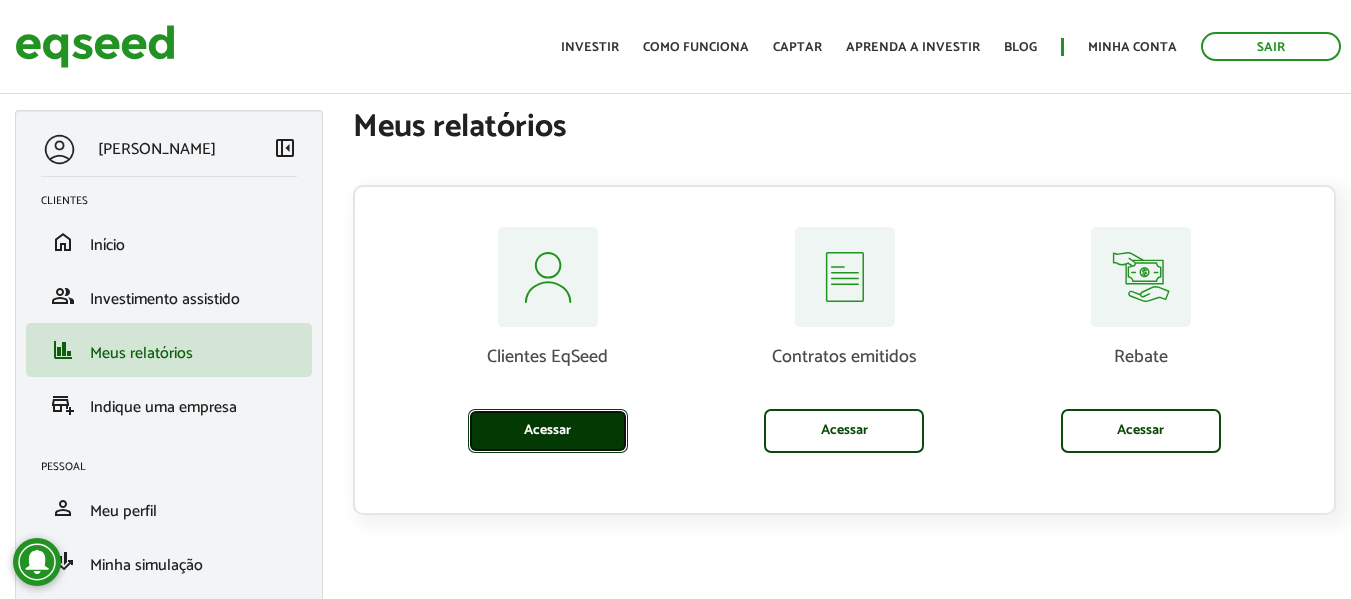 click on "Acessar" at bounding box center [548, 431] 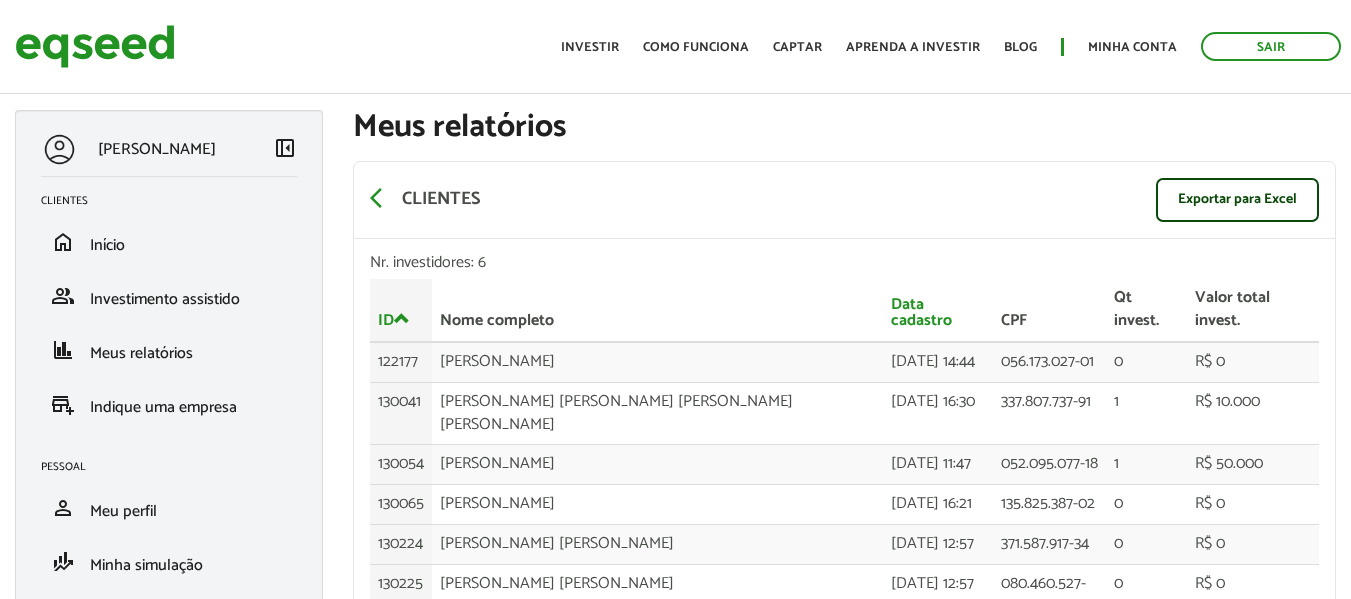 scroll, scrollTop: 0, scrollLeft: 0, axis: both 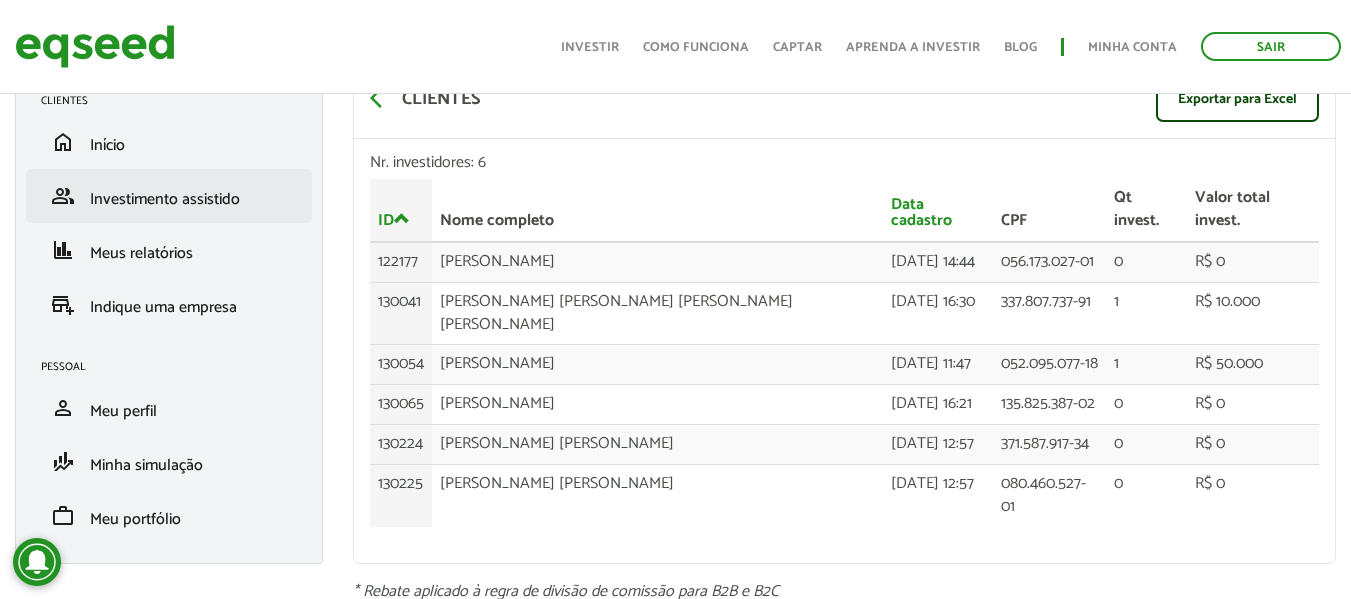 click on "group Investimento assistido" at bounding box center [169, 196] 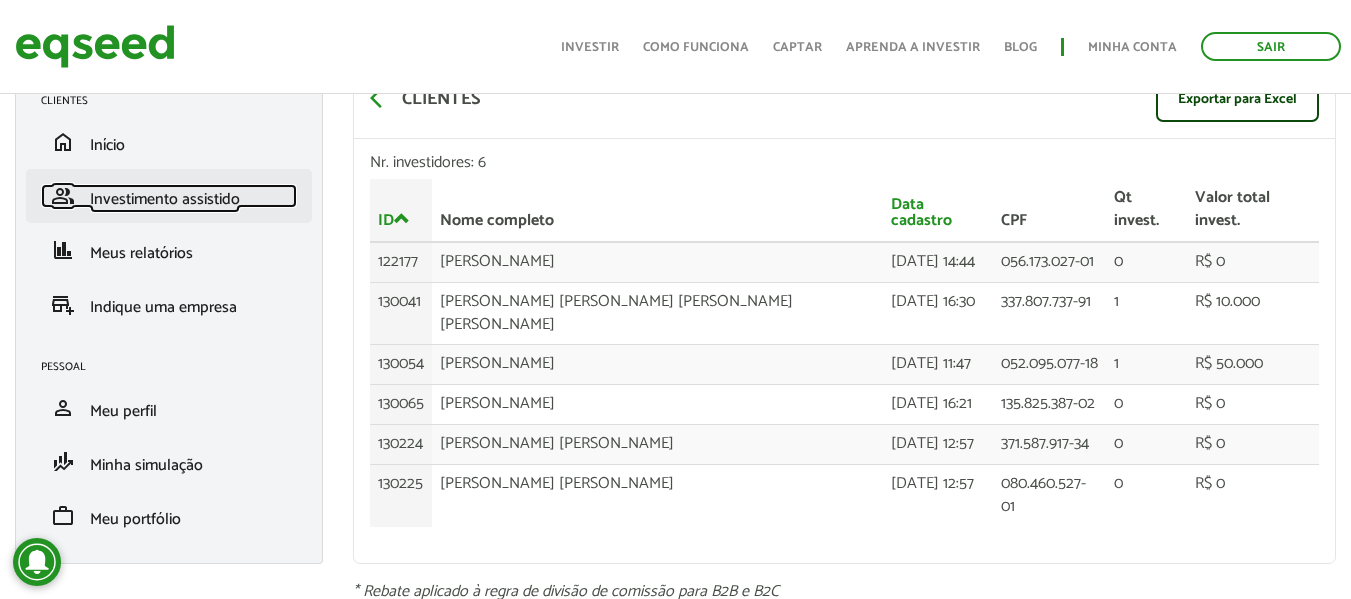 click on "Investimento assistido" at bounding box center [165, 199] 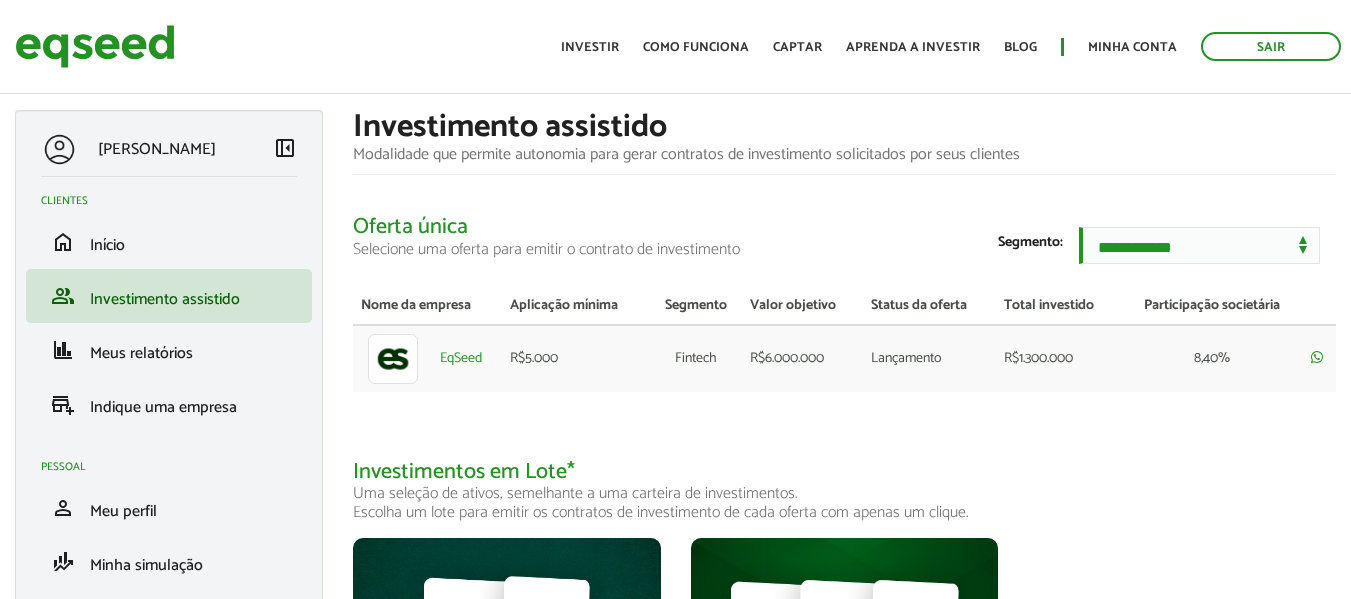scroll, scrollTop: 0, scrollLeft: 0, axis: both 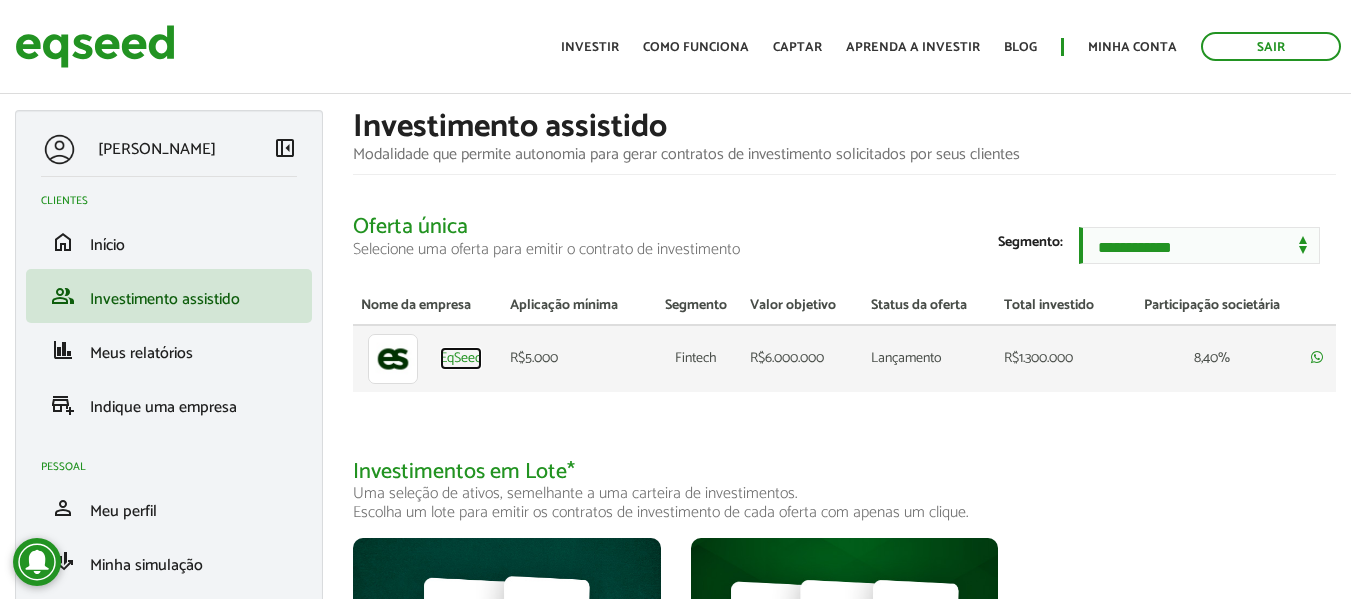click on "EqSeed" at bounding box center (461, 359) 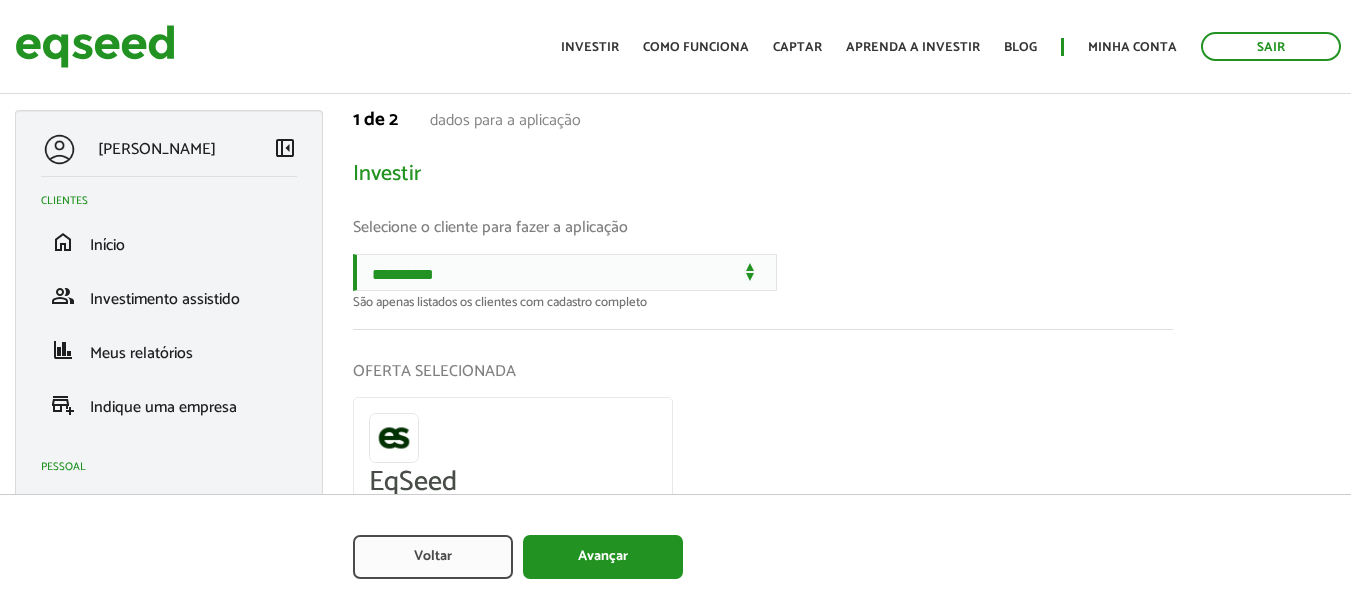 scroll, scrollTop: 0, scrollLeft: 0, axis: both 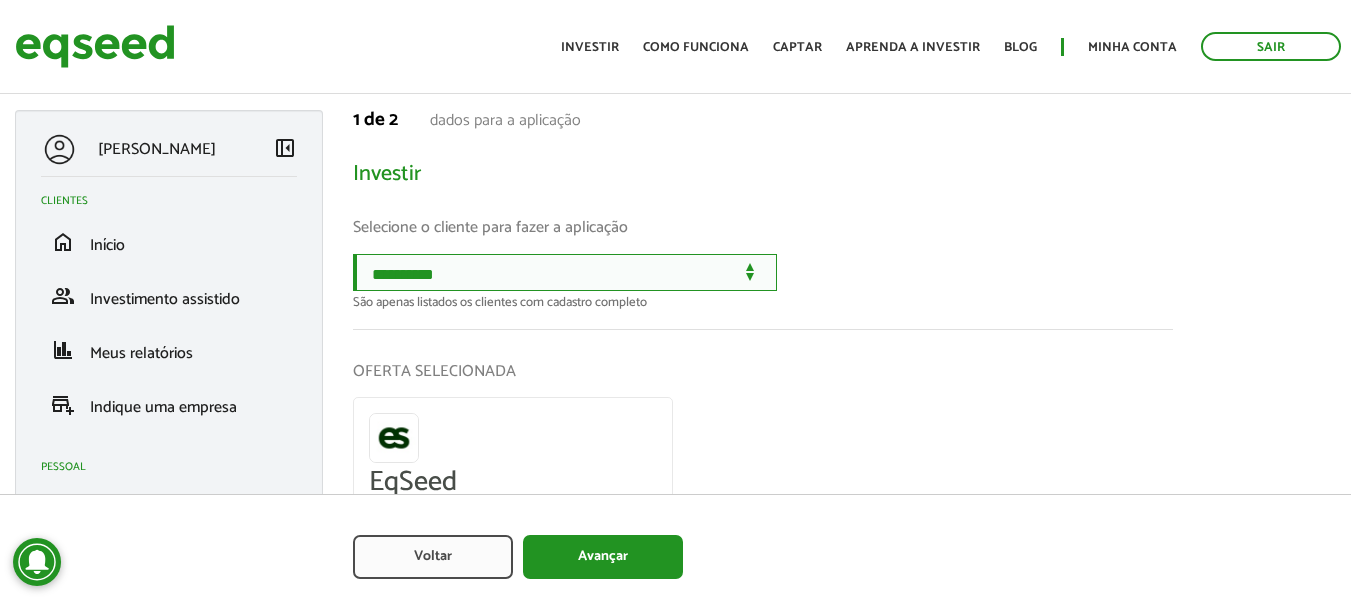 click on "**********" at bounding box center [565, 272] 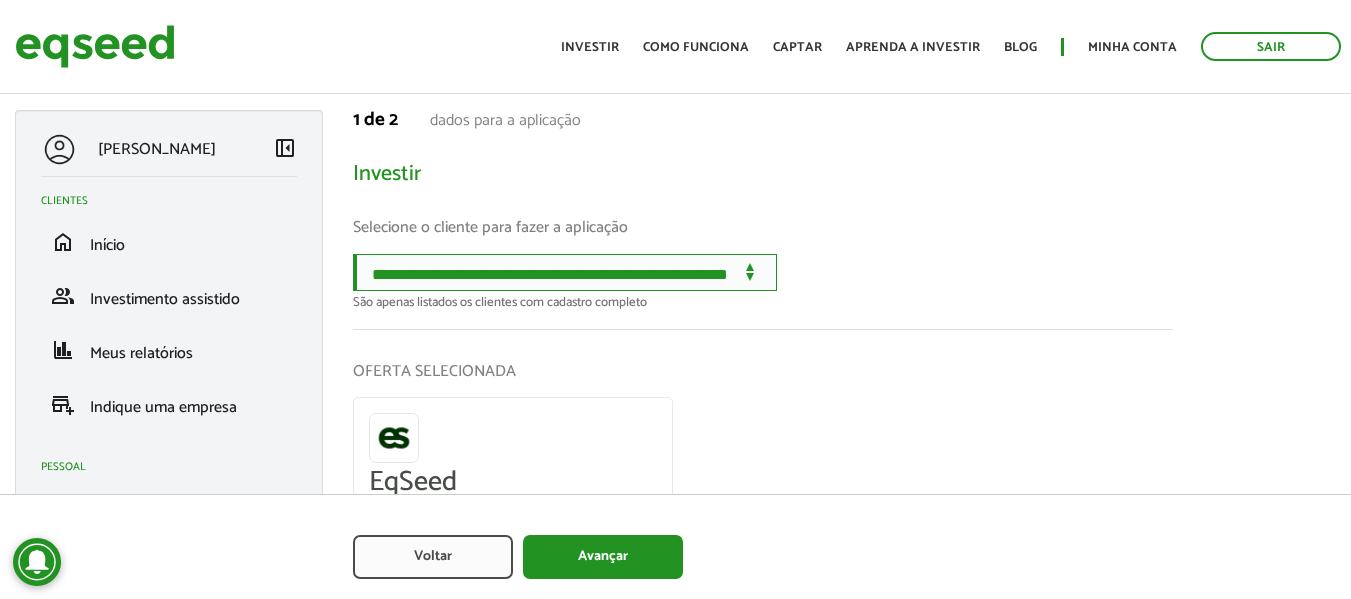 click on "**********" at bounding box center (565, 272) 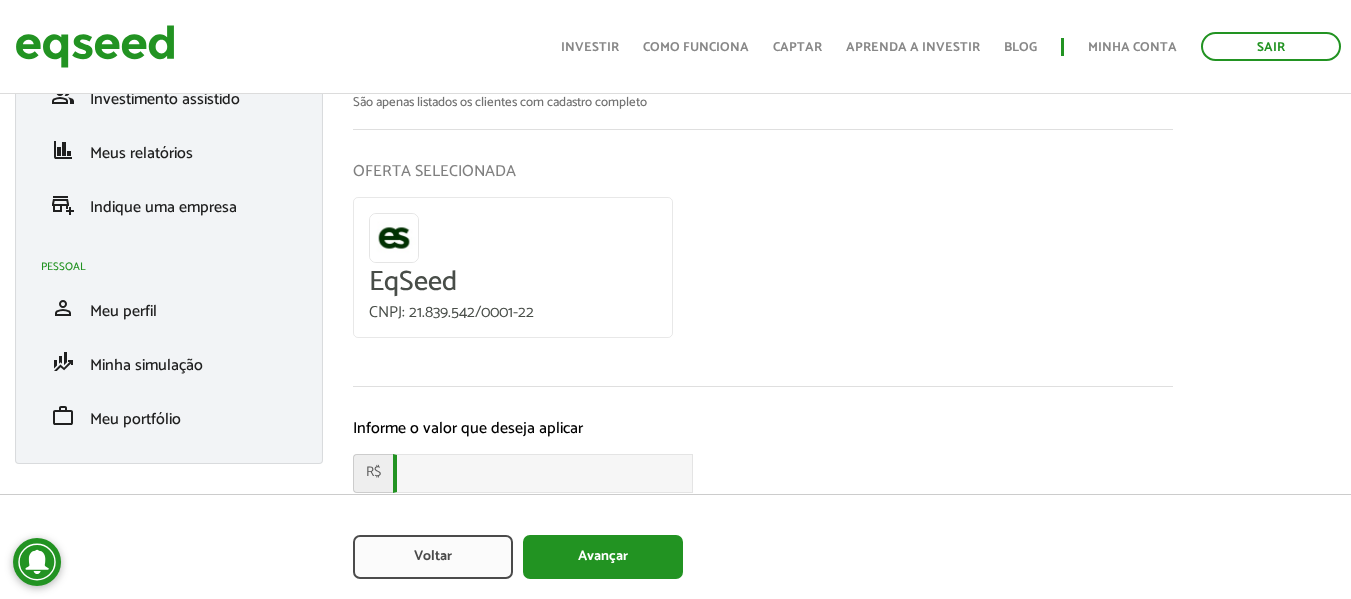 scroll, scrollTop: 284, scrollLeft: 0, axis: vertical 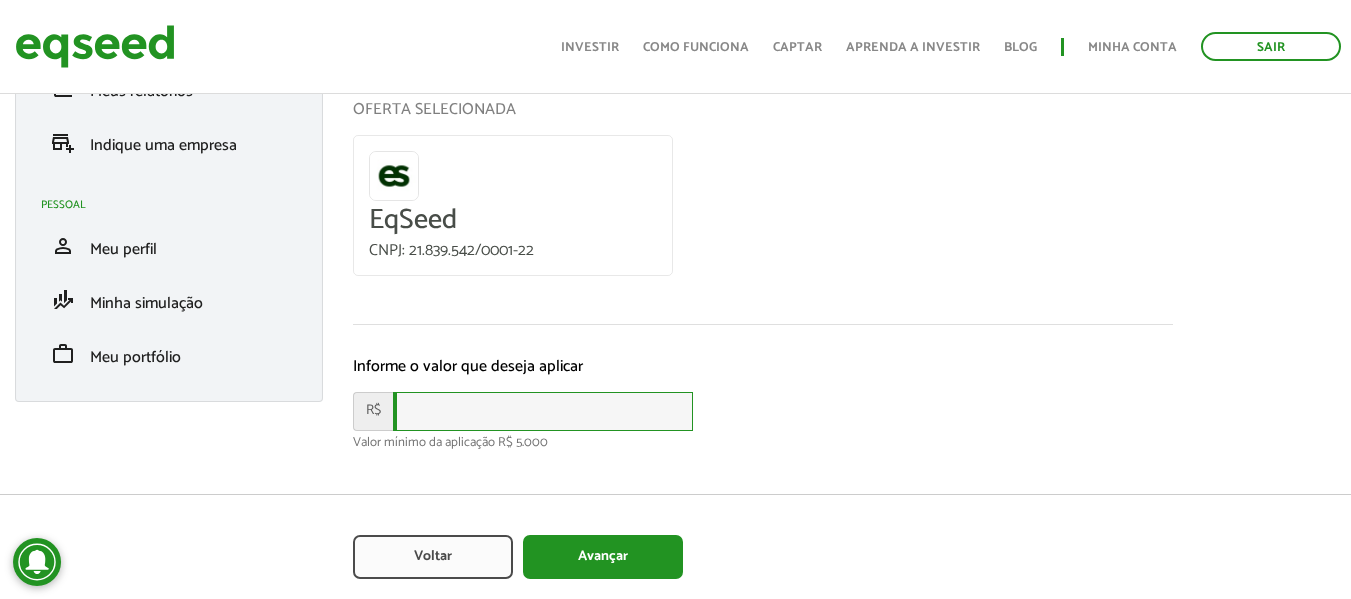 click at bounding box center [543, 411] 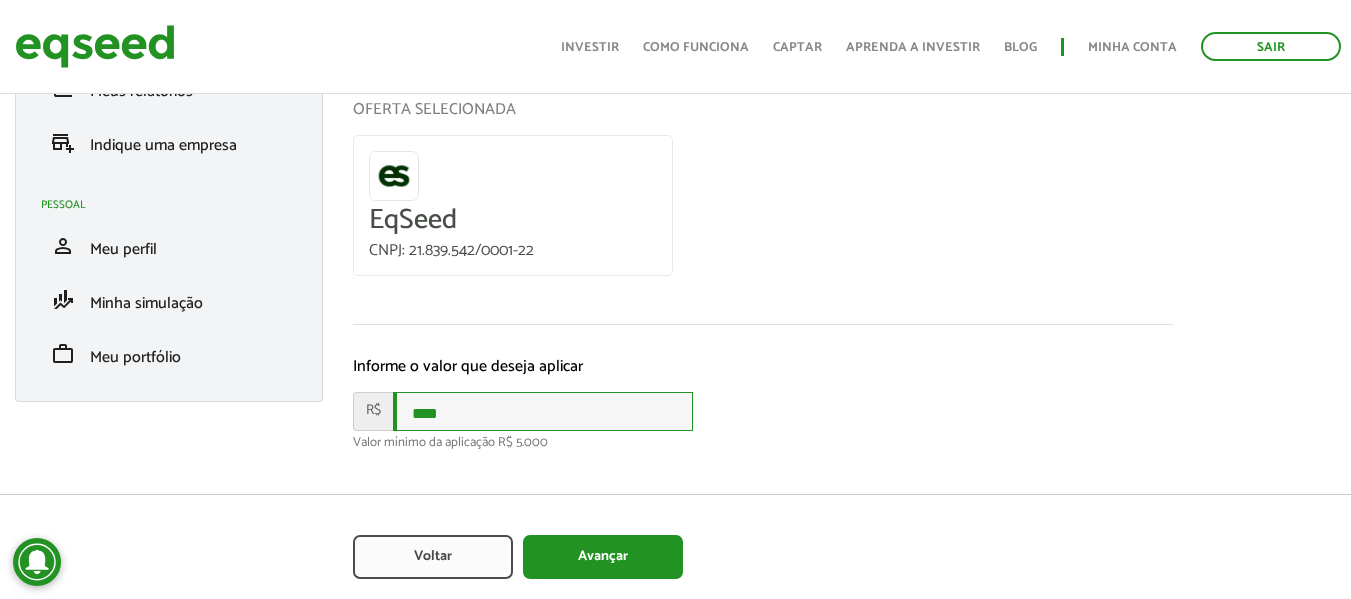 type on "****" 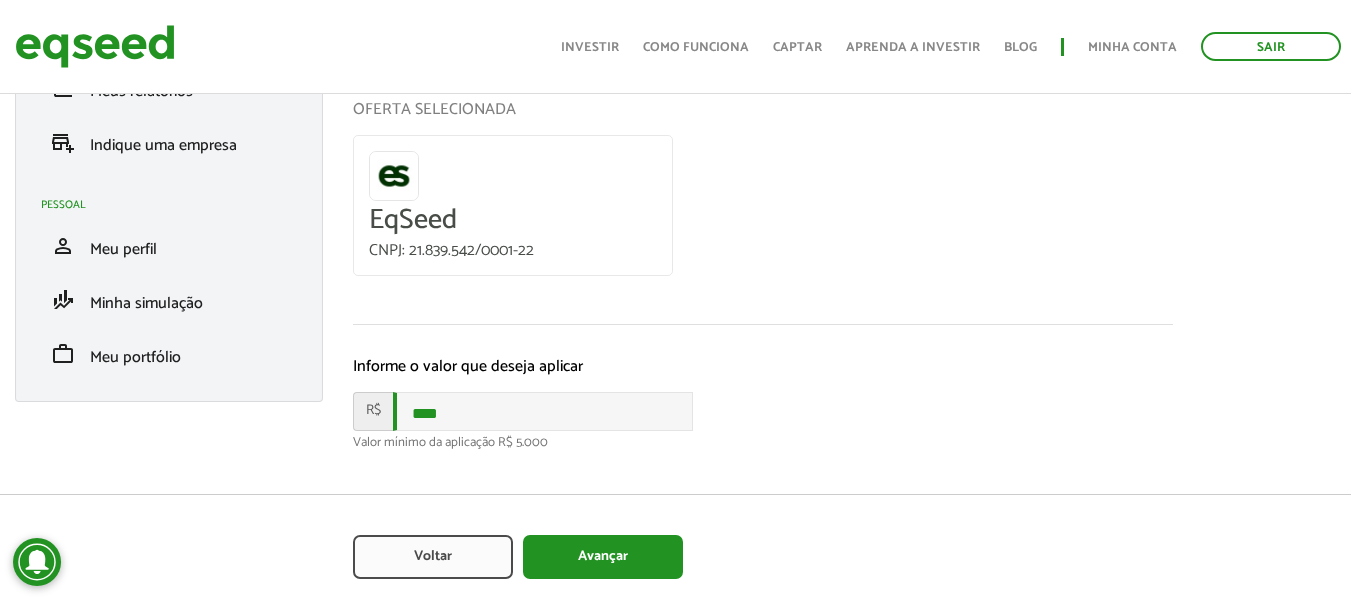 click on "R$ ****" at bounding box center (763, 411) 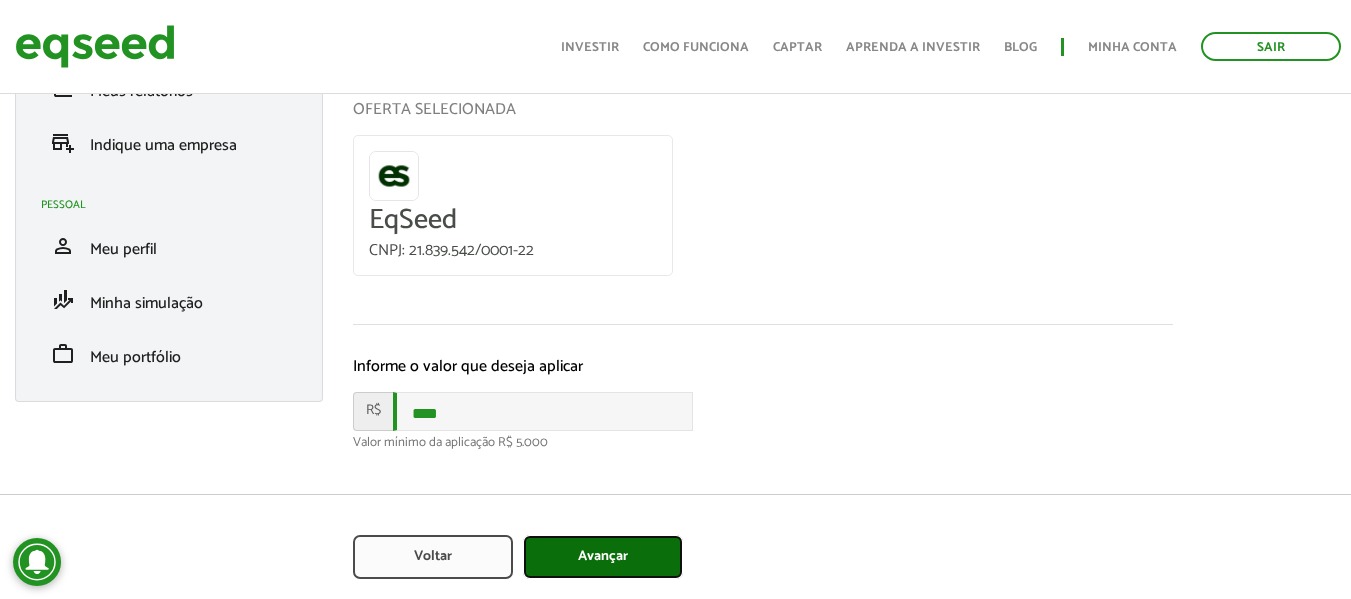 click on "Avançar" at bounding box center [603, 557] 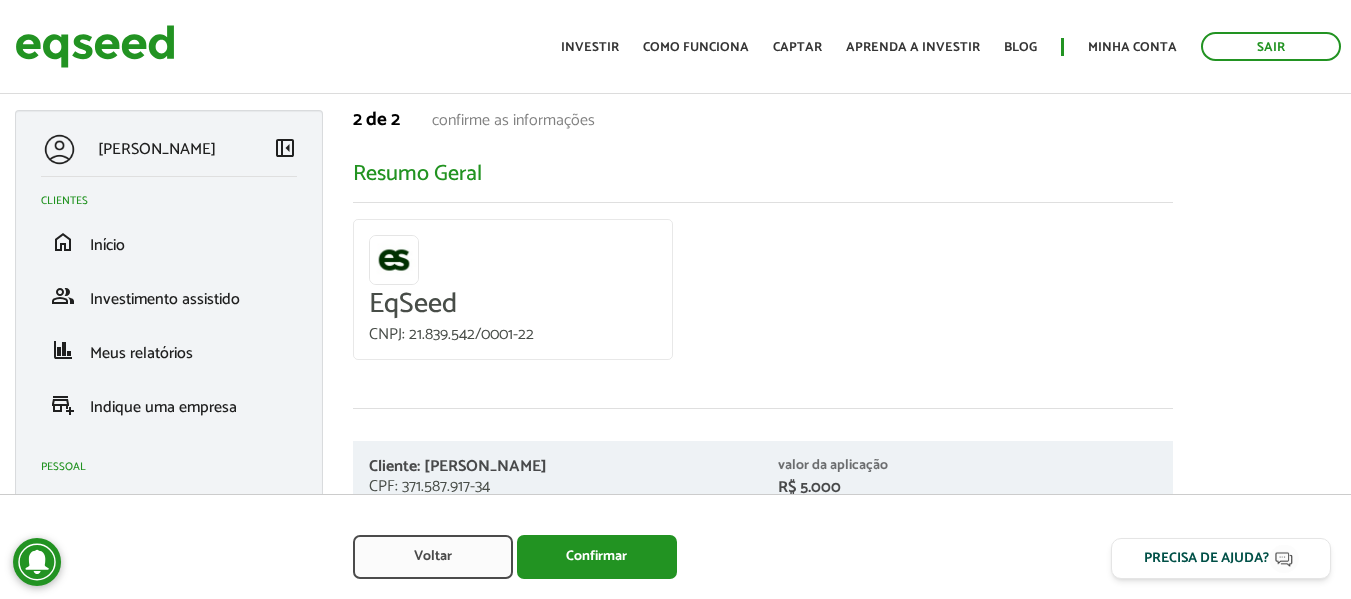 scroll, scrollTop: 0, scrollLeft: 0, axis: both 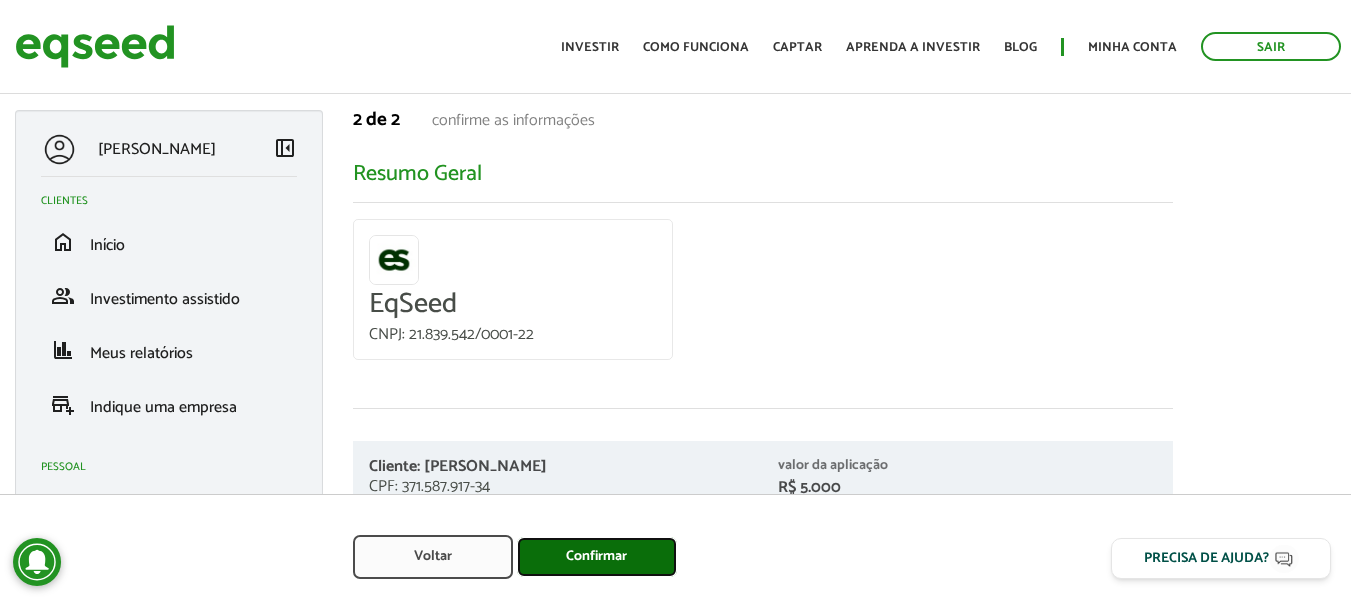click on "Confirmar" at bounding box center (597, 557) 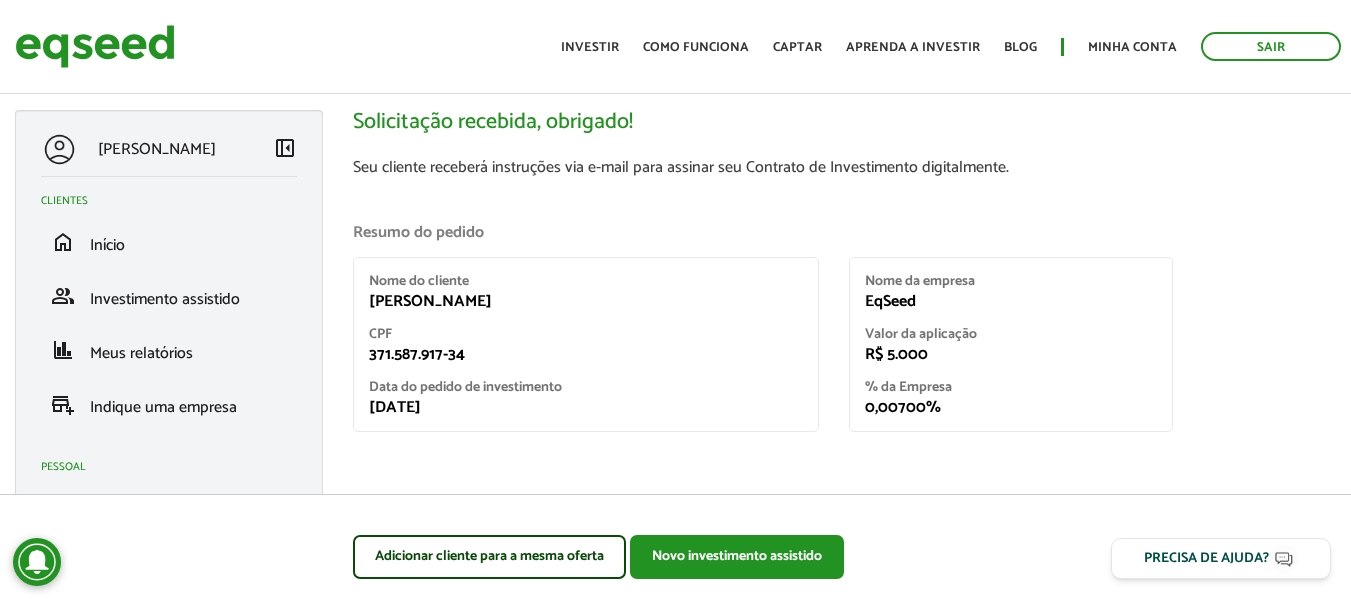 scroll, scrollTop: 0, scrollLeft: 0, axis: both 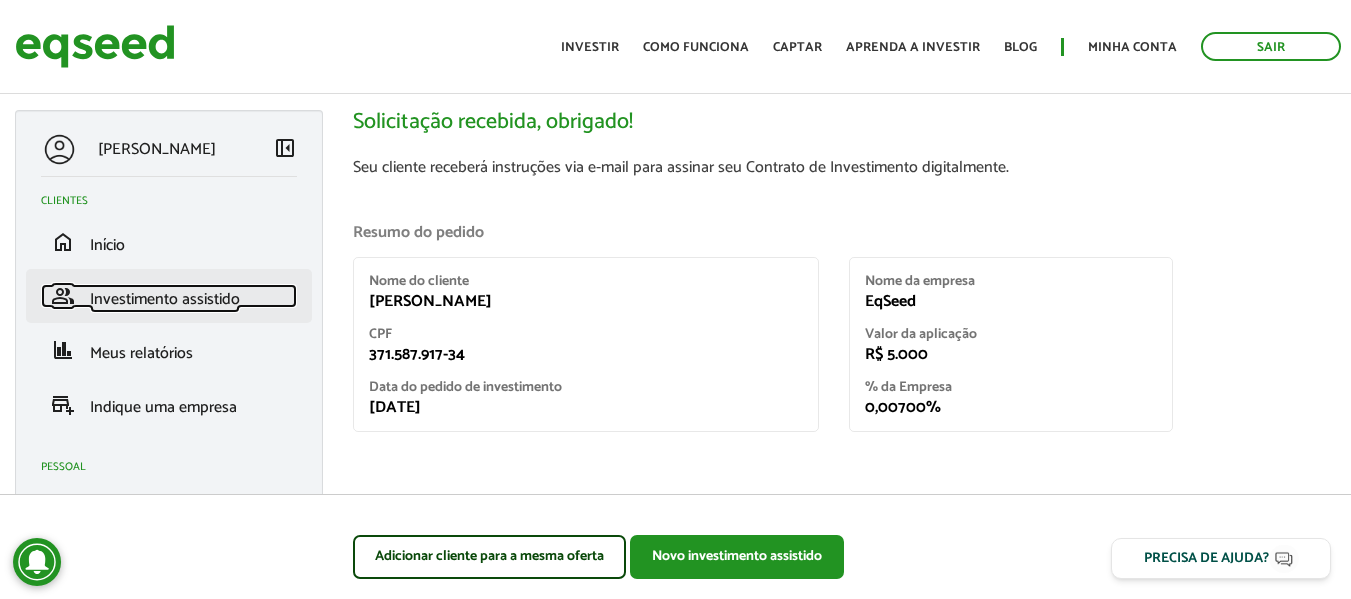 click on "Investimento assistido" at bounding box center (165, 299) 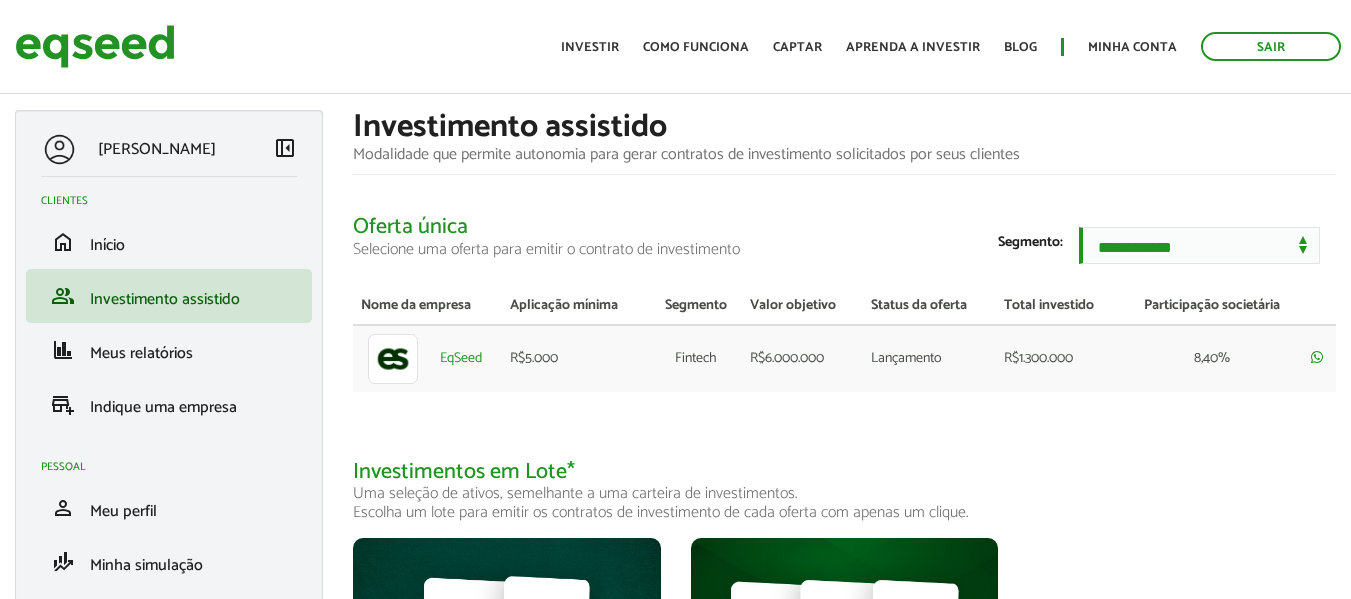 scroll, scrollTop: 0, scrollLeft: 0, axis: both 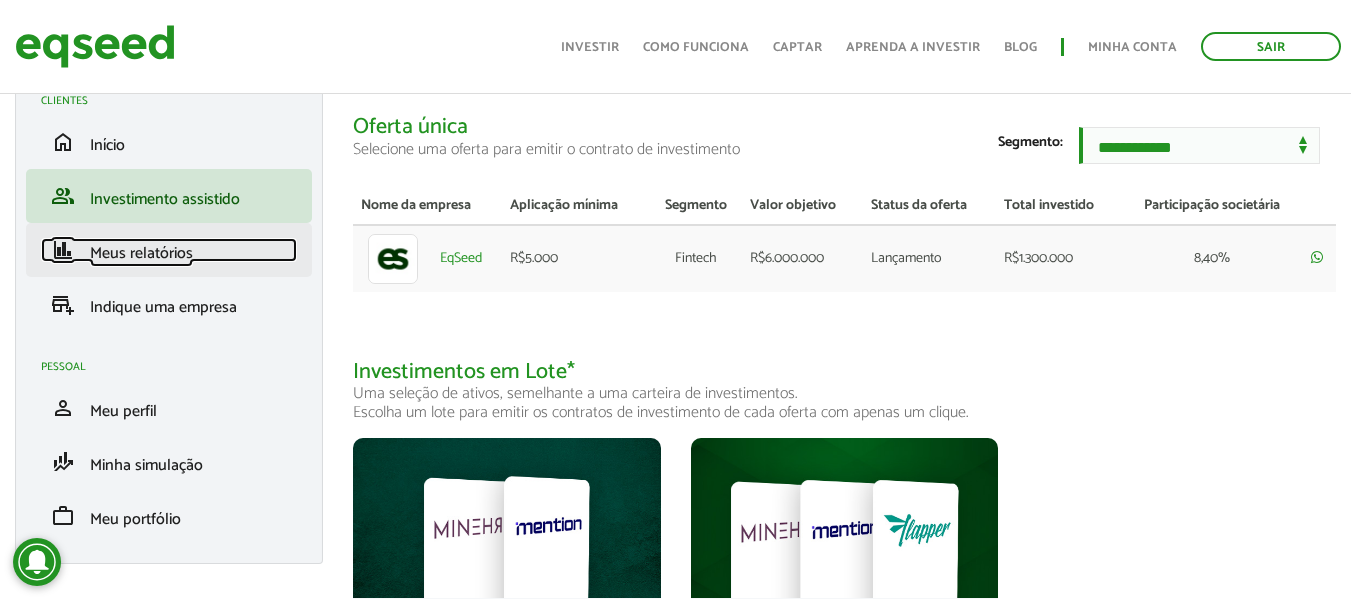 click on "Meus relatórios" at bounding box center (141, 253) 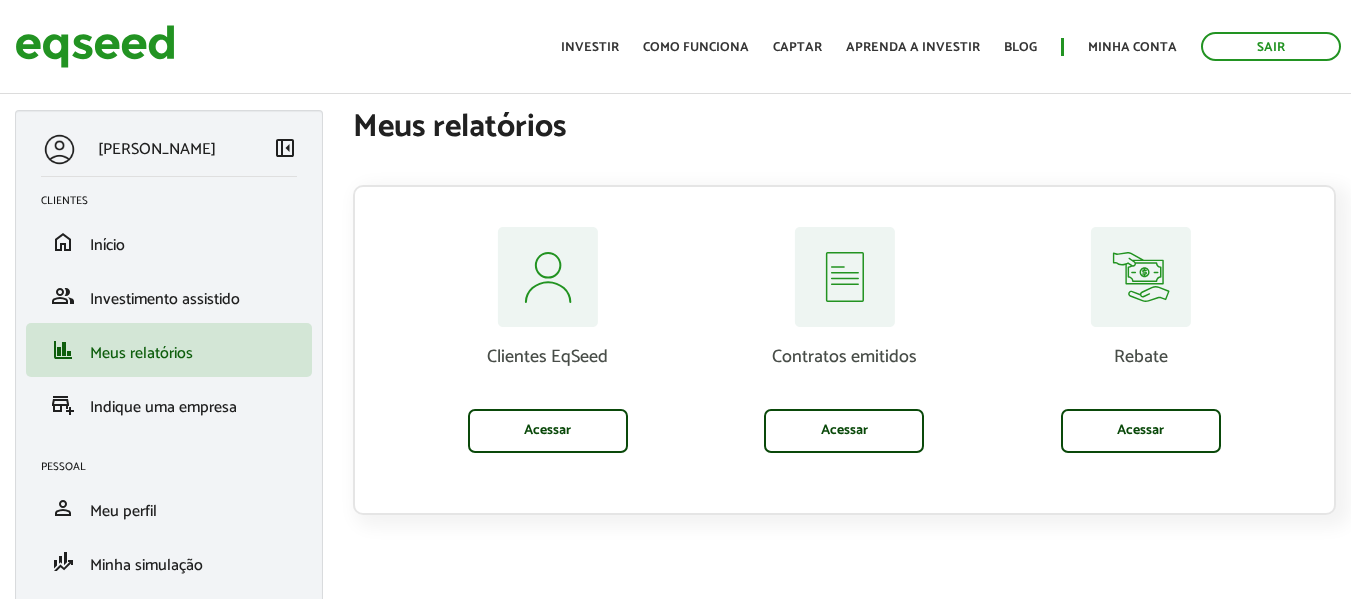 scroll, scrollTop: 0, scrollLeft: 0, axis: both 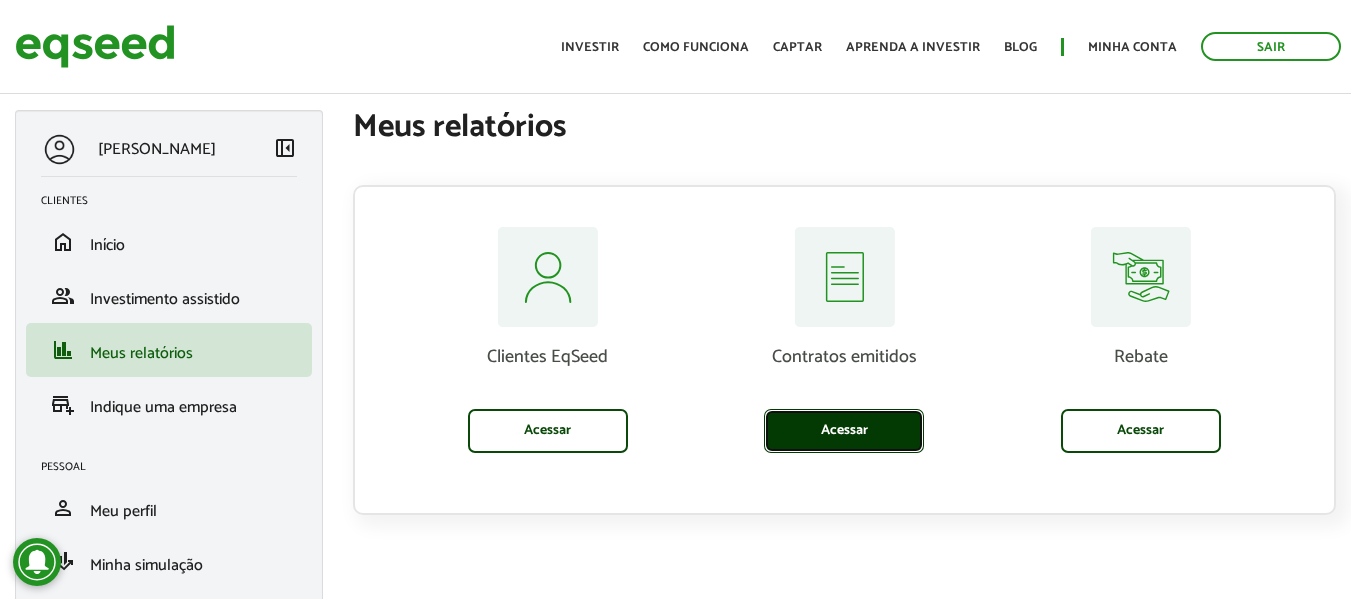 click on "Acessar" at bounding box center (844, 431) 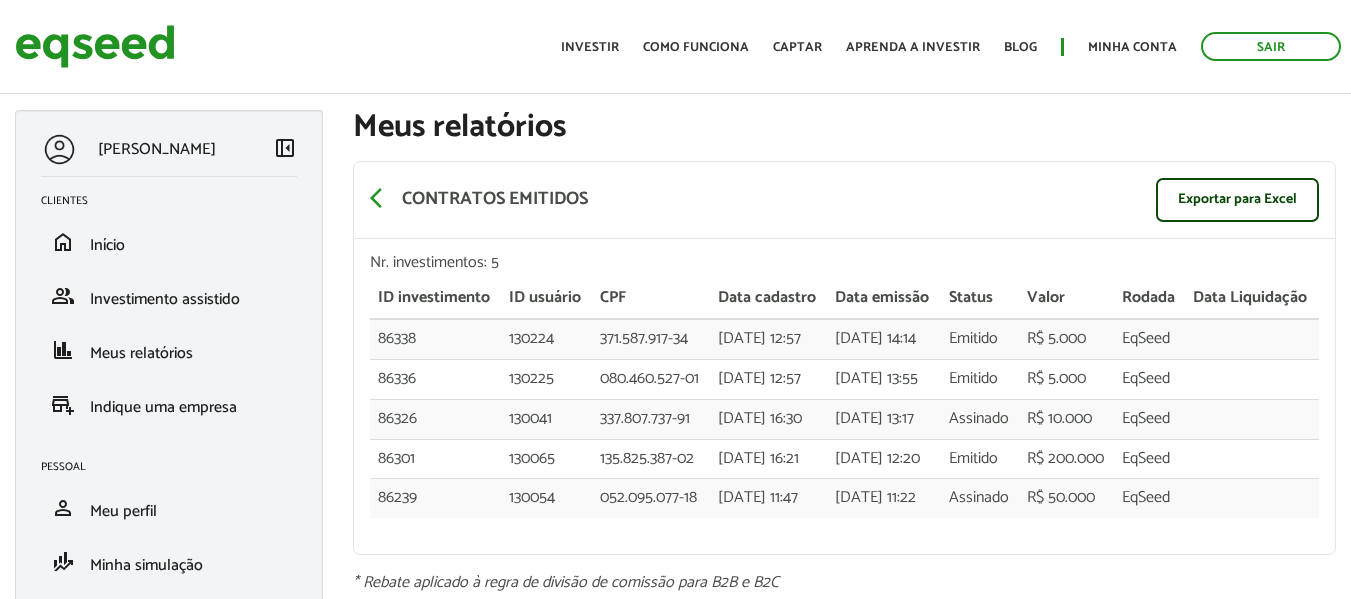scroll, scrollTop: 0, scrollLeft: 0, axis: both 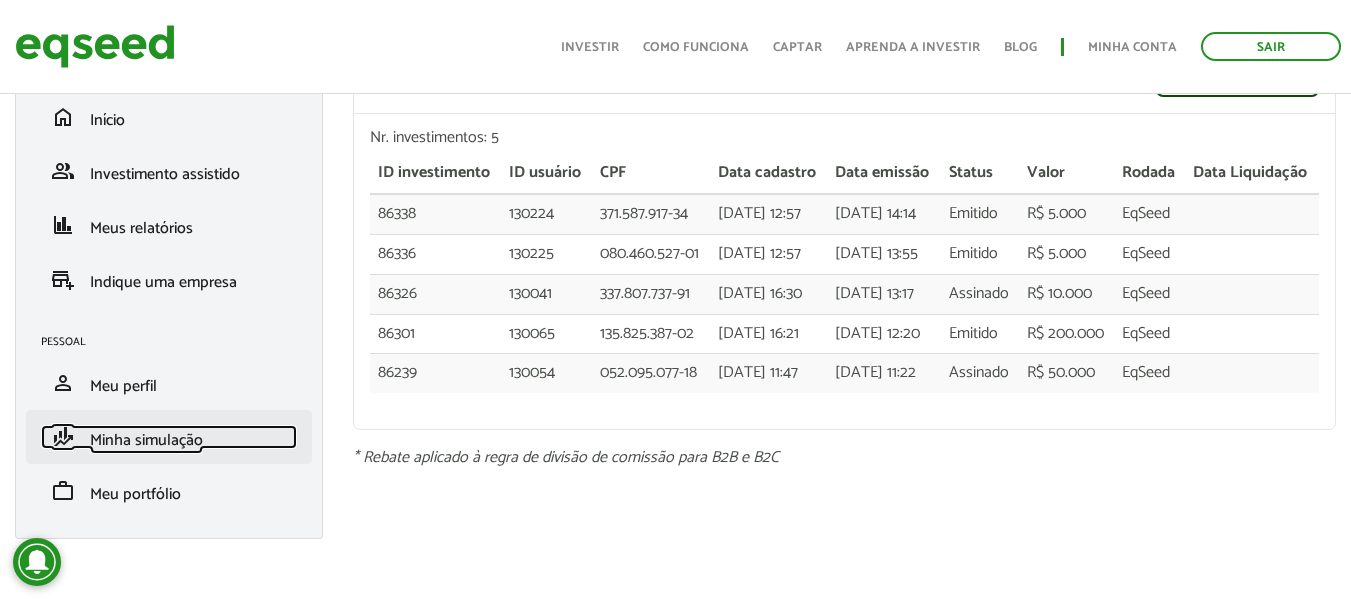 click on "Minha simulação" at bounding box center [146, 440] 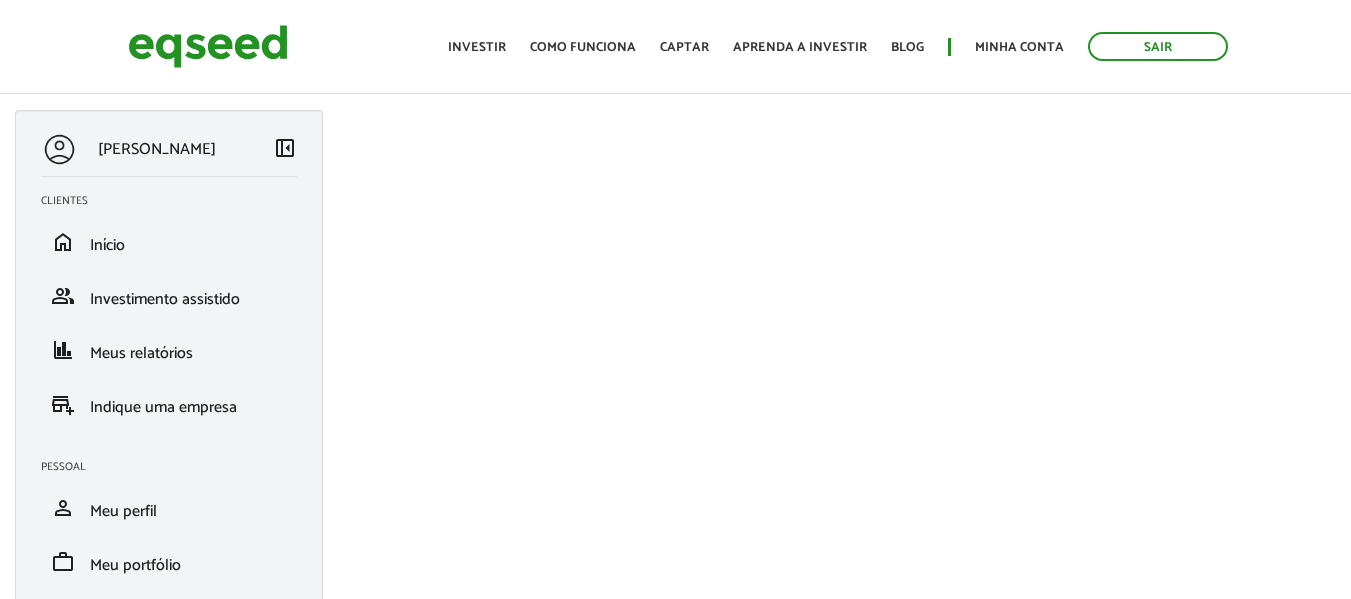 scroll, scrollTop: 0, scrollLeft: 0, axis: both 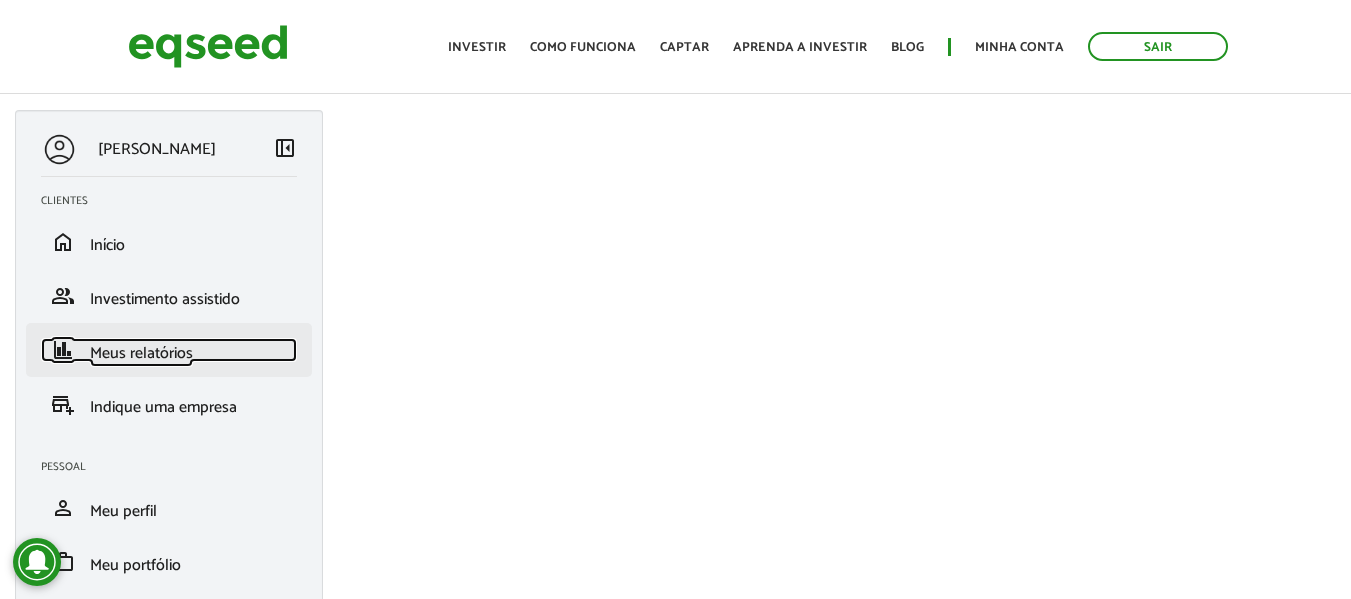 click on "Meus relatórios" at bounding box center (141, 353) 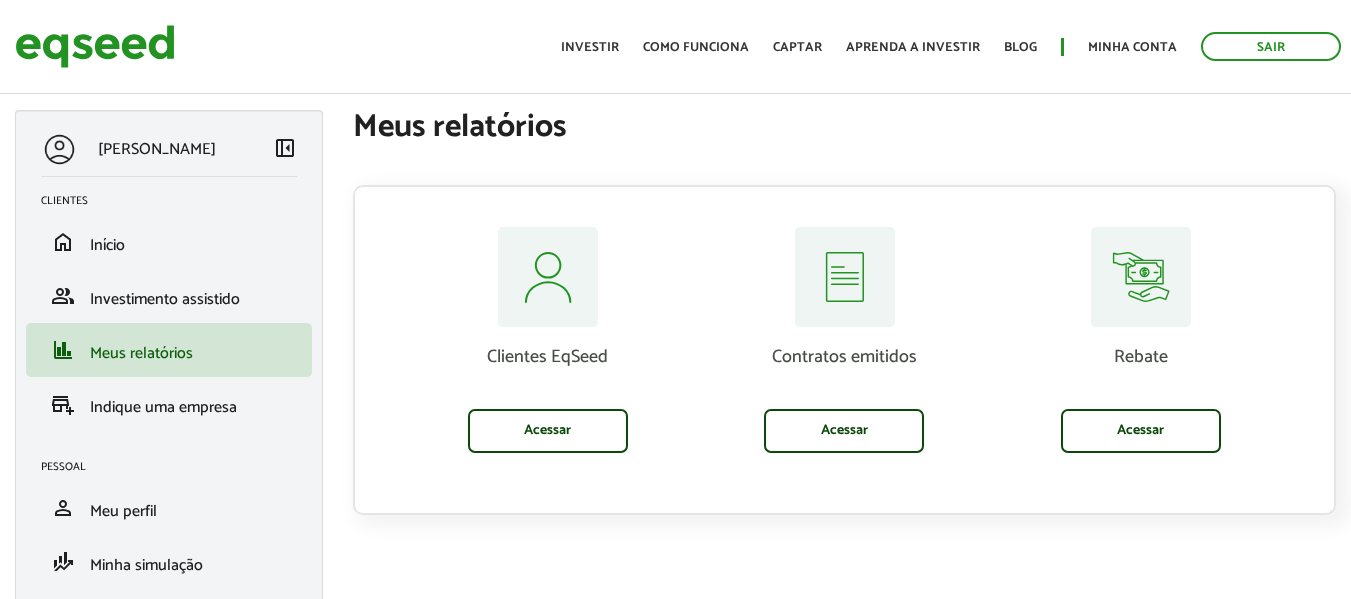 scroll, scrollTop: 0, scrollLeft: 0, axis: both 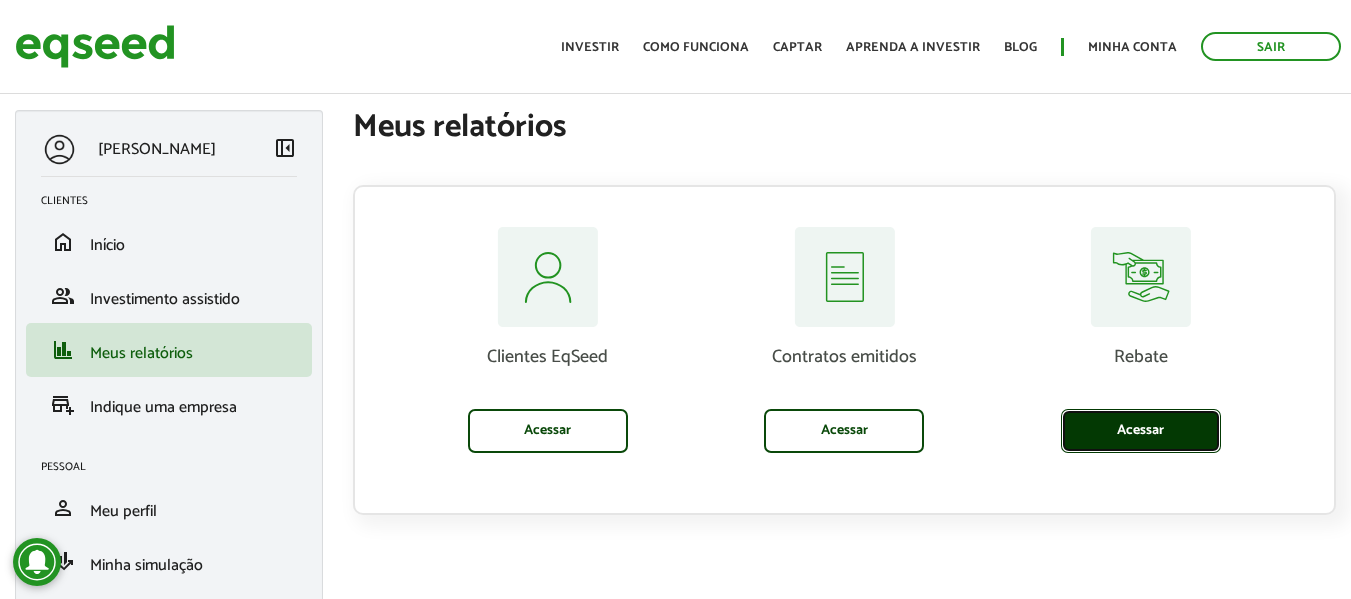 click on "Acessar" at bounding box center (1141, 431) 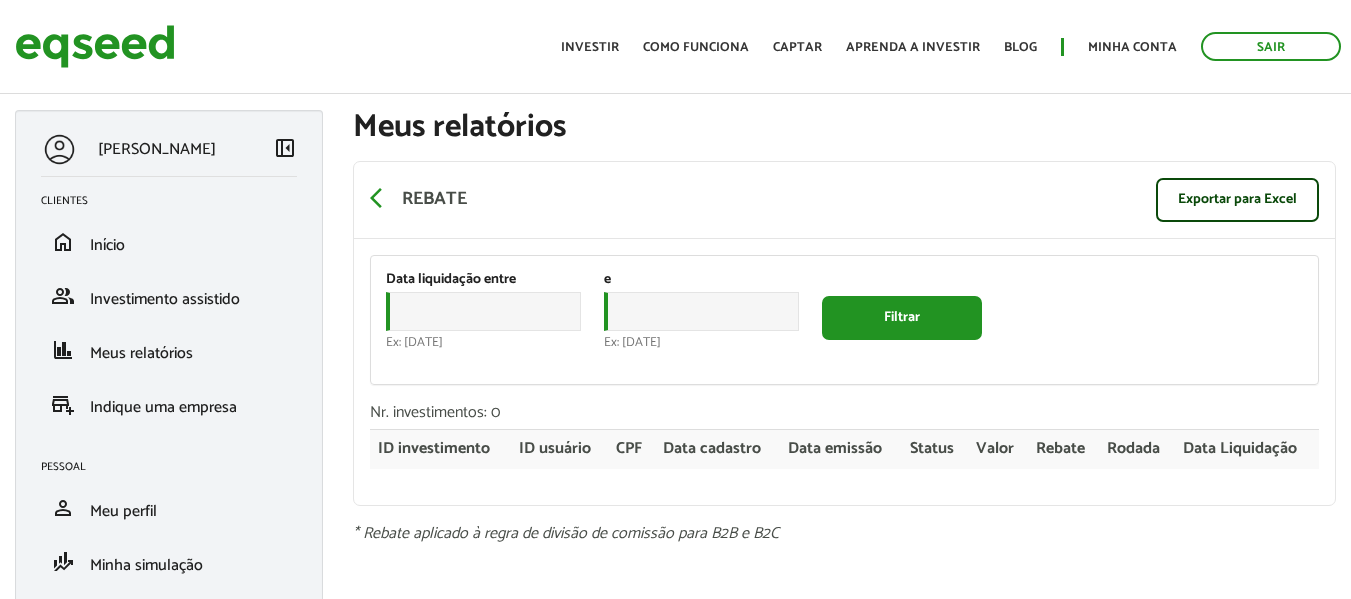 scroll, scrollTop: 0, scrollLeft: 0, axis: both 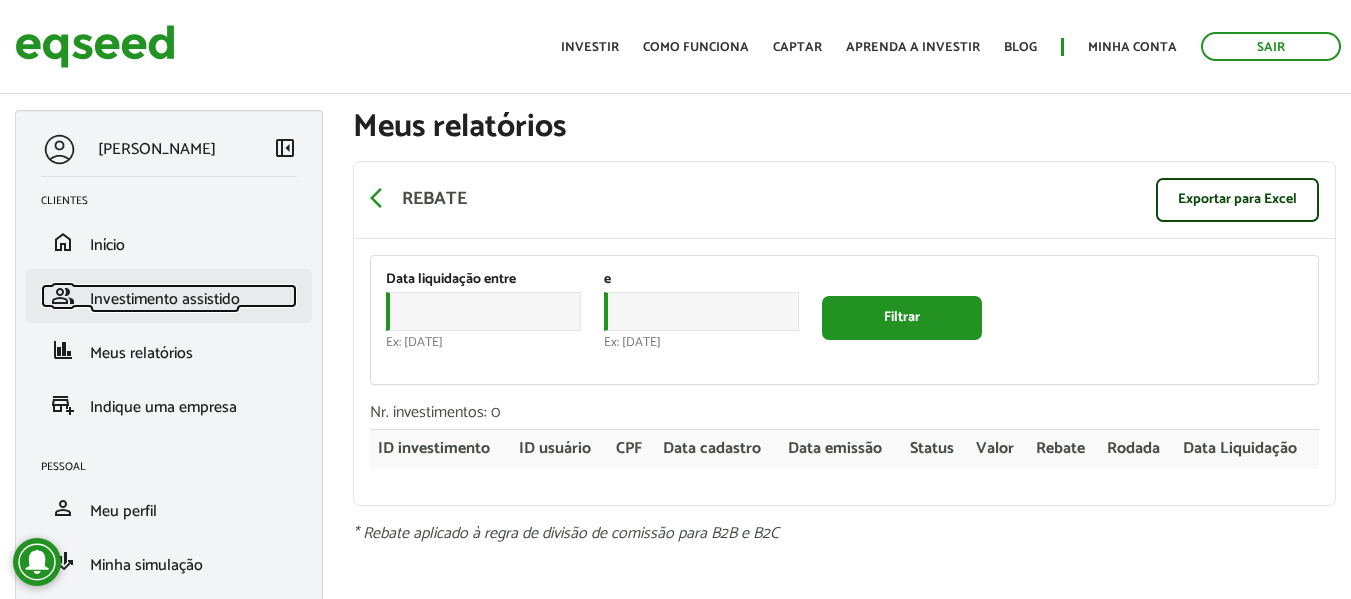 click on "Investimento assistido" at bounding box center (165, 299) 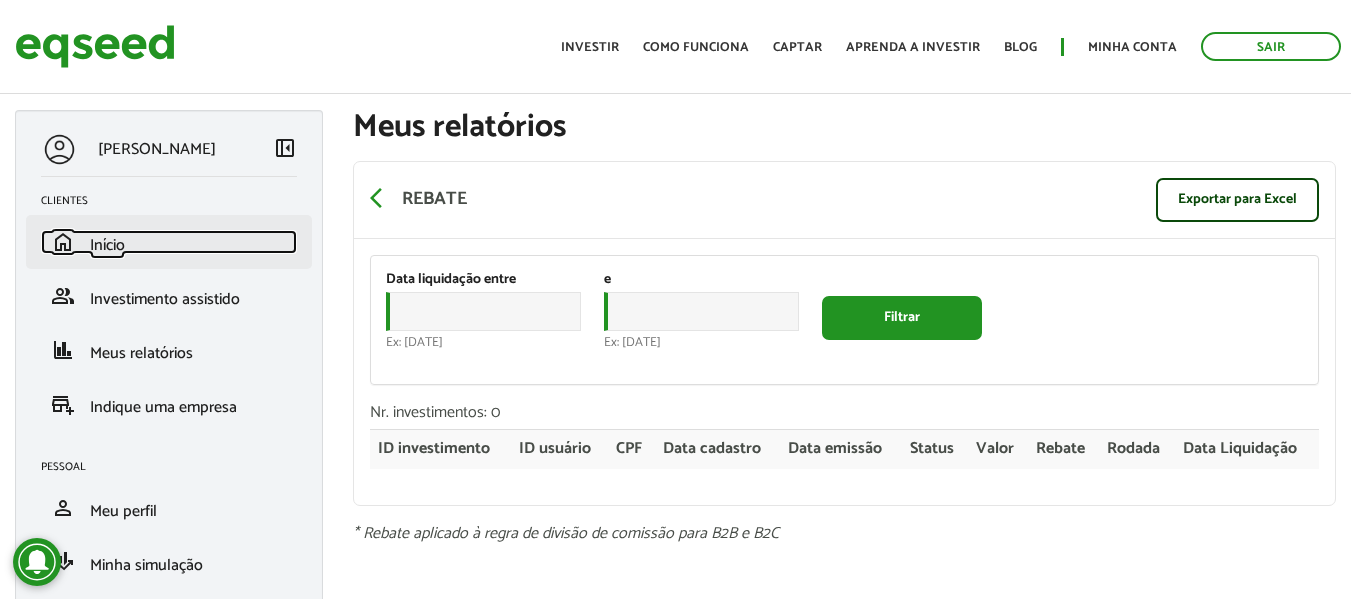 click on "Início" at bounding box center (107, 245) 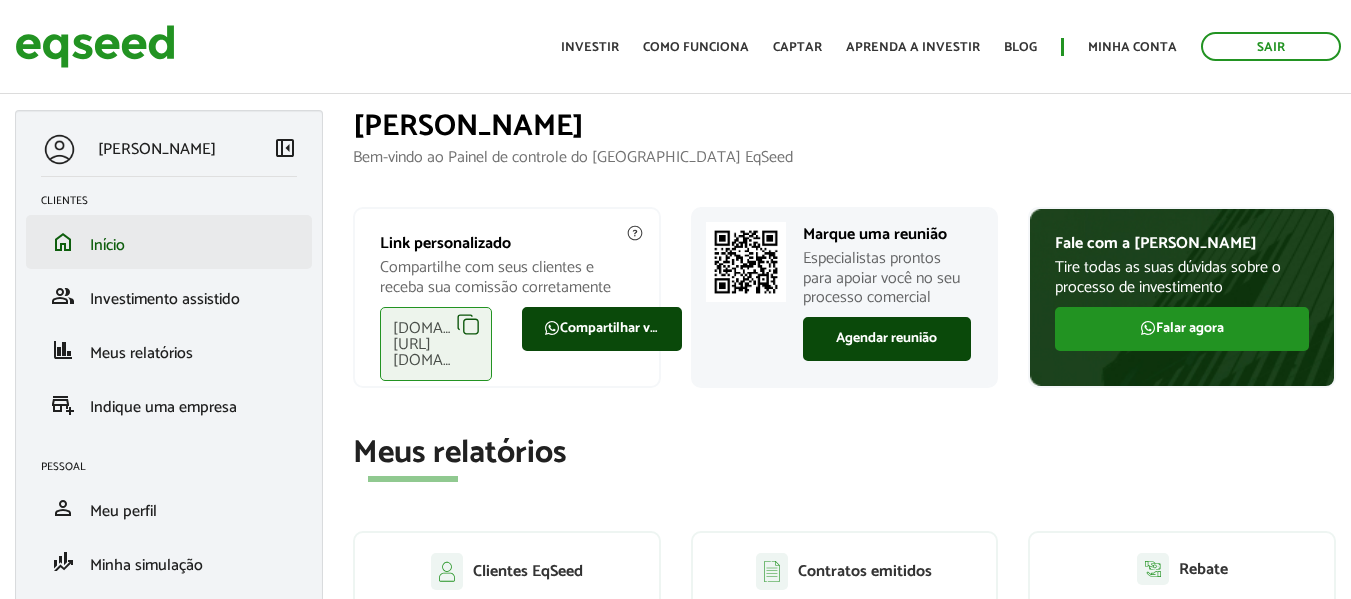 scroll, scrollTop: 0, scrollLeft: 0, axis: both 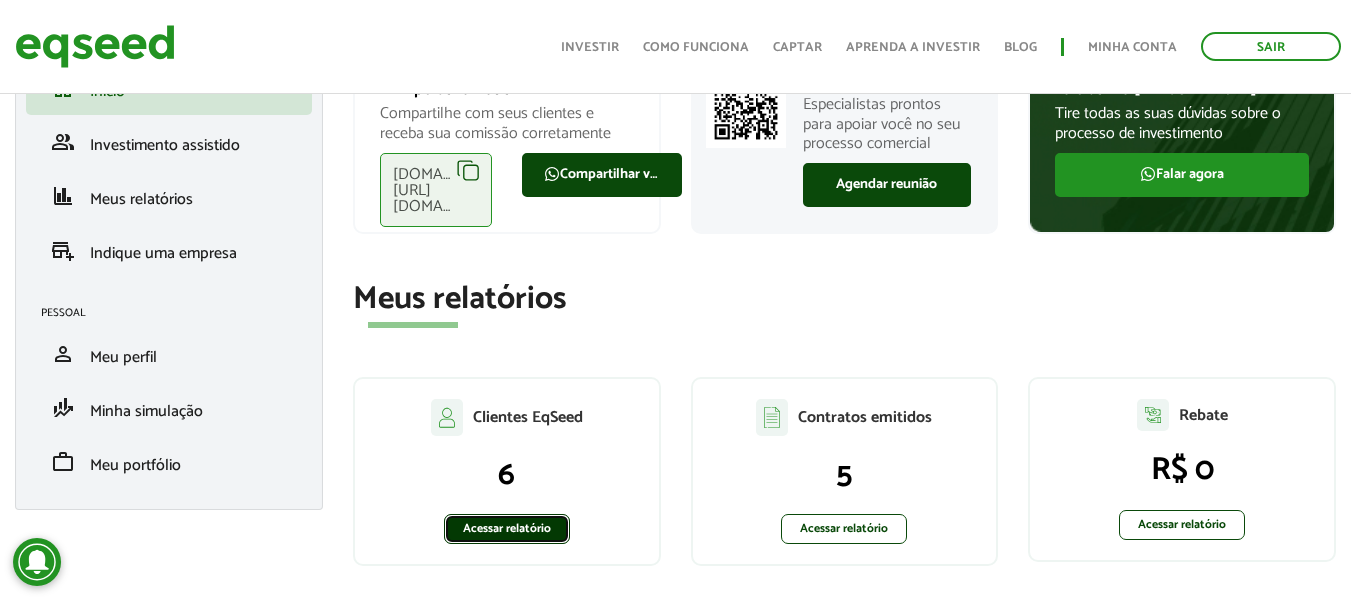 click on "Acessar relatório" at bounding box center [507, 529] 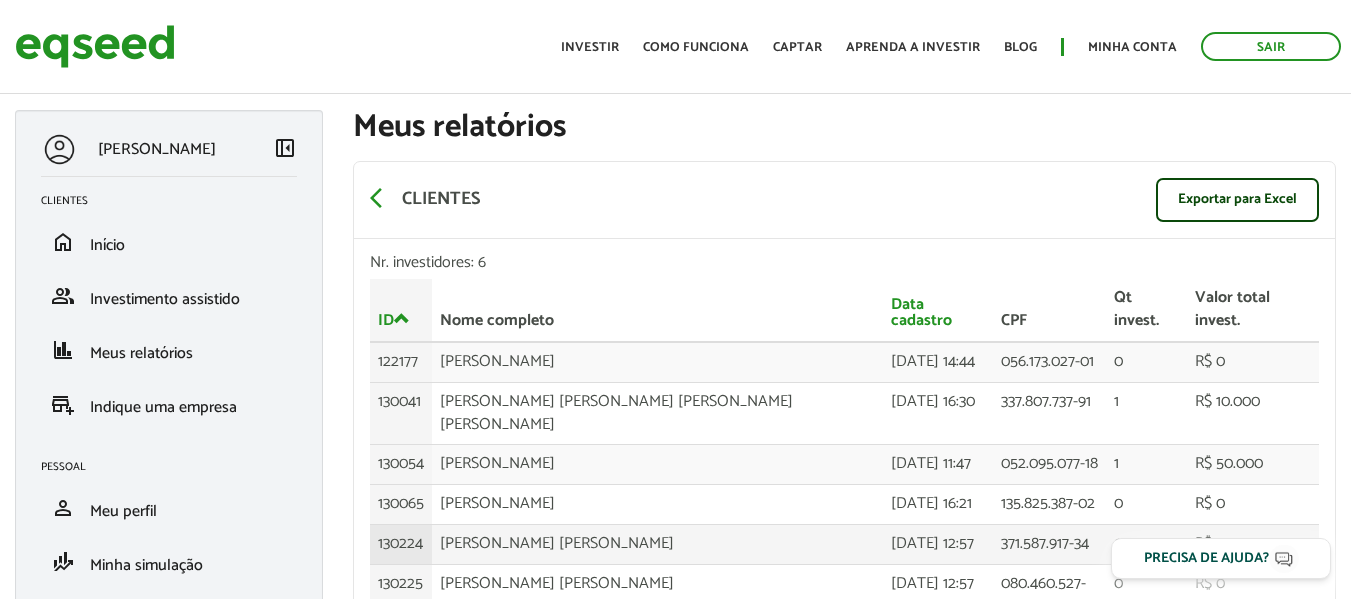 scroll, scrollTop: 0, scrollLeft: 0, axis: both 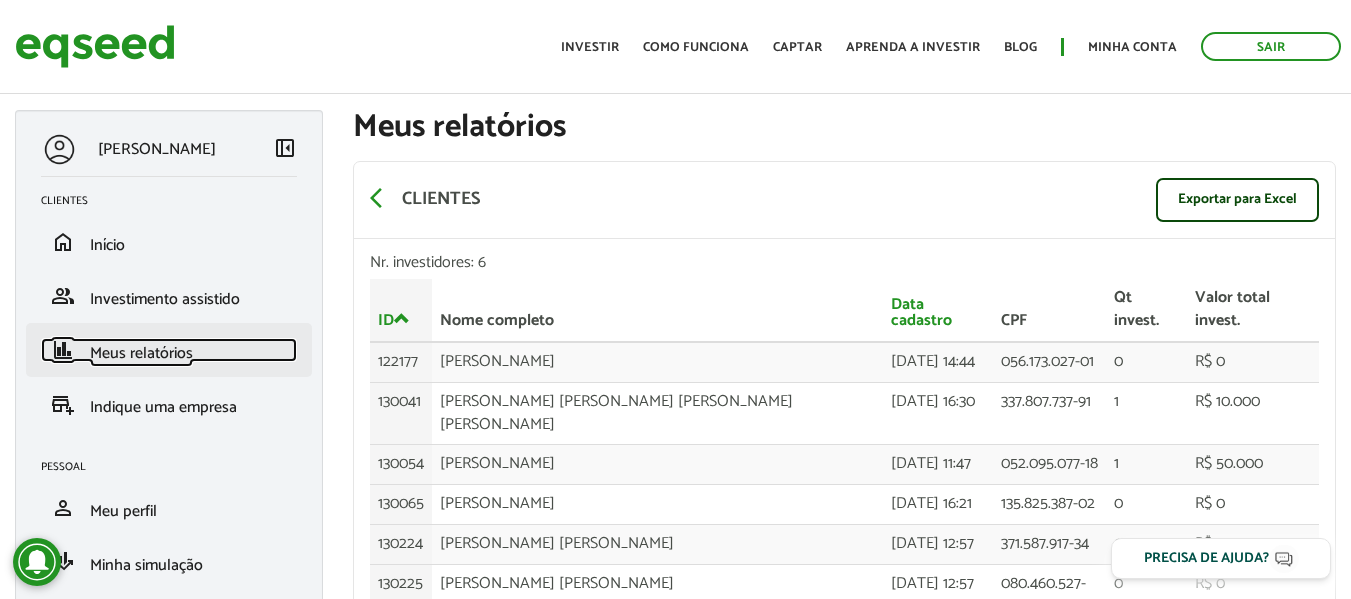 click on "Meus relatórios" at bounding box center (141, 353) 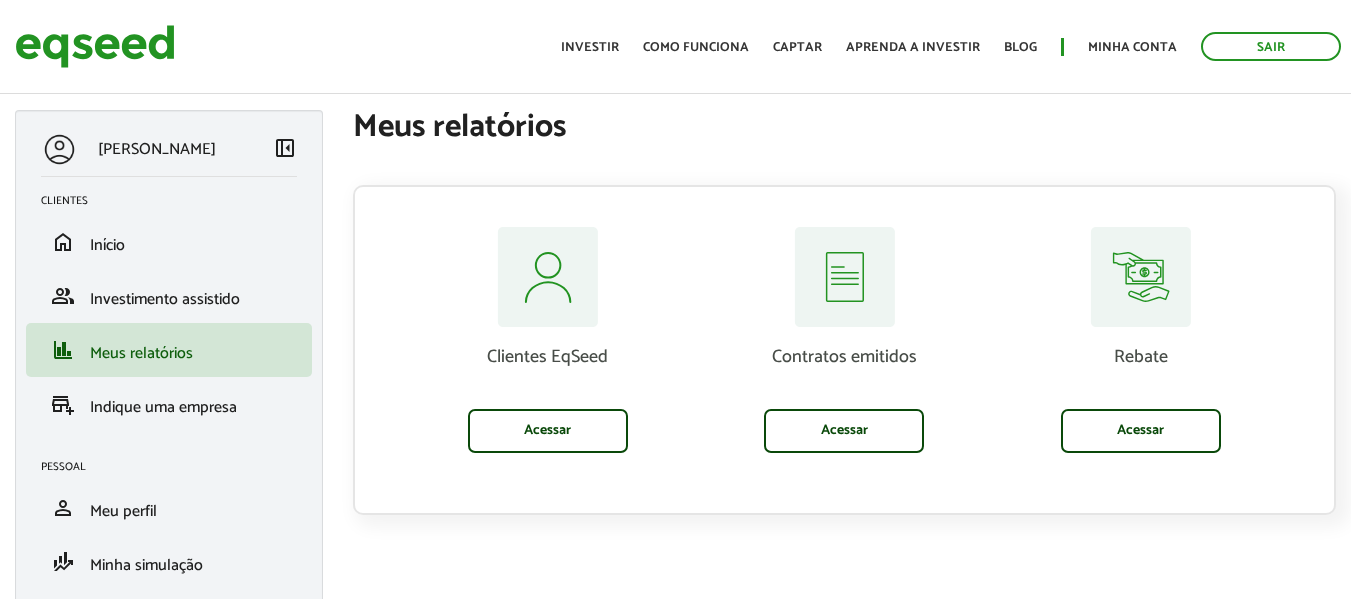 scroll, scrollTop: 0, scrollLeft: 0, axis: both 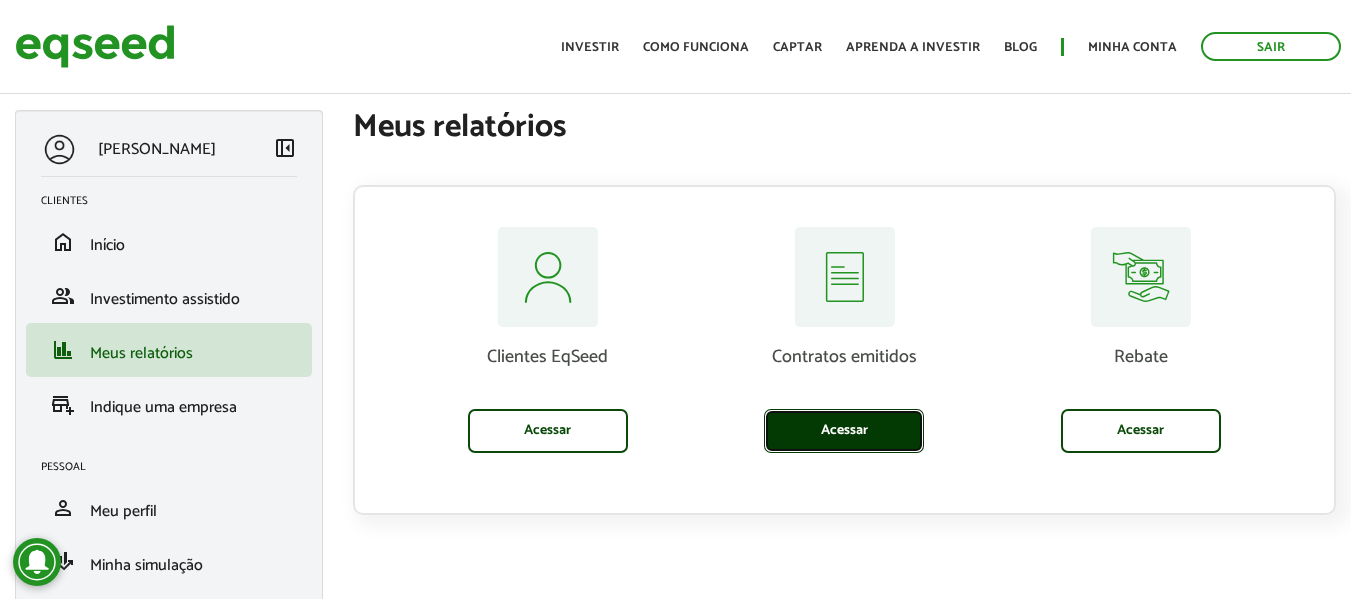 click on "Acessar" at bounding box center (844, 431) 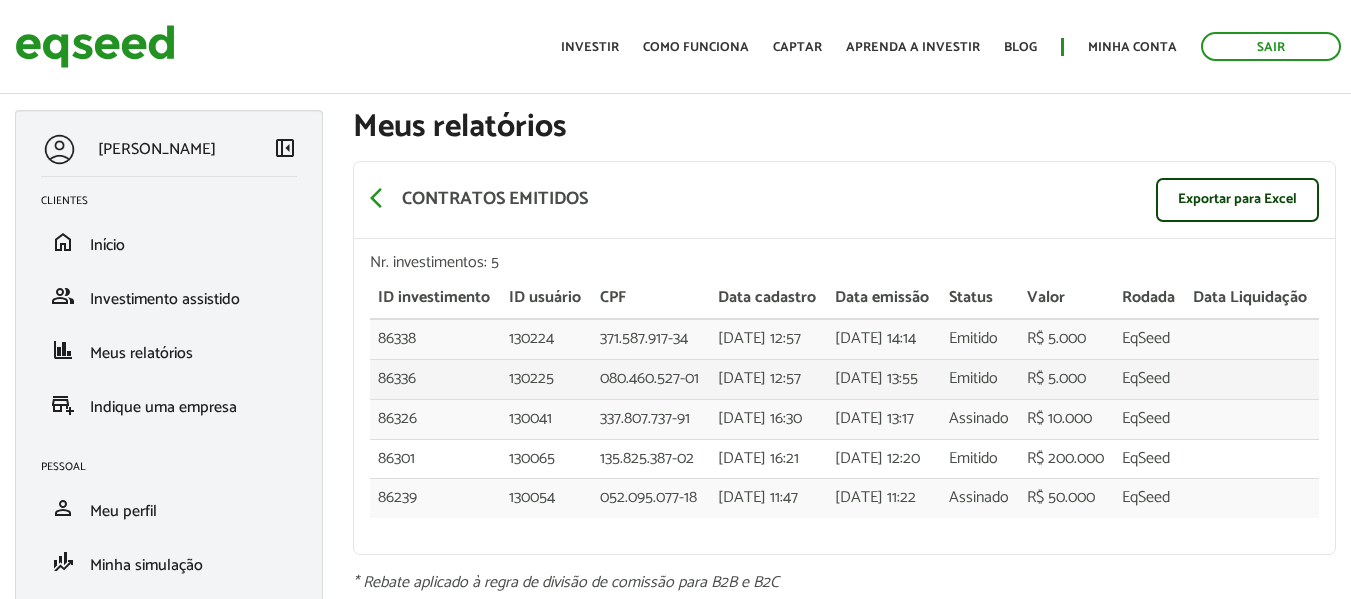 scroll, scrollTop: 0, scrollLeft: 0, axis: both 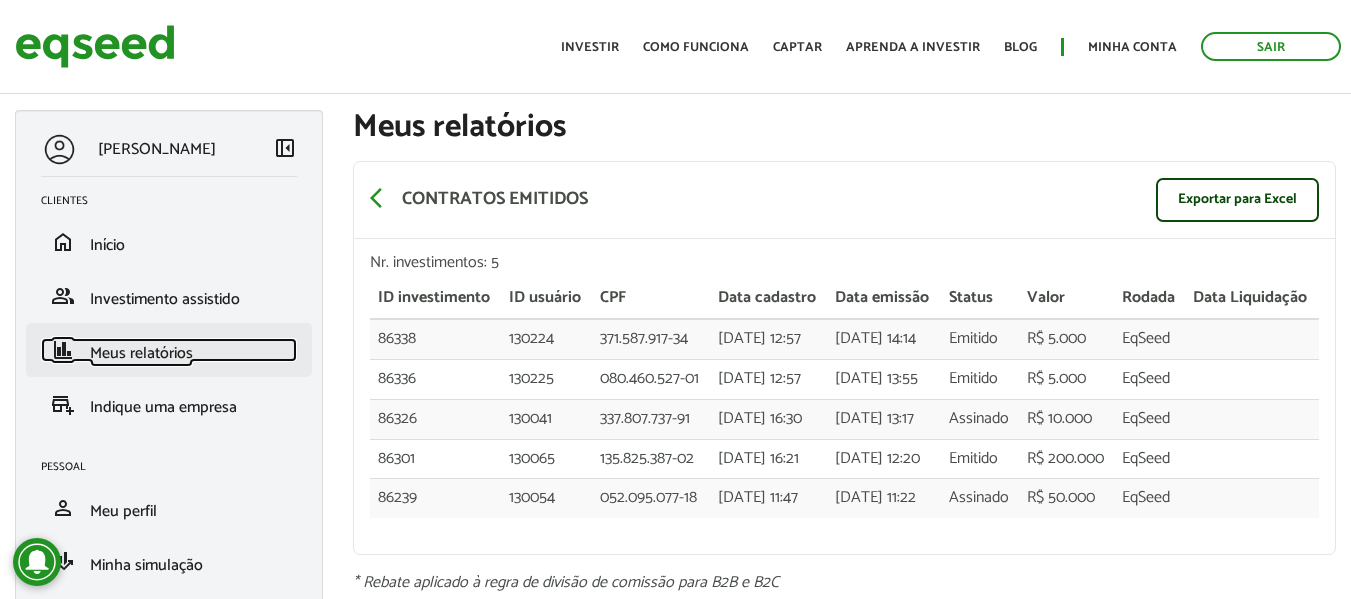 click on "Meus relatórios" at bounding box center (141, 353) 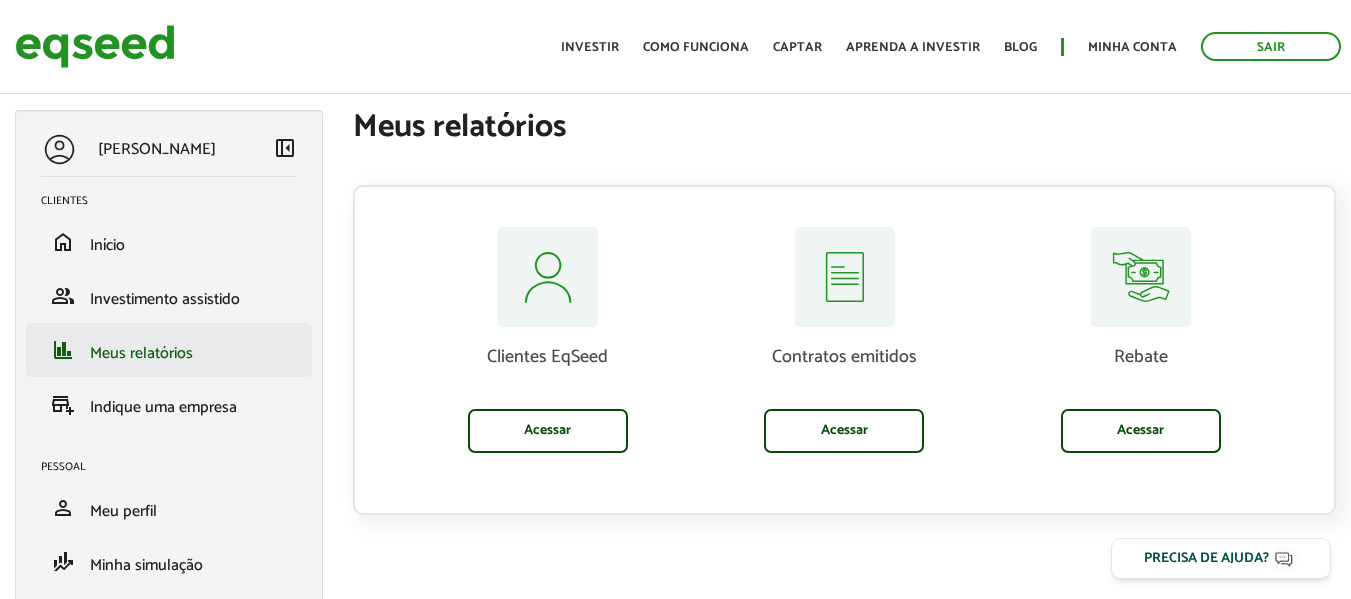 scroll, scrollTop: 0, scrollLeft: 0, axis: both 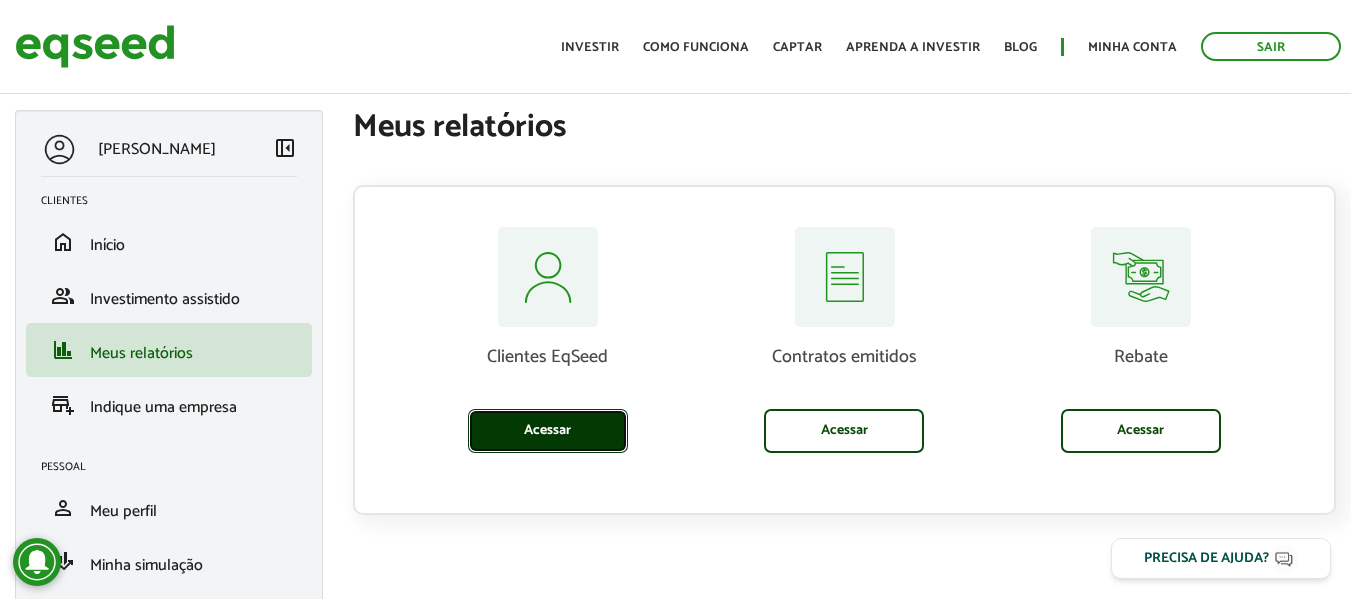click on "Acessar" at bounding box center (548, 431) 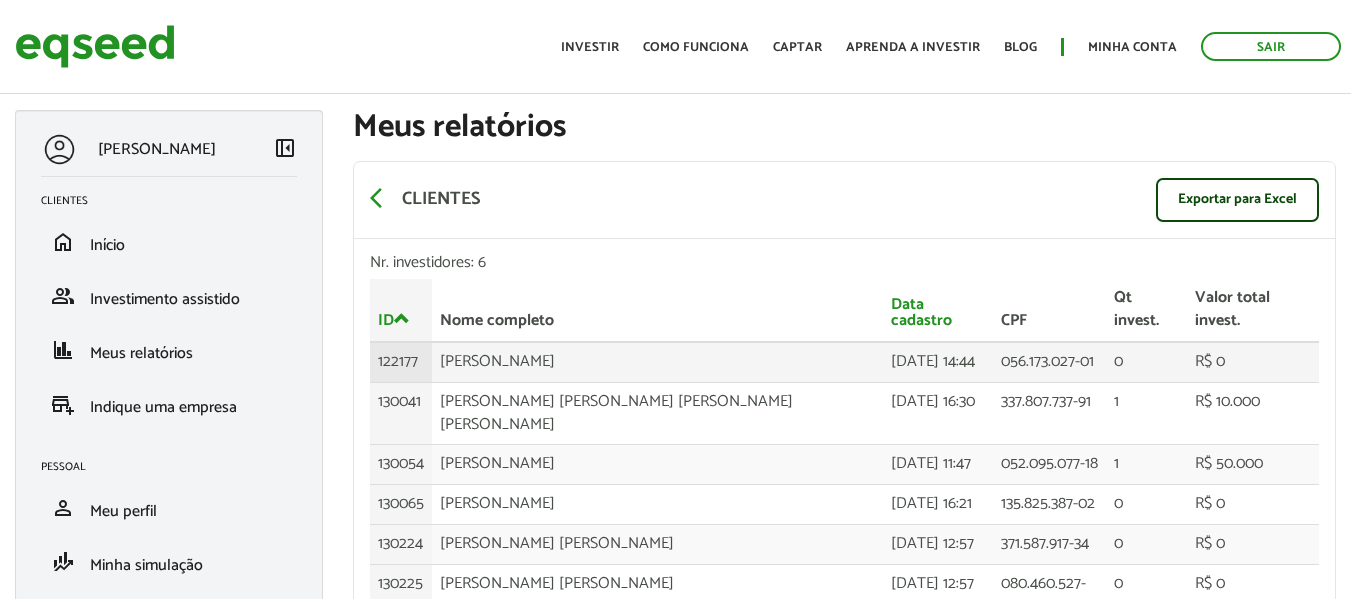 scroll, scrollTop: 0, scrollLeft: 0, axis: both 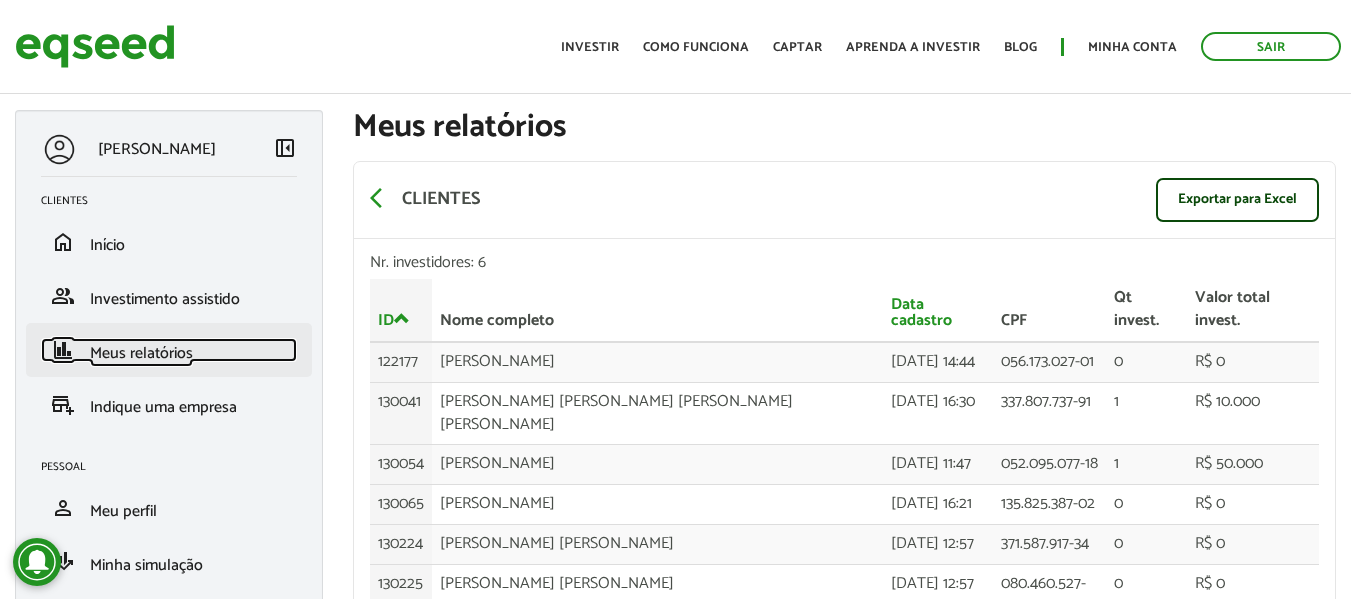 click on "Meus relatórios" at bounding box center [141, 353] 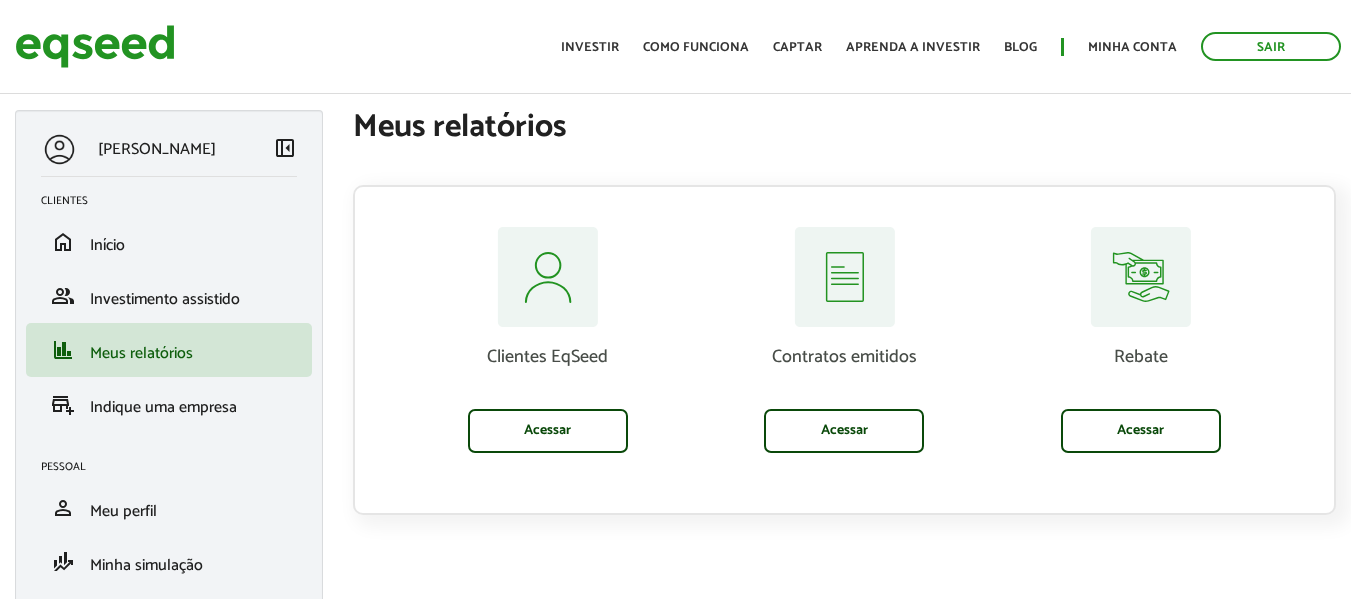 scroll, scrollTop: 0, scrollLeft: 0, axis: both 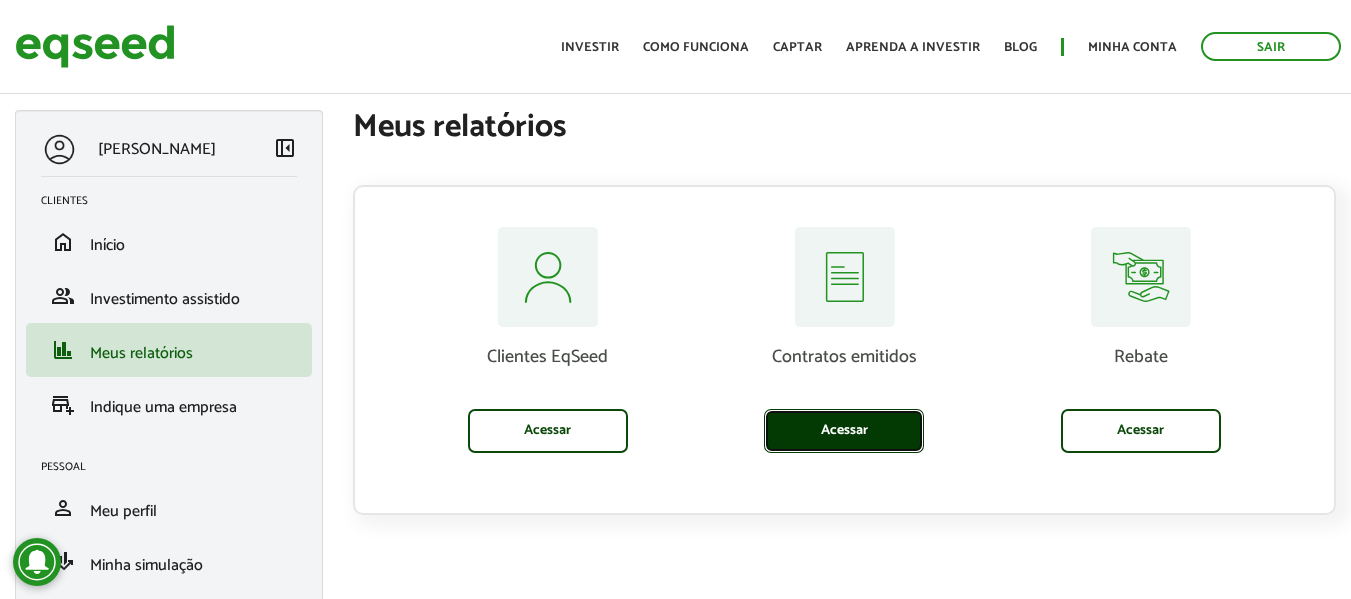 click on "Acessar" at bounding box center [844, 431] 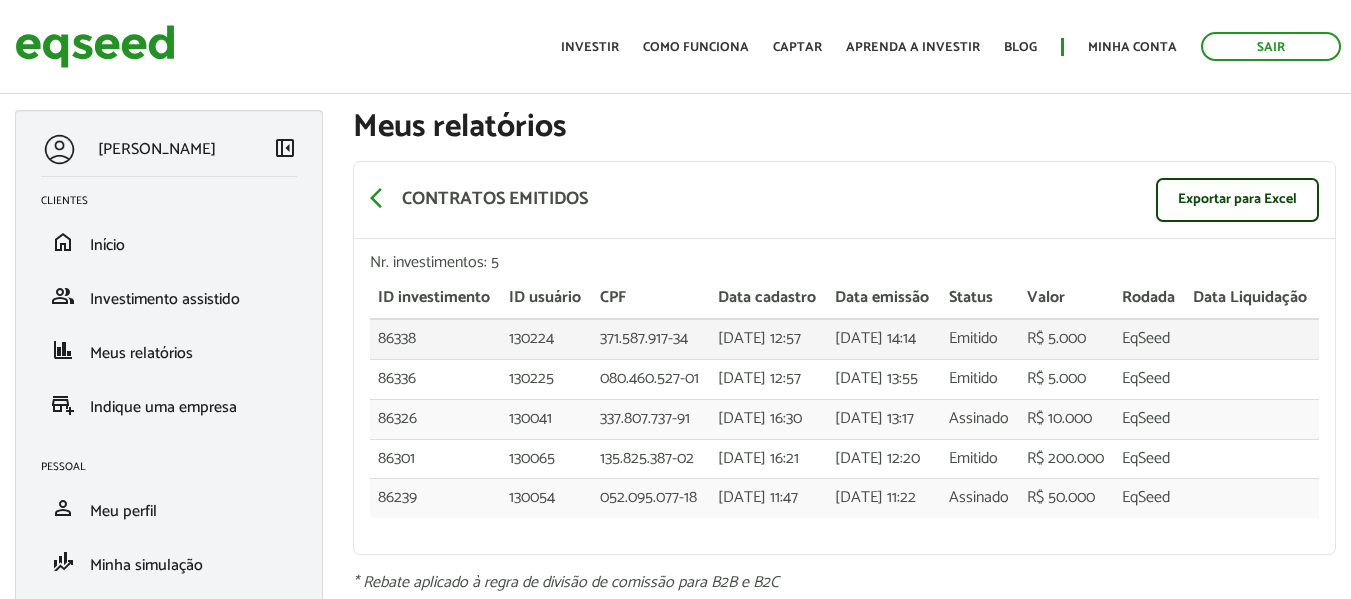 scroll, scrollTop: 0, scrollLeft: 0, axis: both 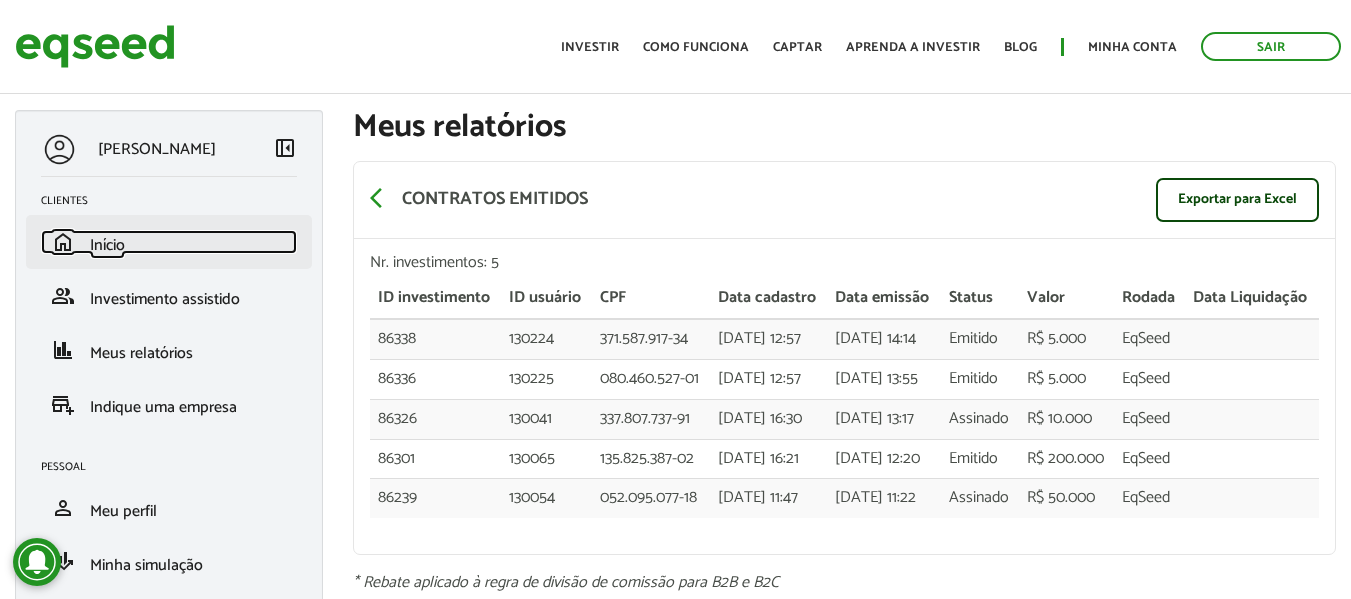 click on "Início" at bounding box center [107, 245] 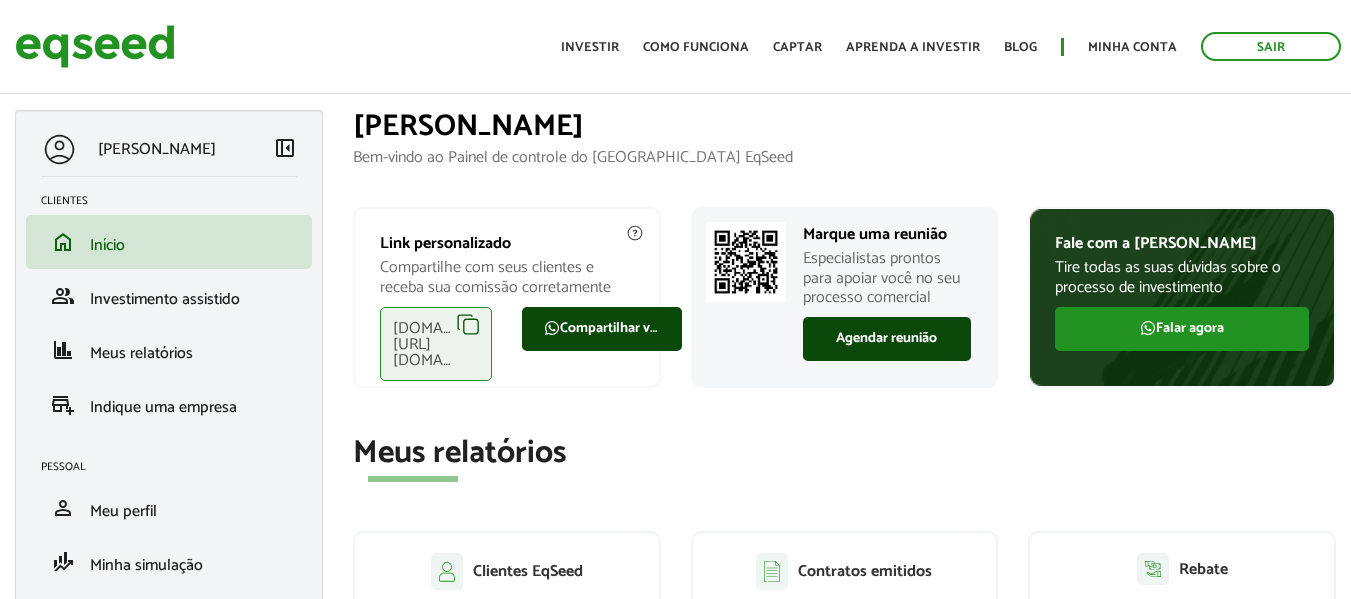 scroll, scrollTop: 0, scrollLeft: 0, axis: both 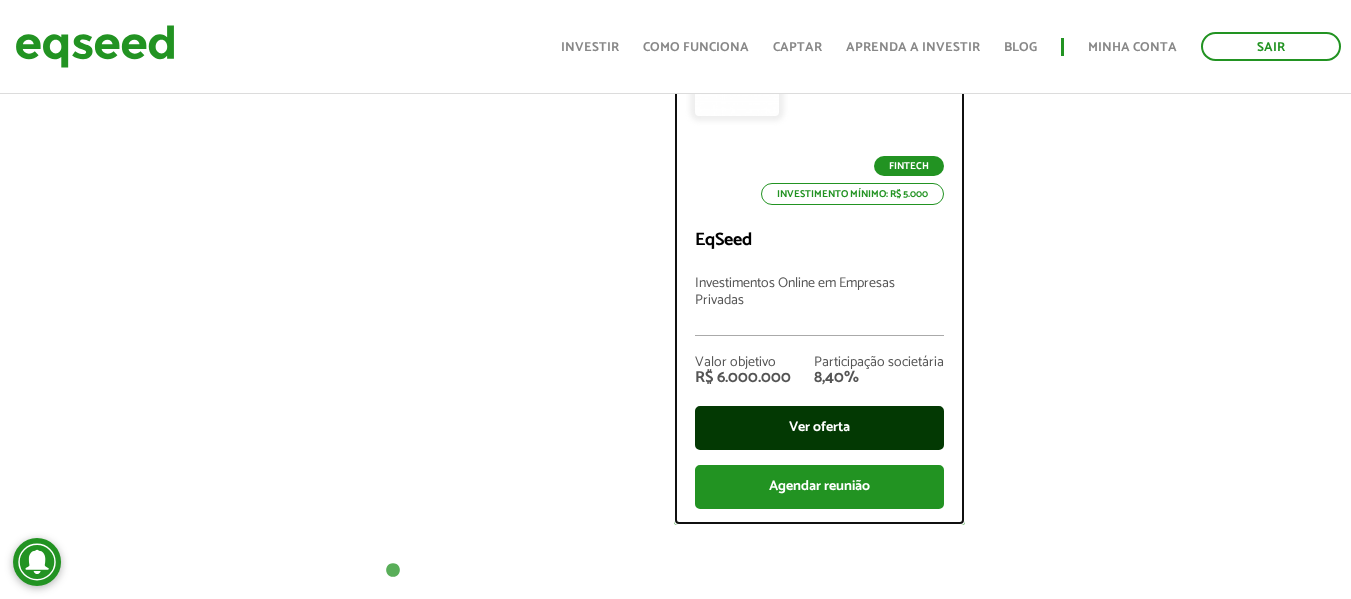 click on "Ver oferta" at bounding box center (819, 428) 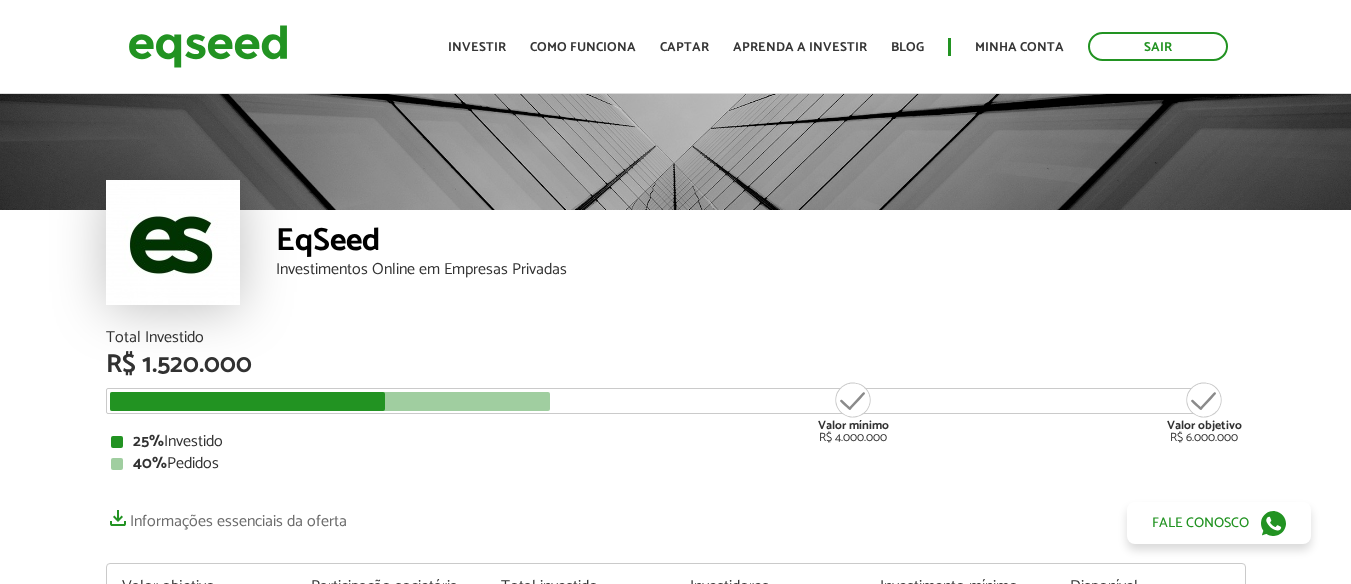 scroll, scrollTop: 0, scrollLeft: 0, axis: both 